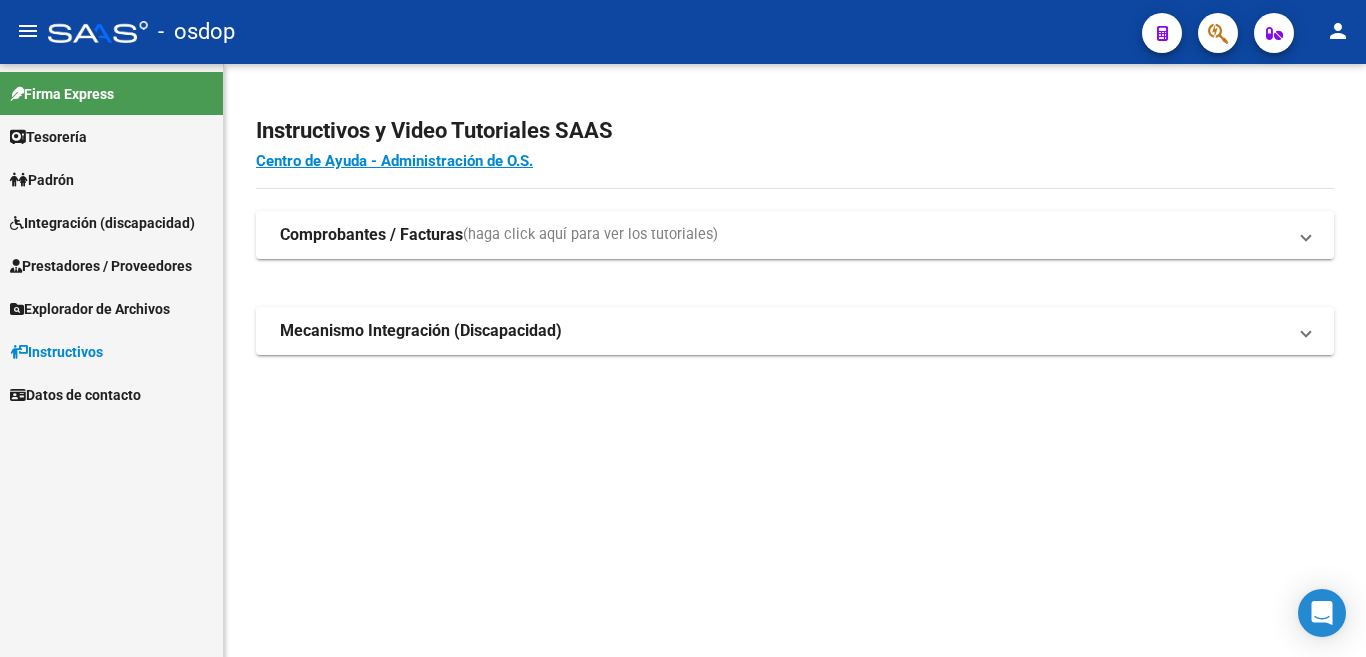 scroll, scrollTop: 0, scrollLeft: 0, axis: both 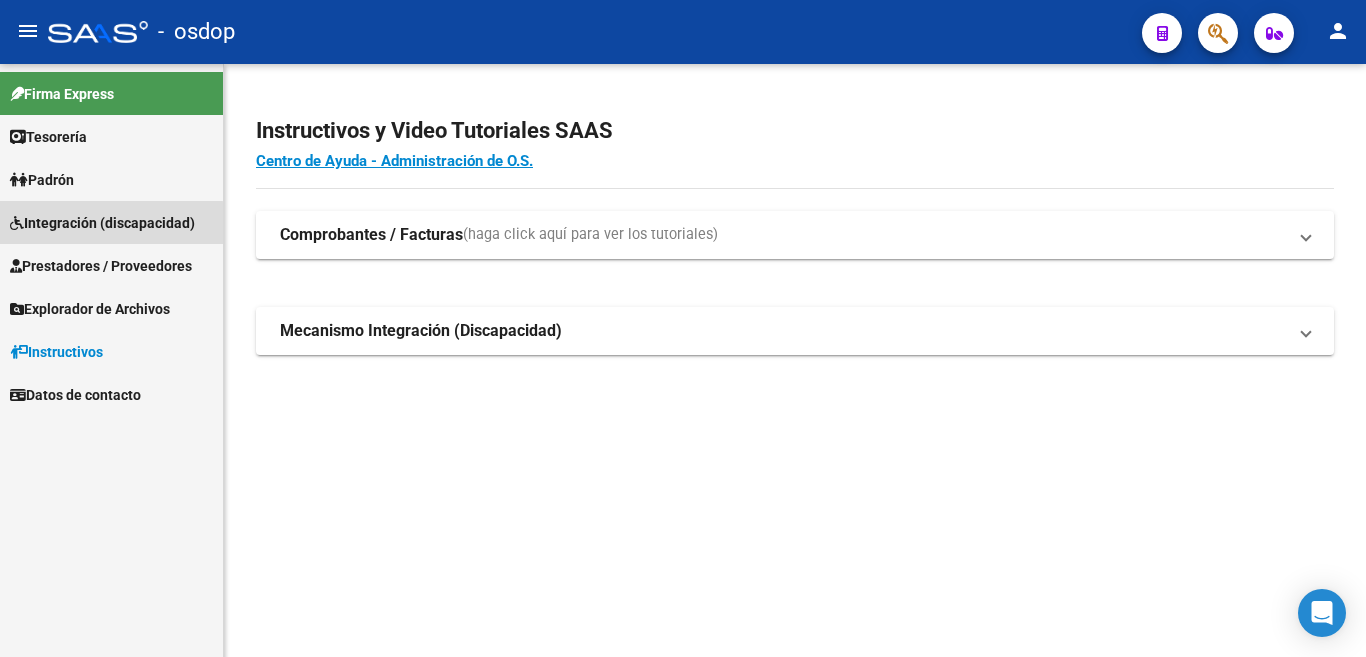 click on "Integración (discapacidad)" at bounding box center [102, 223] 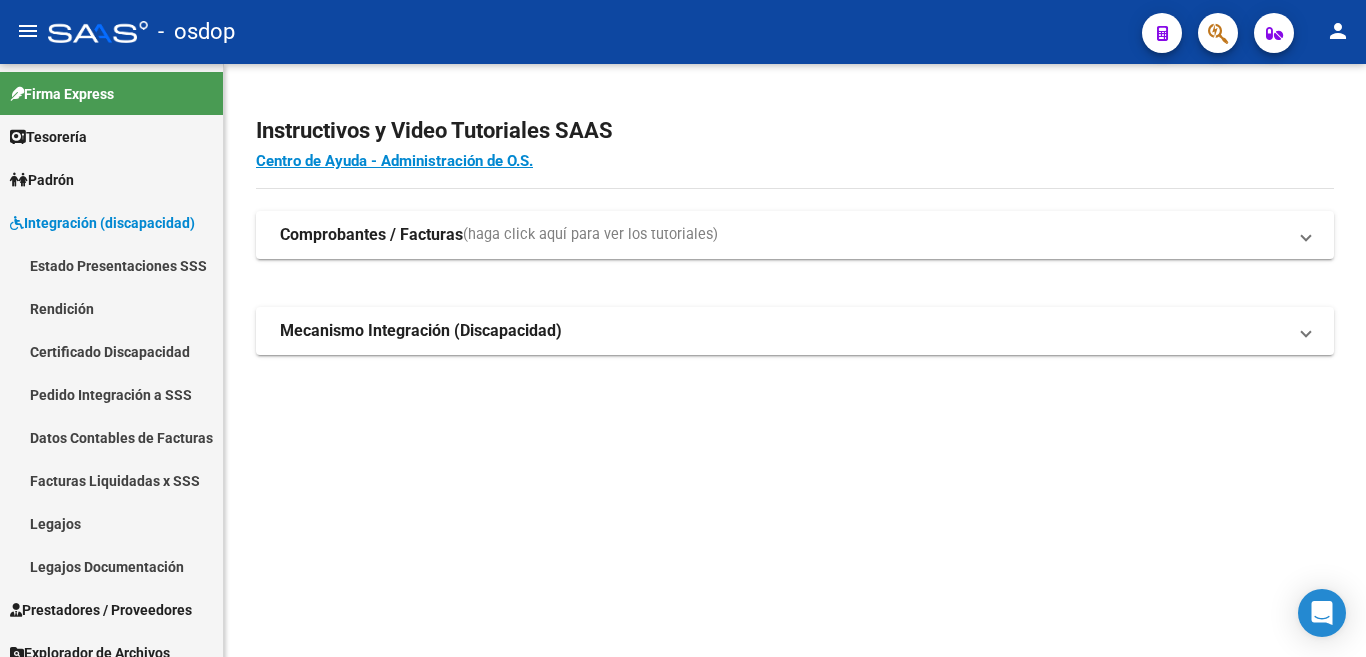 drag, startPoint x: 1247, startPoint y: 127, endPoint x: 1199, endPoint y: 59, distance: 83.23461 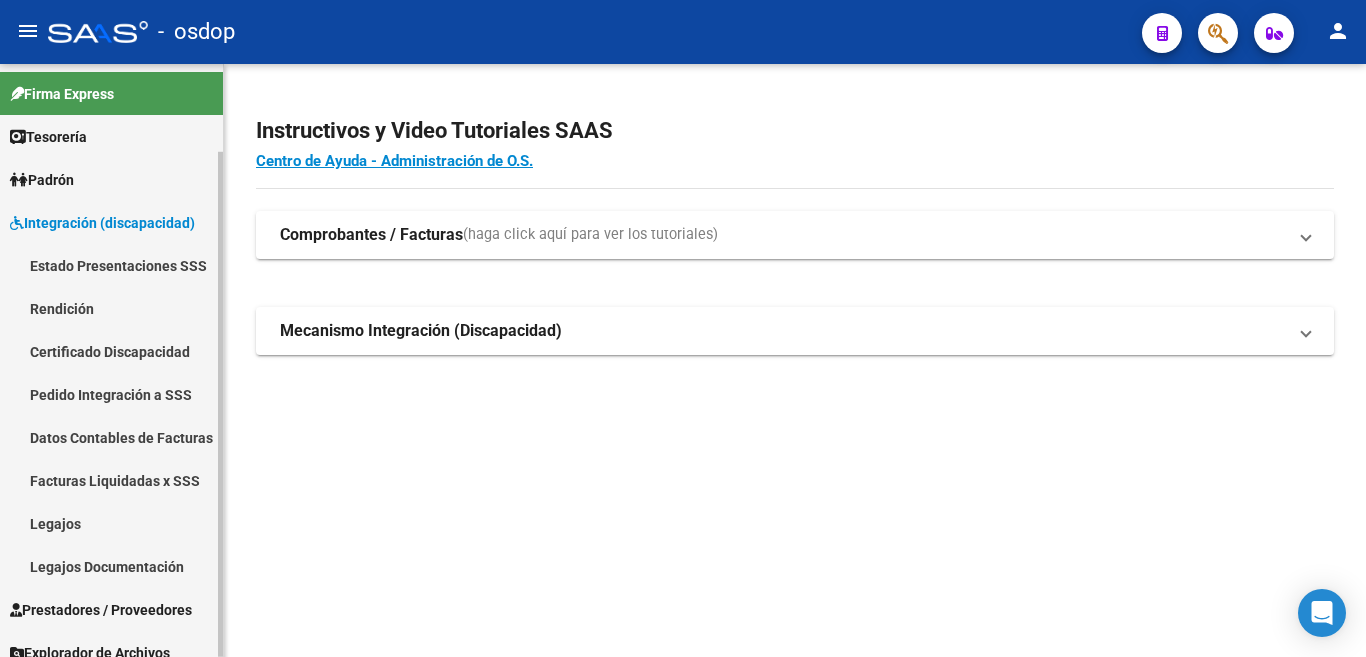 scroll, scrollTop: 100, scrollLeft: 0, axis: vertical 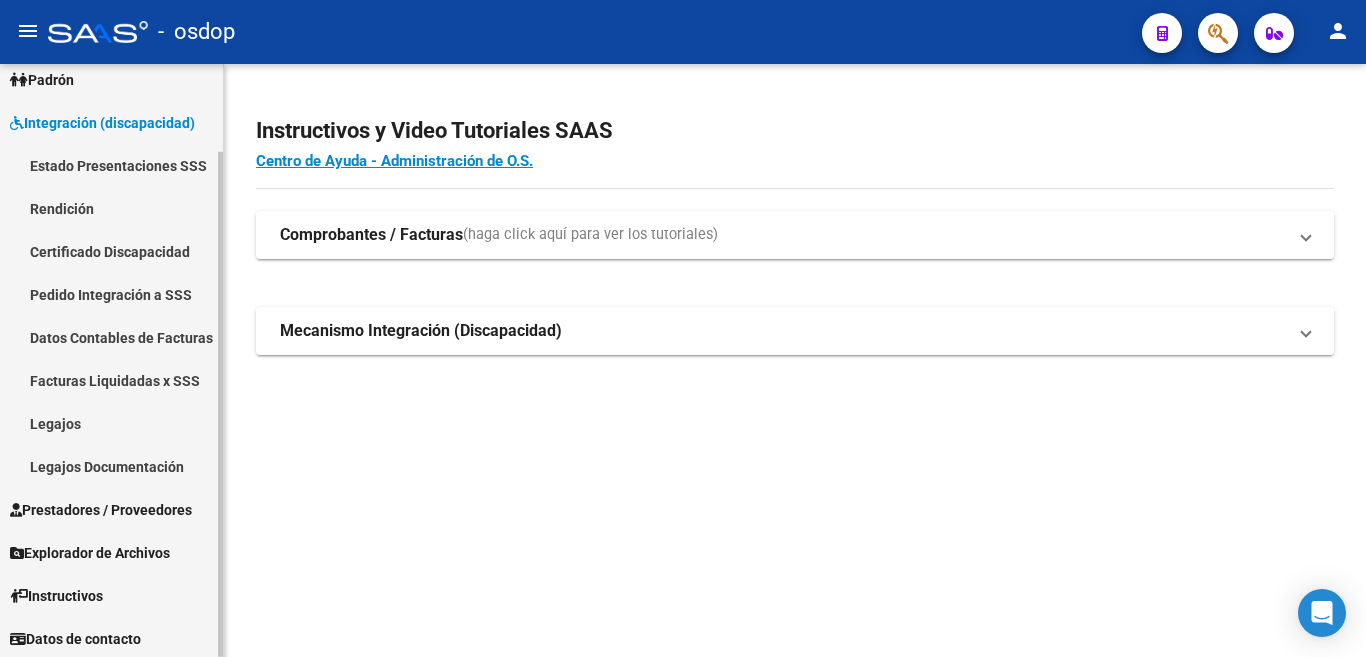 click on "Prestadores / Proveedores" at bounding box center [101, 510] 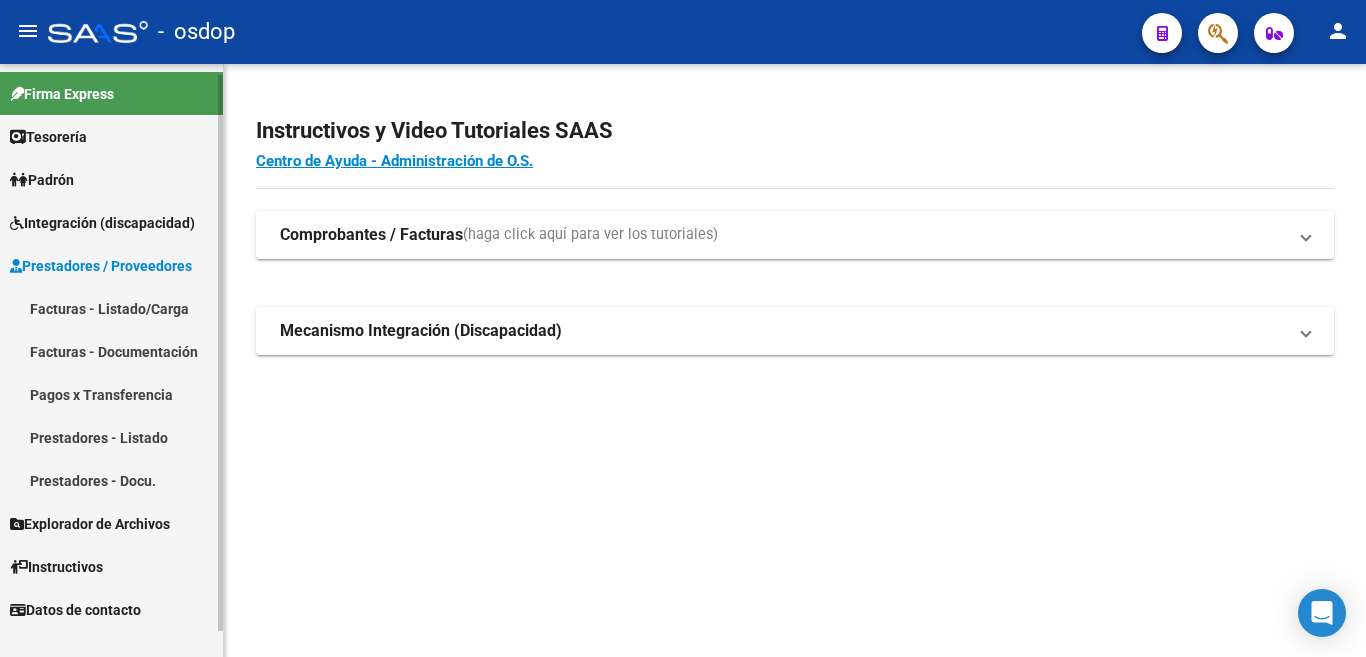 scroll, scrollTop: 0, scrollLeft: 0, axis: both 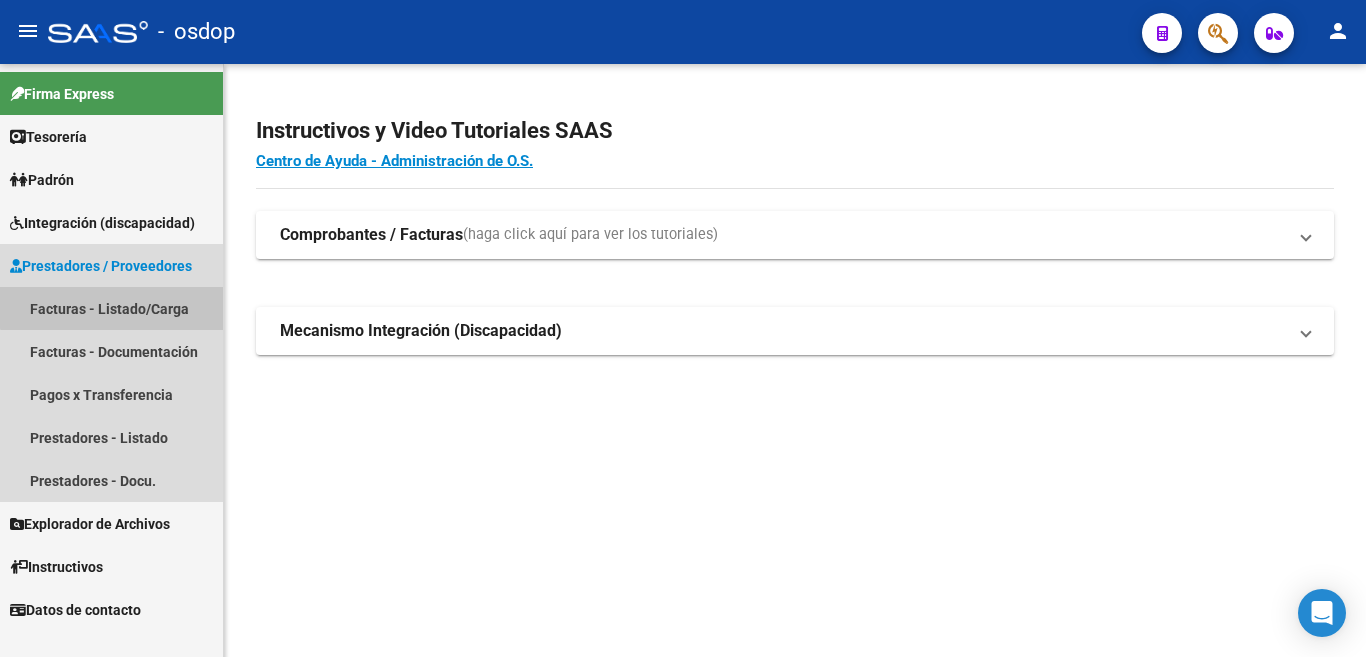 click on "Facturas - Listado/Carga" at bounding box center [111, 308] 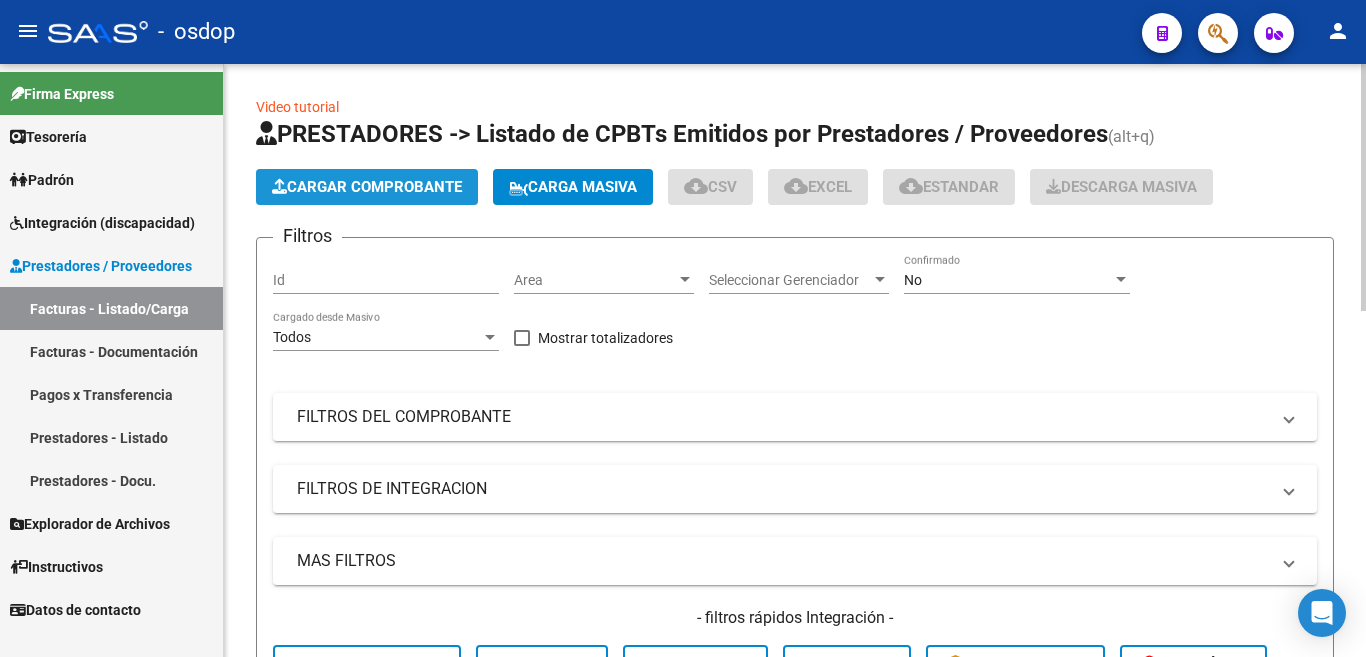 click on "Cargar Comprobante" 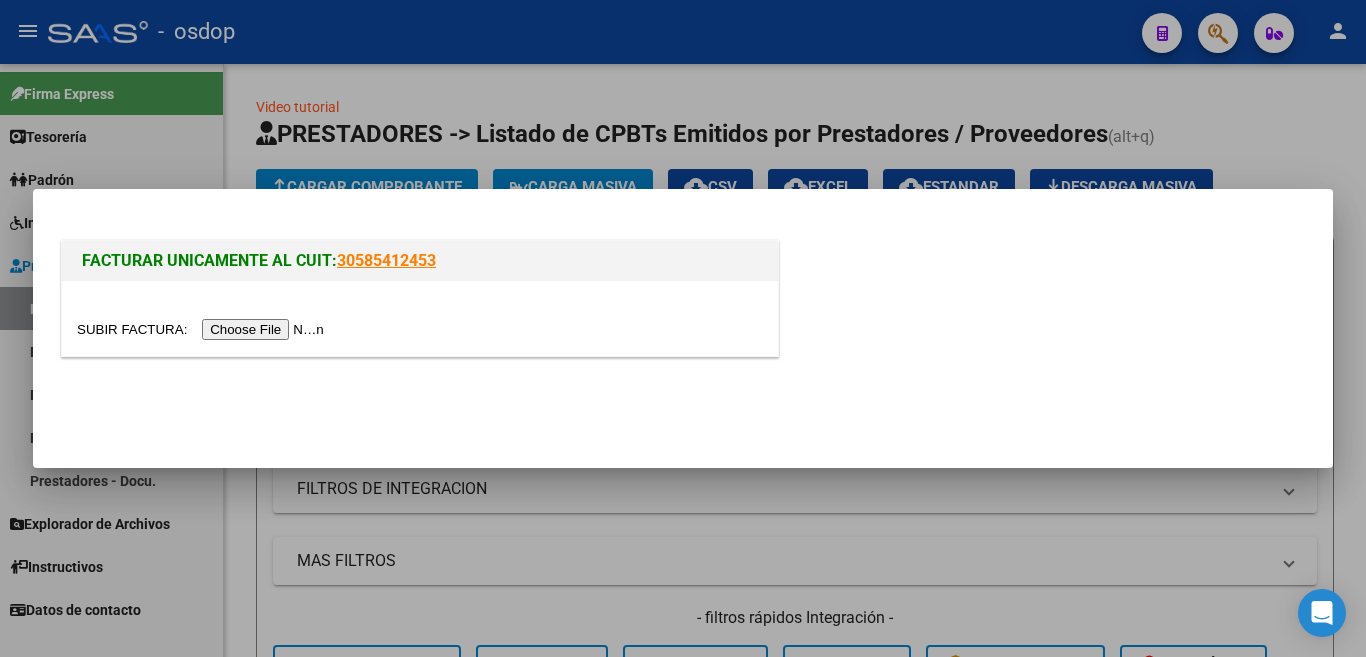 click at bounding box center (203, 329) 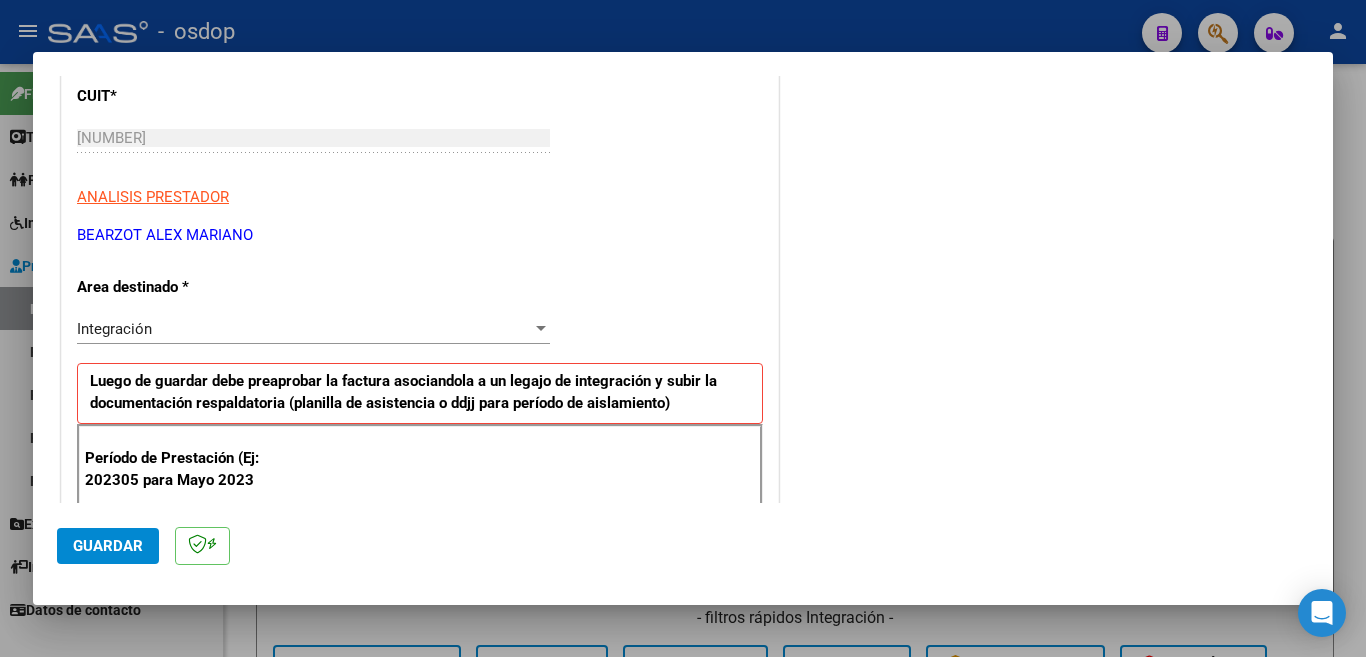 scroll, scrollTop: 500, scrollLeft: 0, axis: vertical 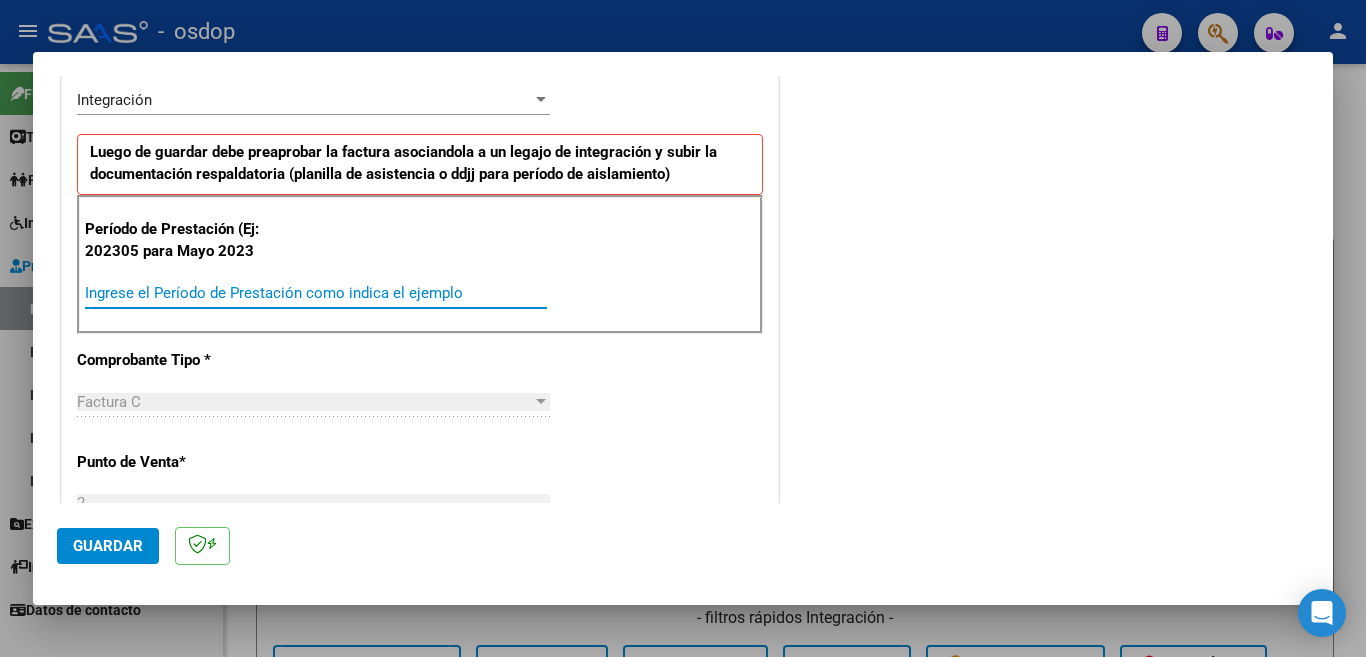 click on "Ingrese el Período de Prestación como indica el ejemplo" at bounding box center (316, 293) 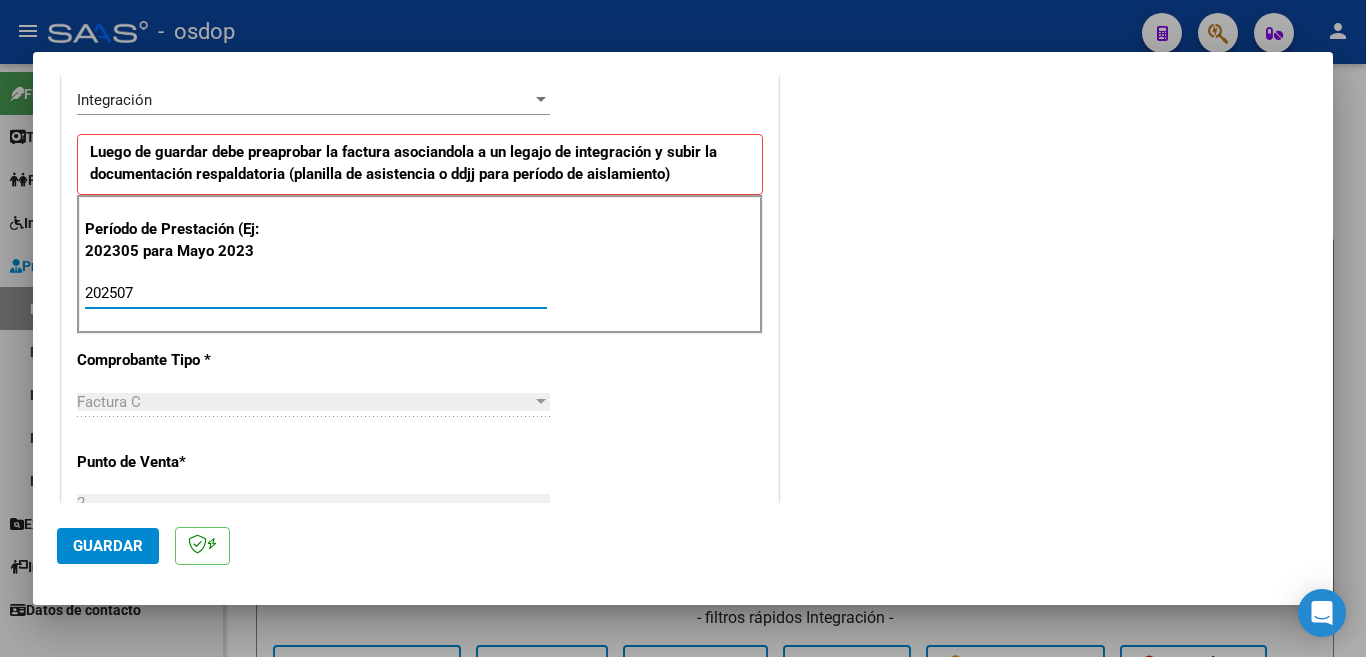 type on "202507" 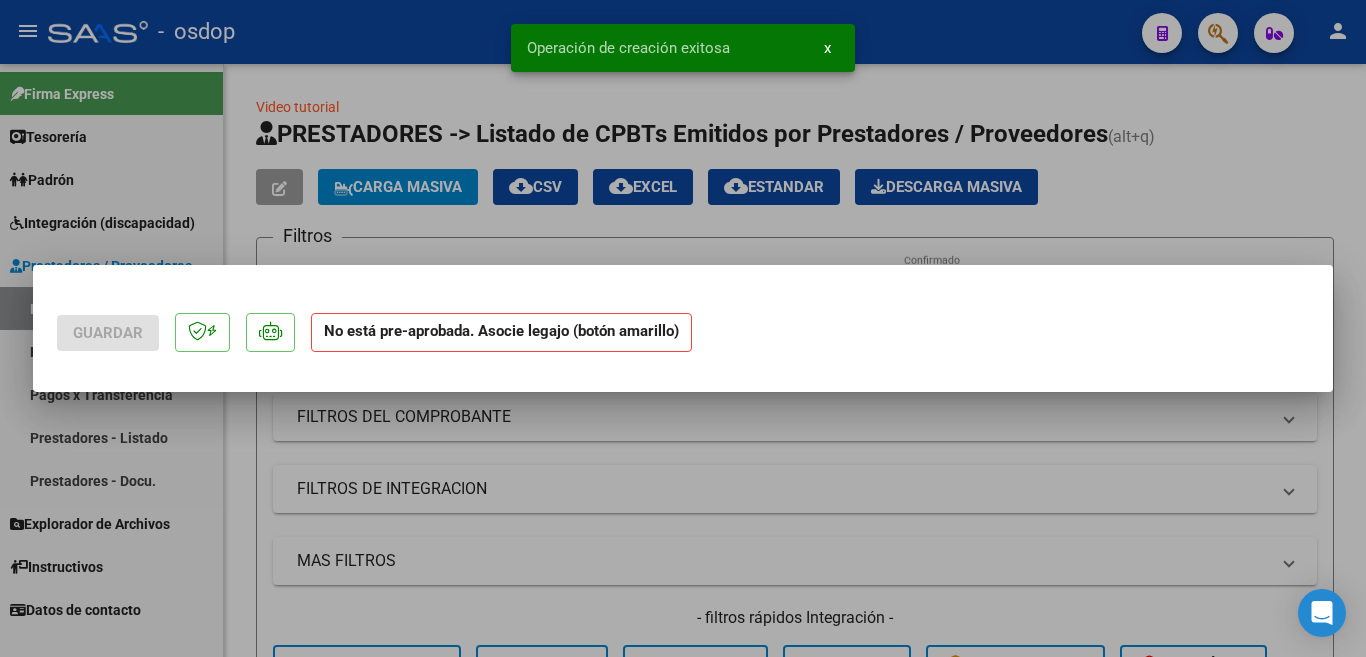 scroll, scrollTop: 0, scrollLeft: 0, axis: both 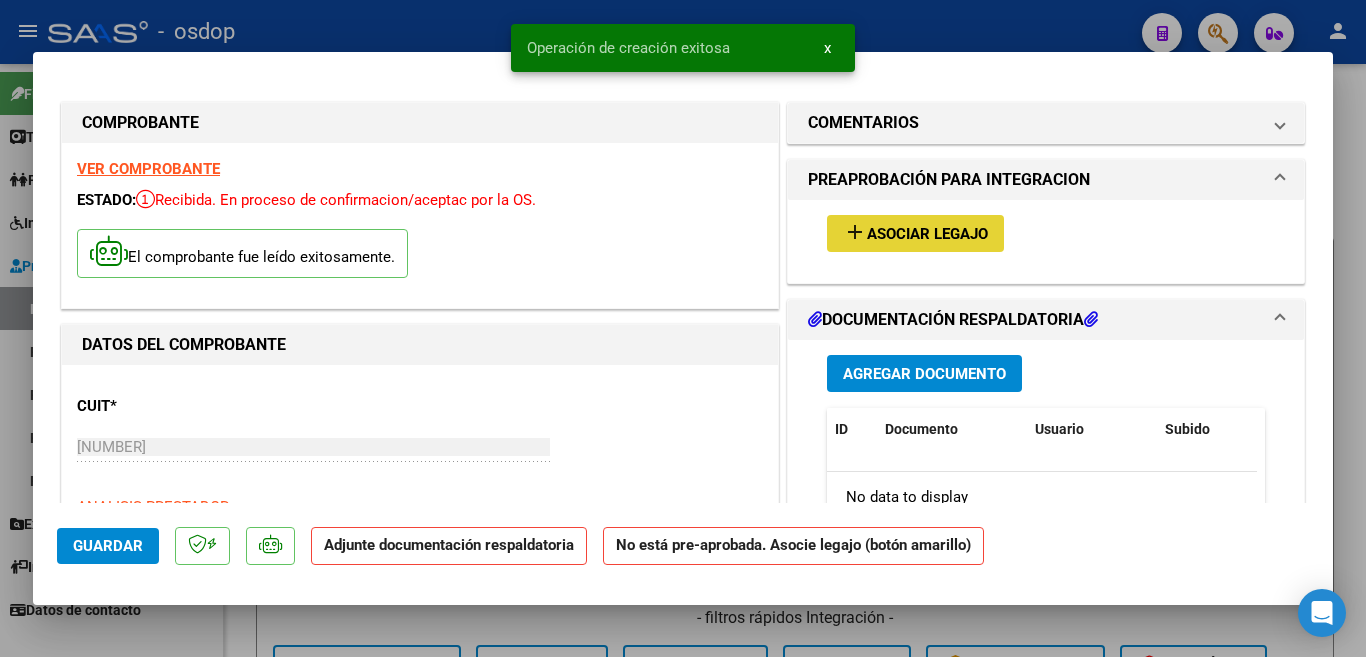 click on "Asociar Legajo" at bounding box center (927, 234) 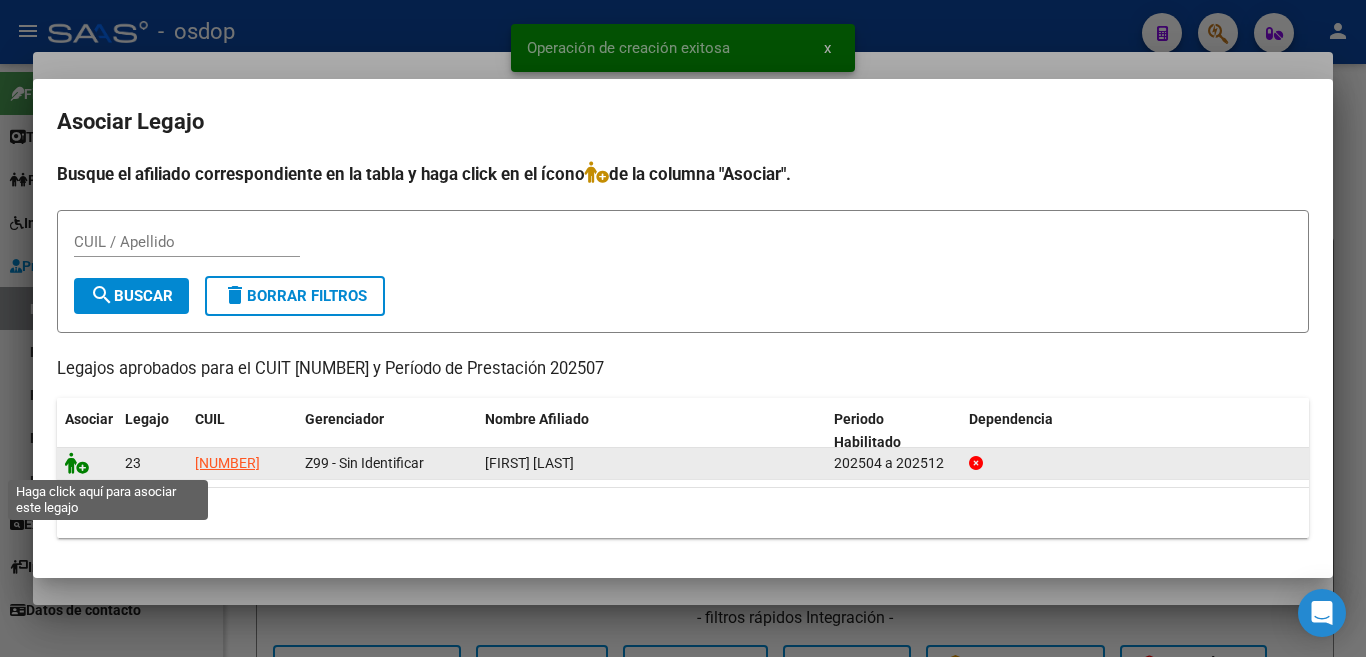 click 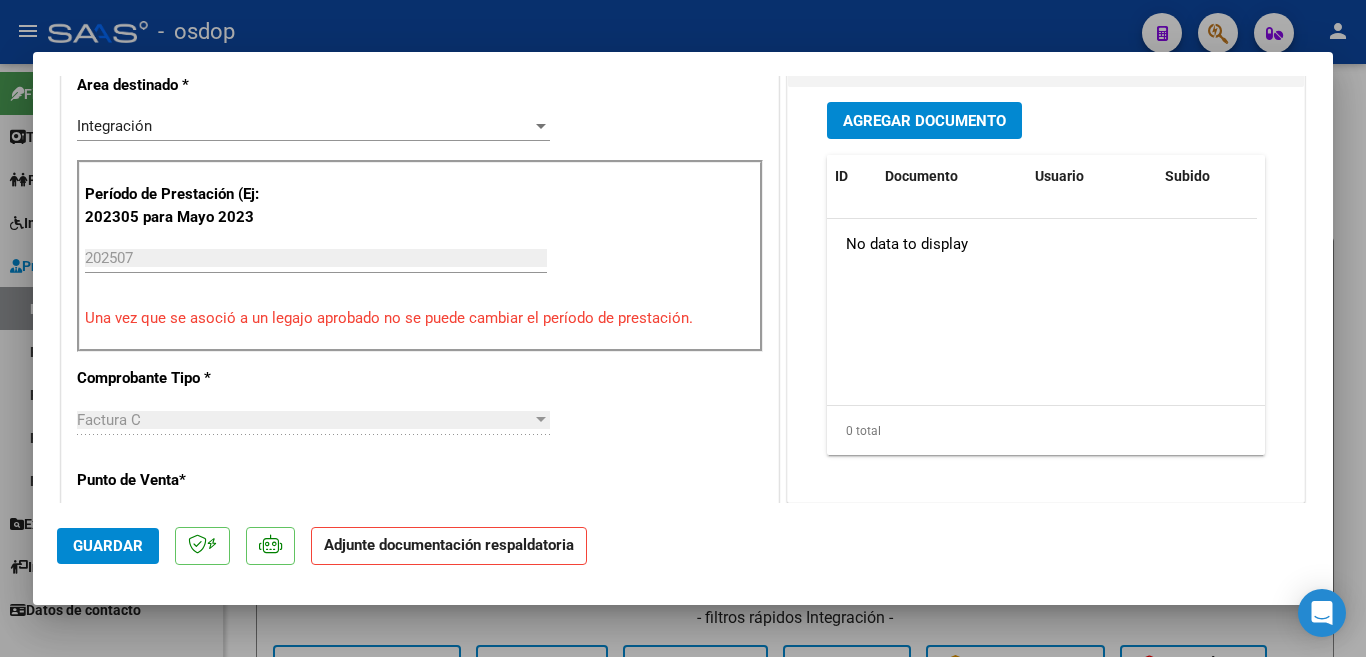 scroll, scrollTop: 500, scrollLeft: 0, axis: vertical 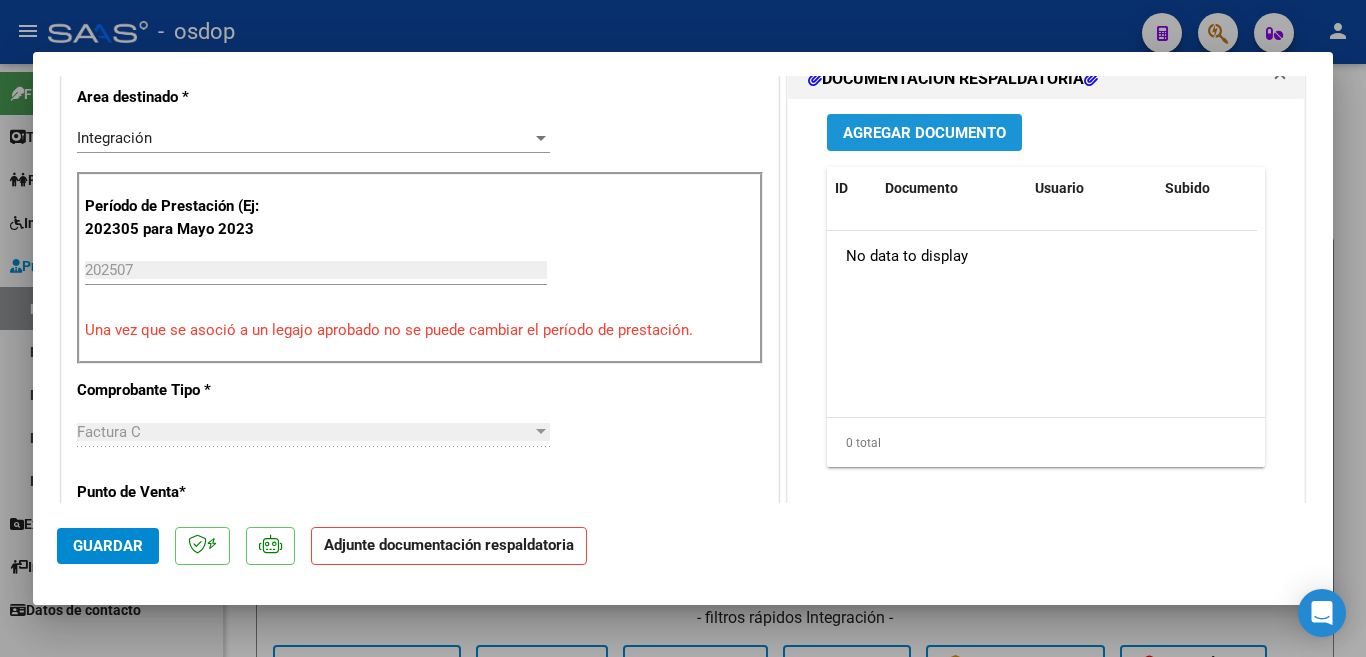 click on "Agregar Documento" at bounding box center (924, 133) 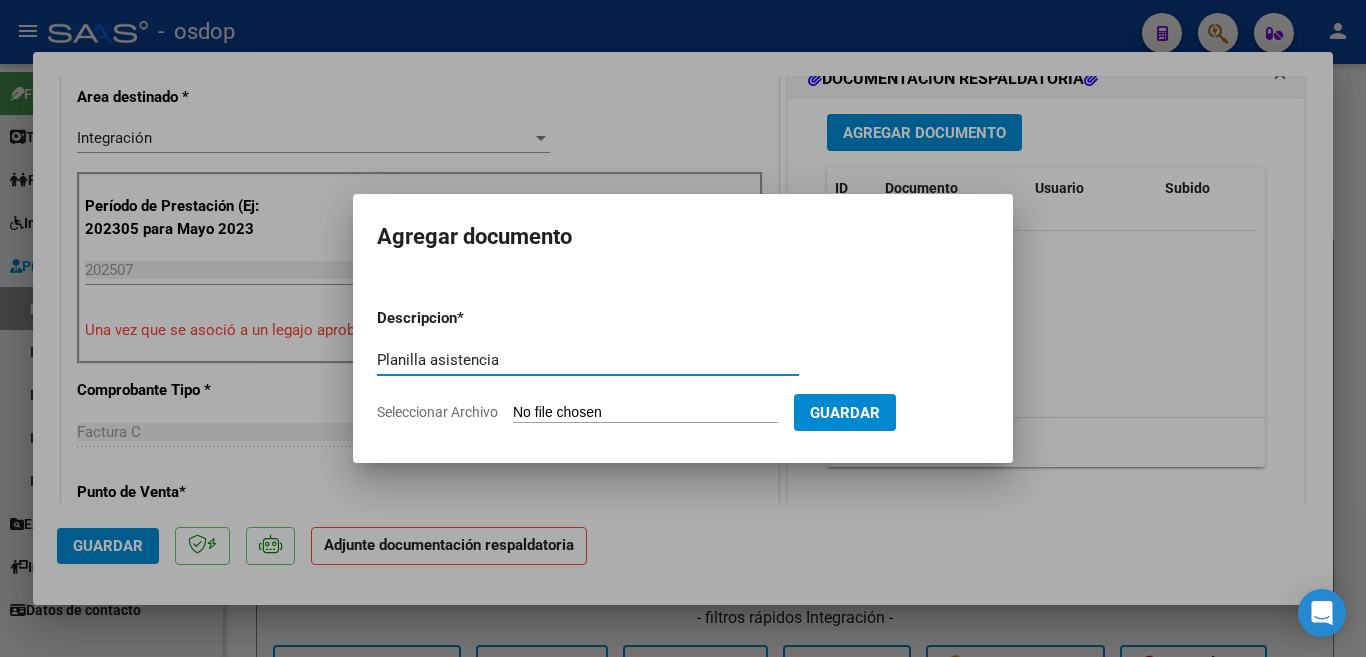 type on "Planilla asistencia" 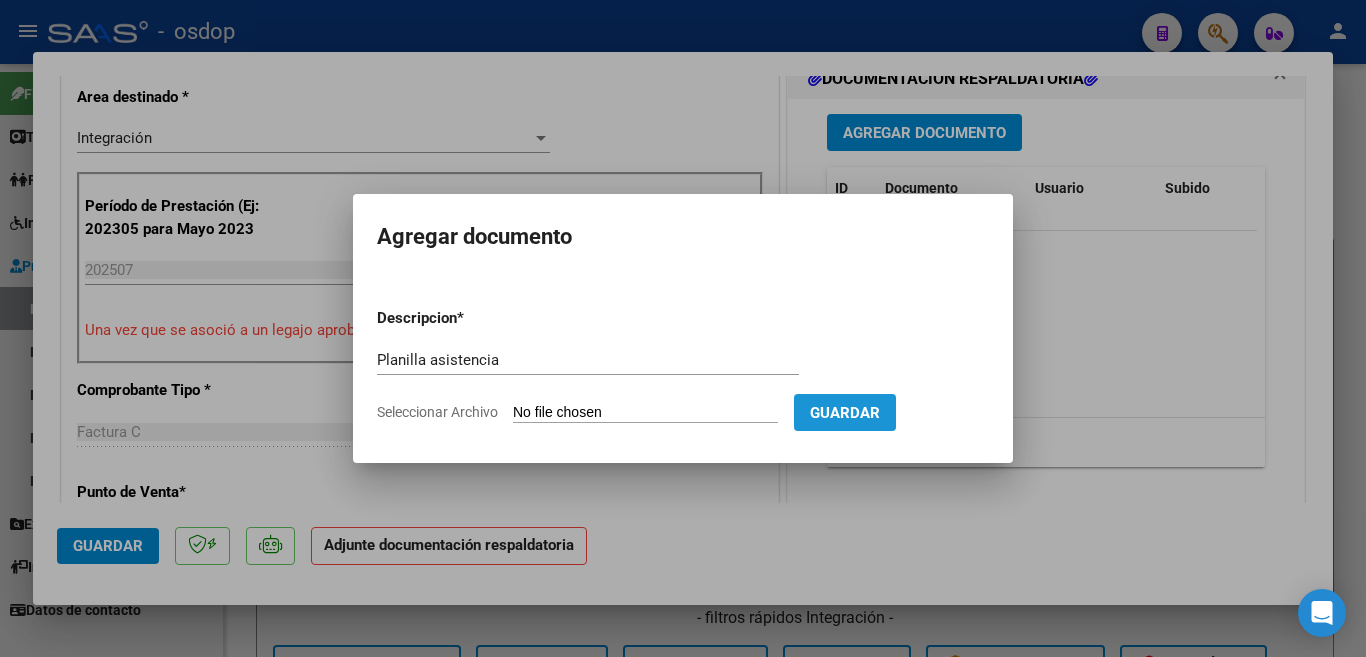 click on "Guardar" at bounding box center [845, 413] 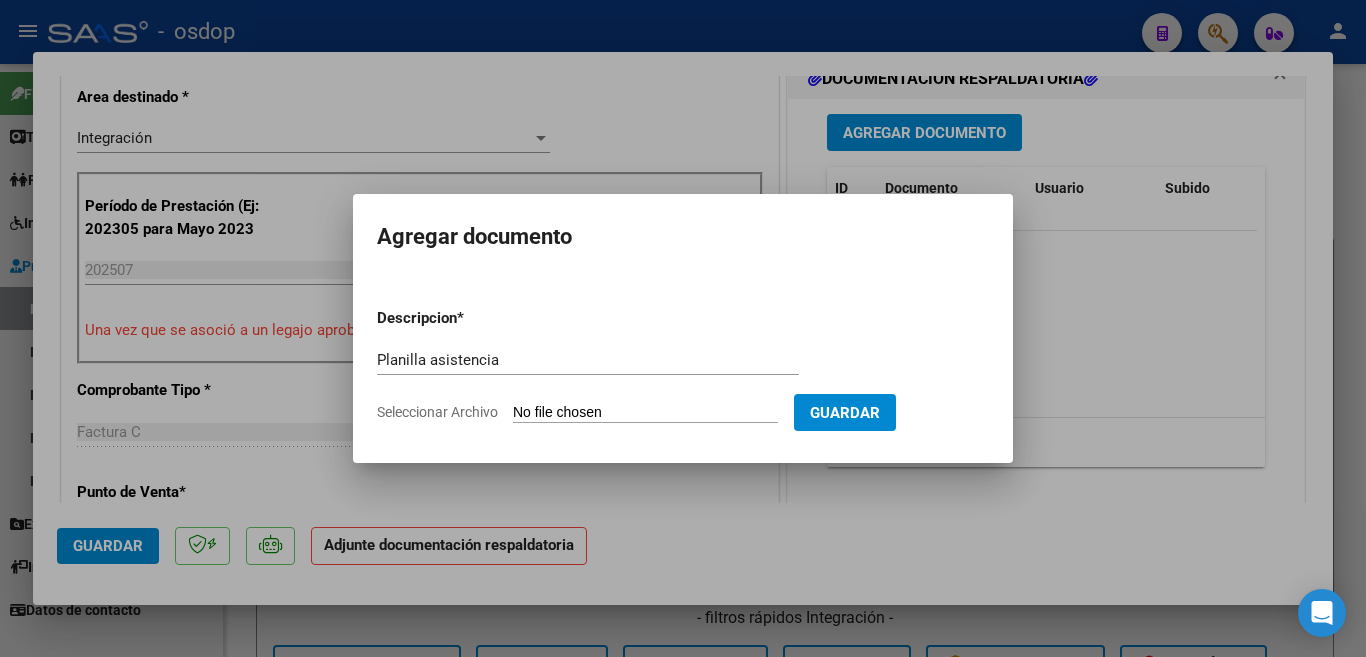 drag, startPoint x: 690, startPoint y: 405, endPoint x: 677, endPoint y: 406, distance: 13.038404 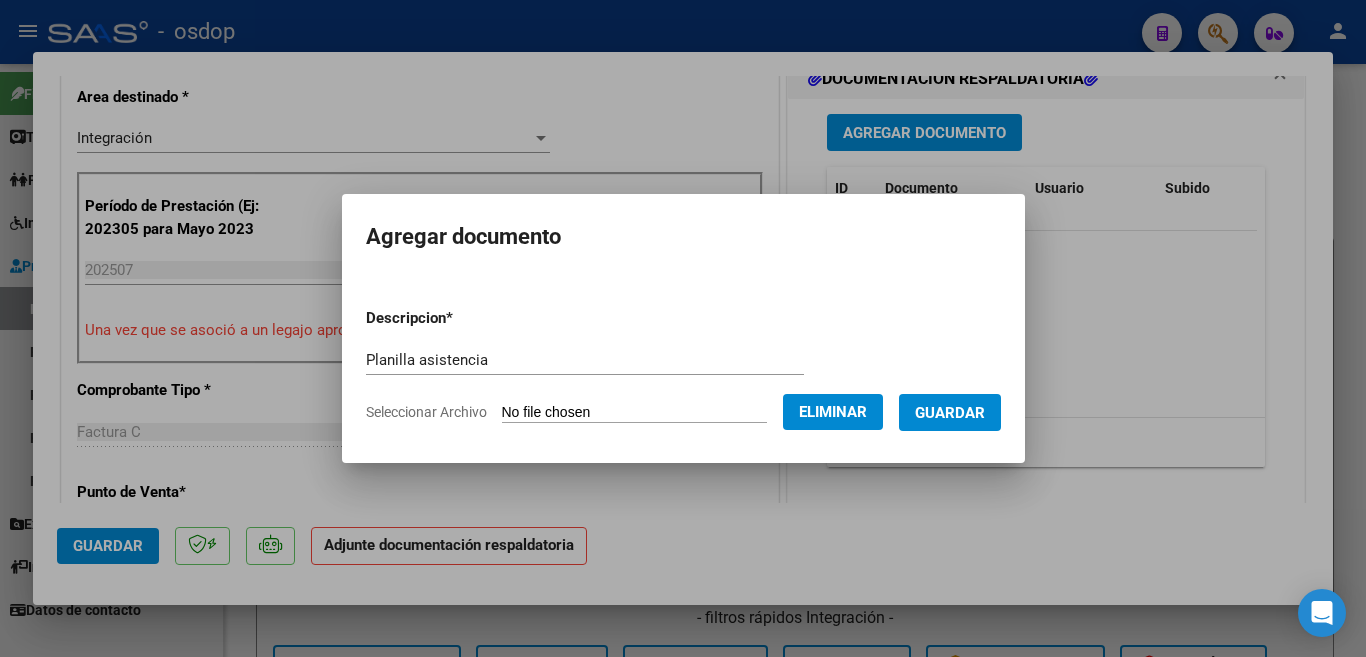 click on "Guardar" at bounding box center [950, 413] 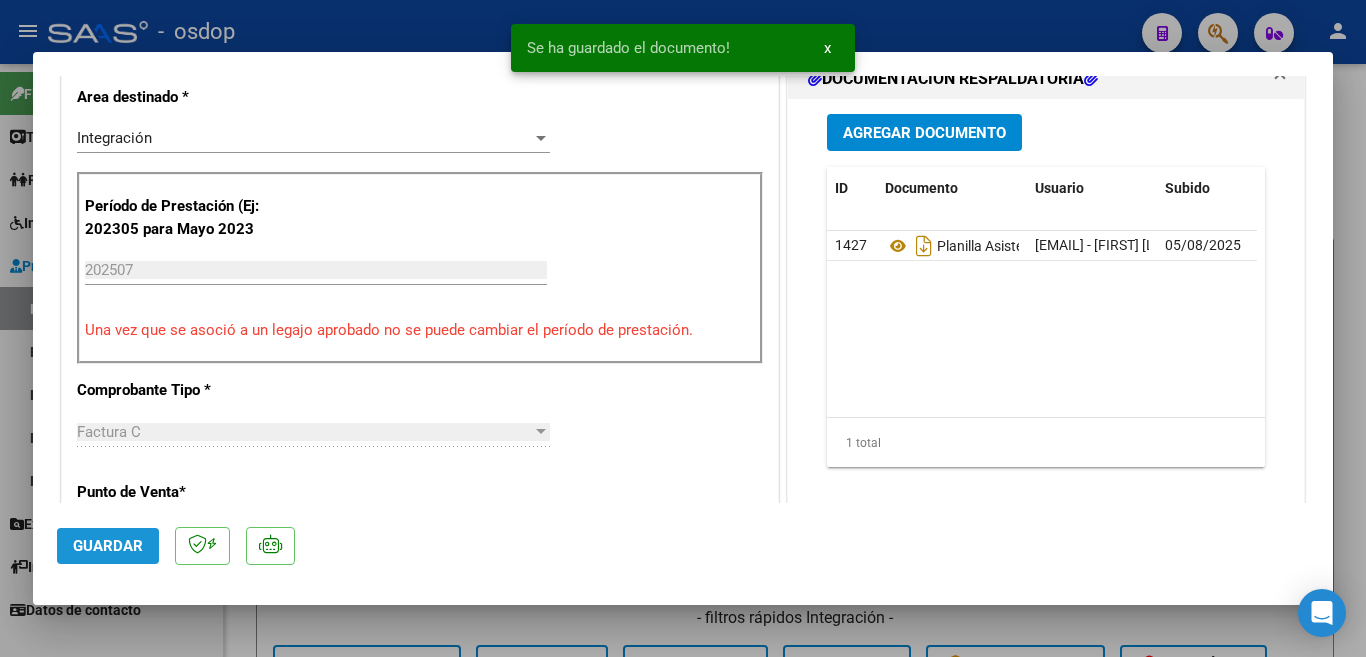 click on "Guardar" 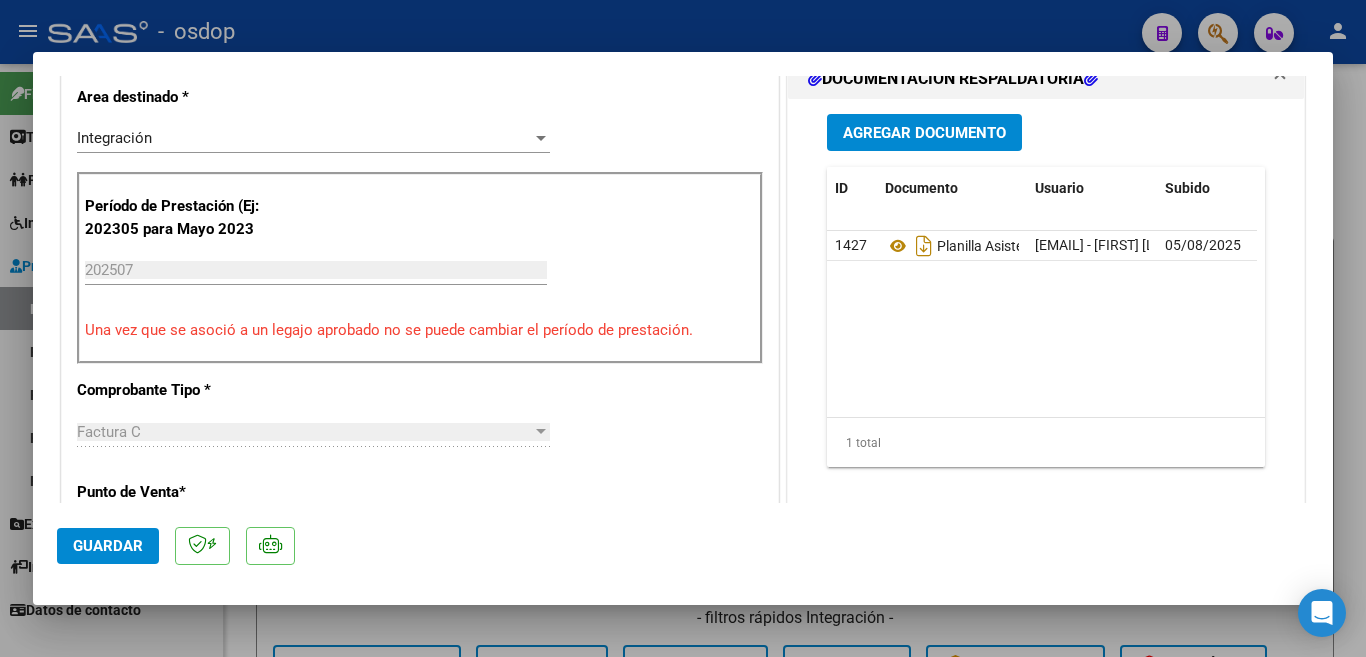 click at bounding box center (683, 328) 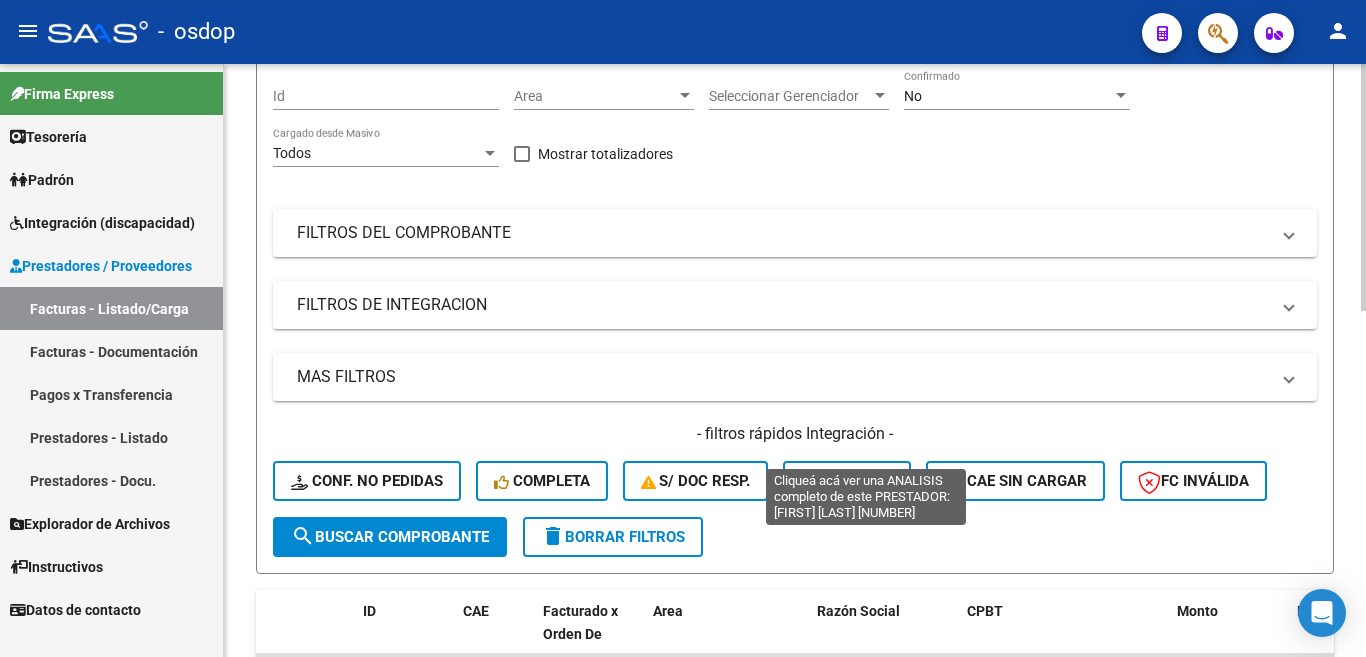 scroll, scrollTop: 500, scrollLeft: 0, axis: vertical 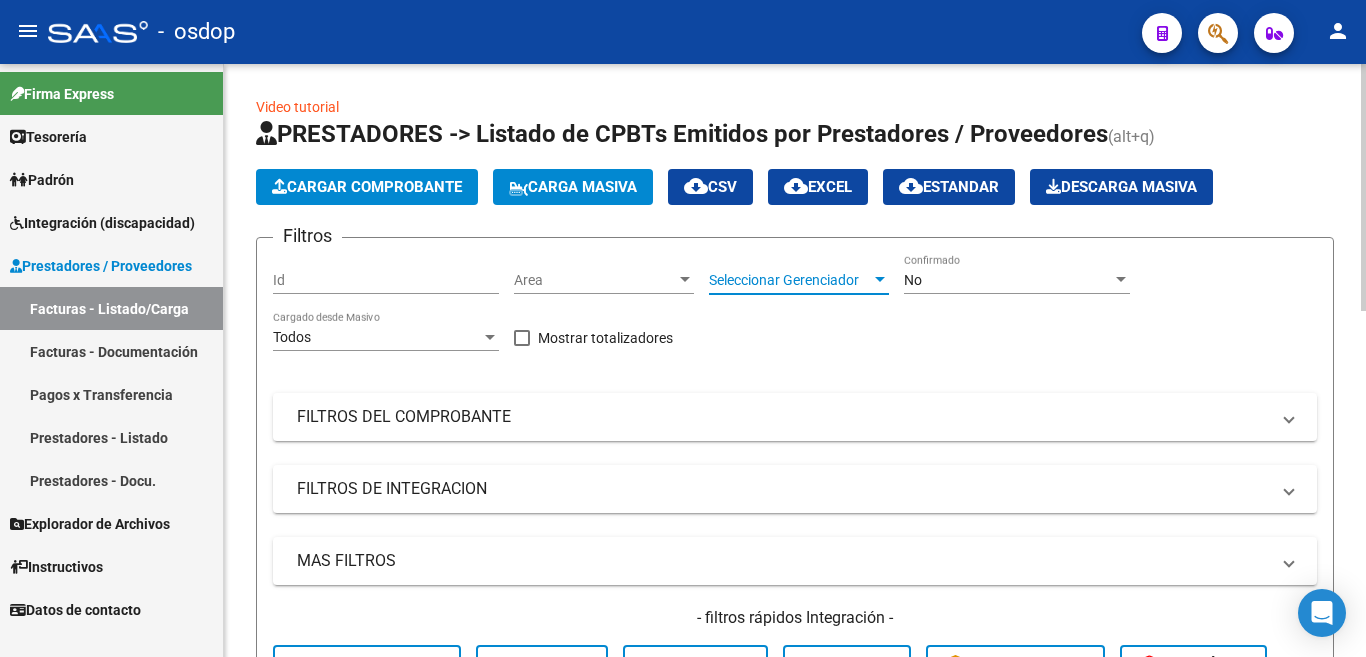 click on "Seleccionar Gerenciador" at bounding box center [790, 280] 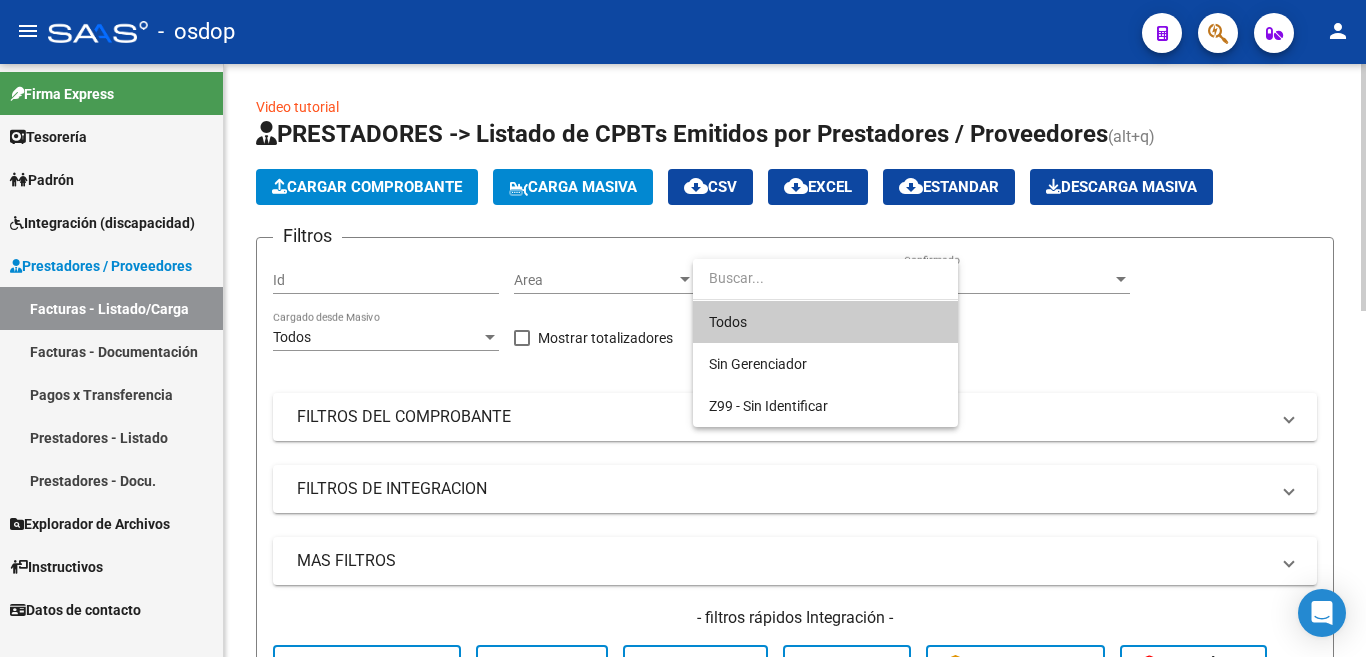 click at bounding box center [825, 278] 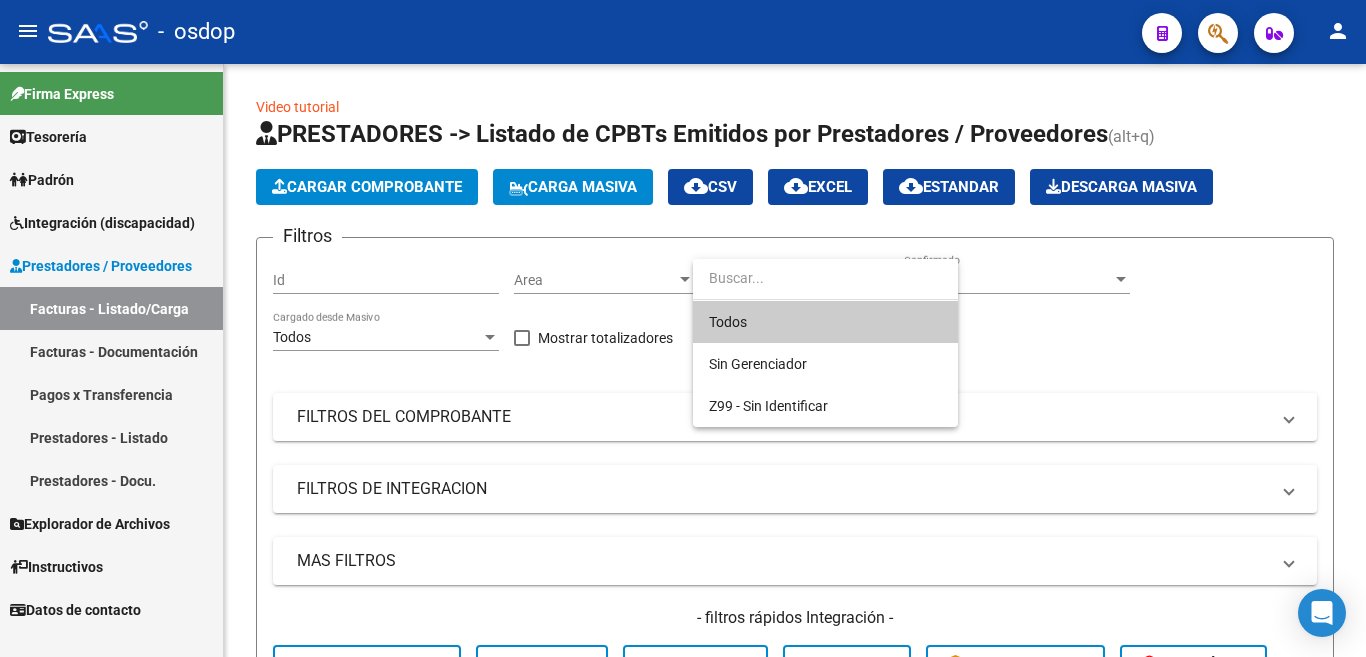 click at bounding box center (683, 328) 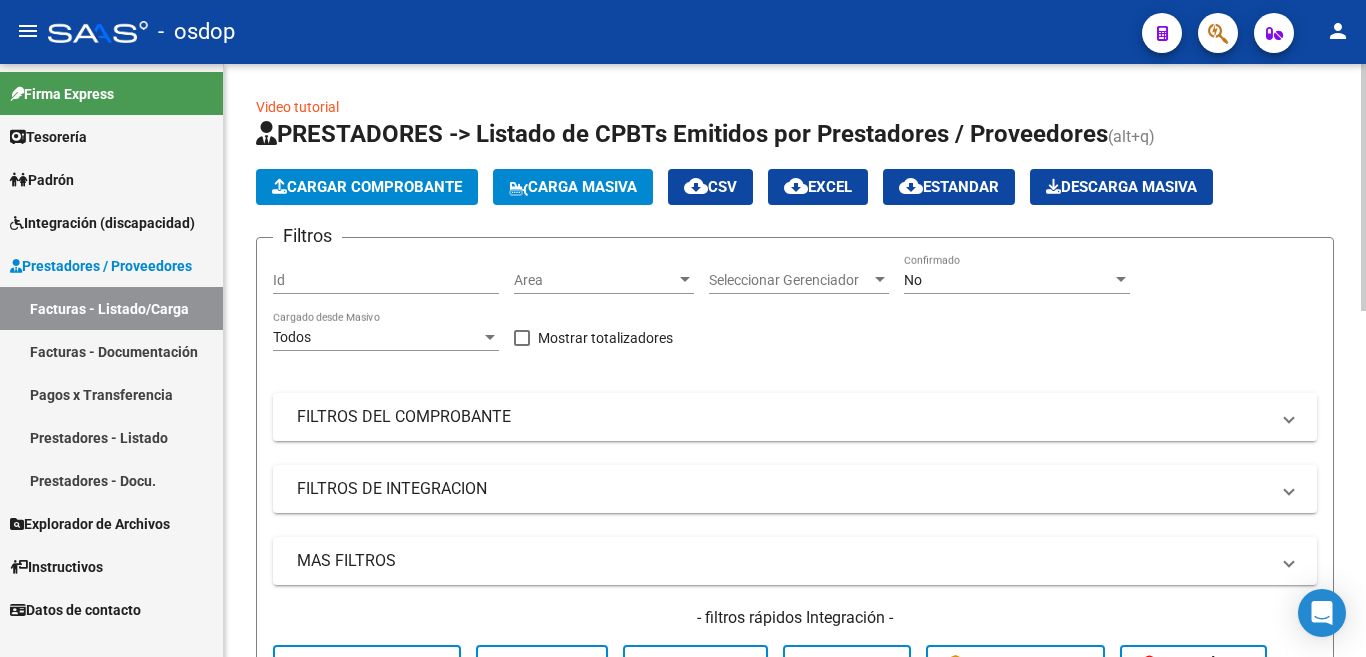 click on "FILTROS DEL COMPROBANTE" at bounding box center [783, 417] 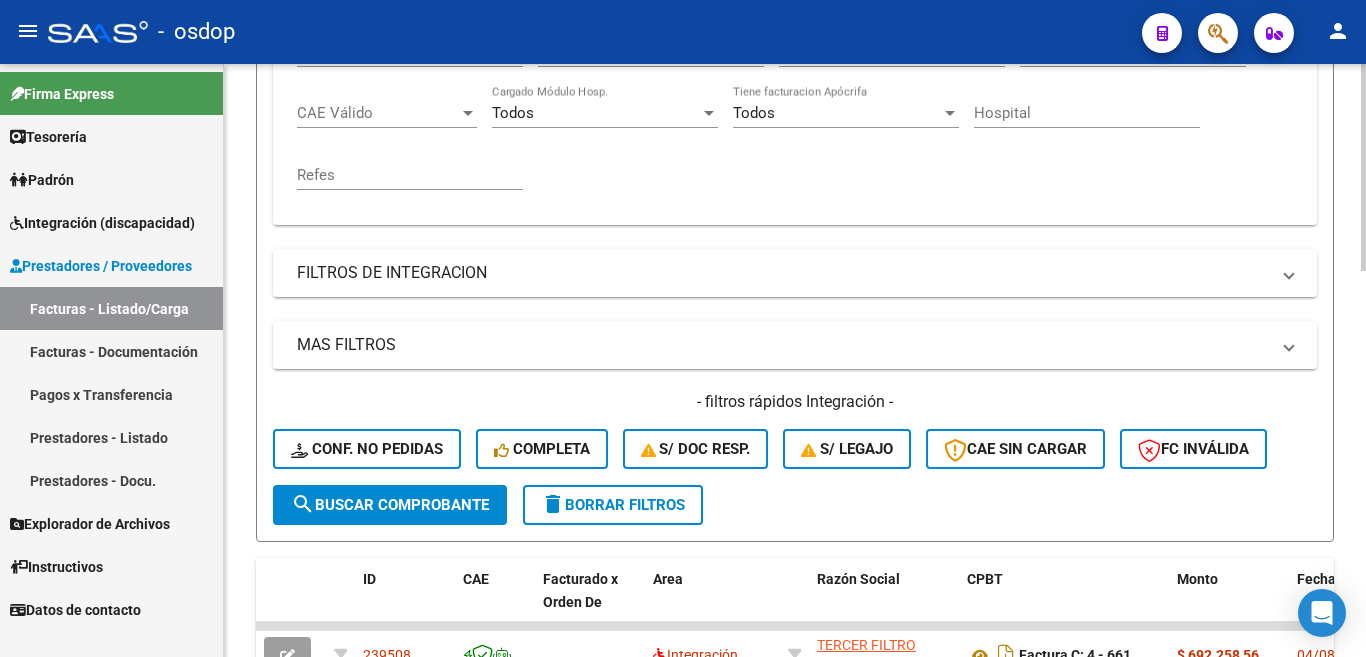 scroll, scrollTop: 500, scrollLeft: 0, axis: vertical 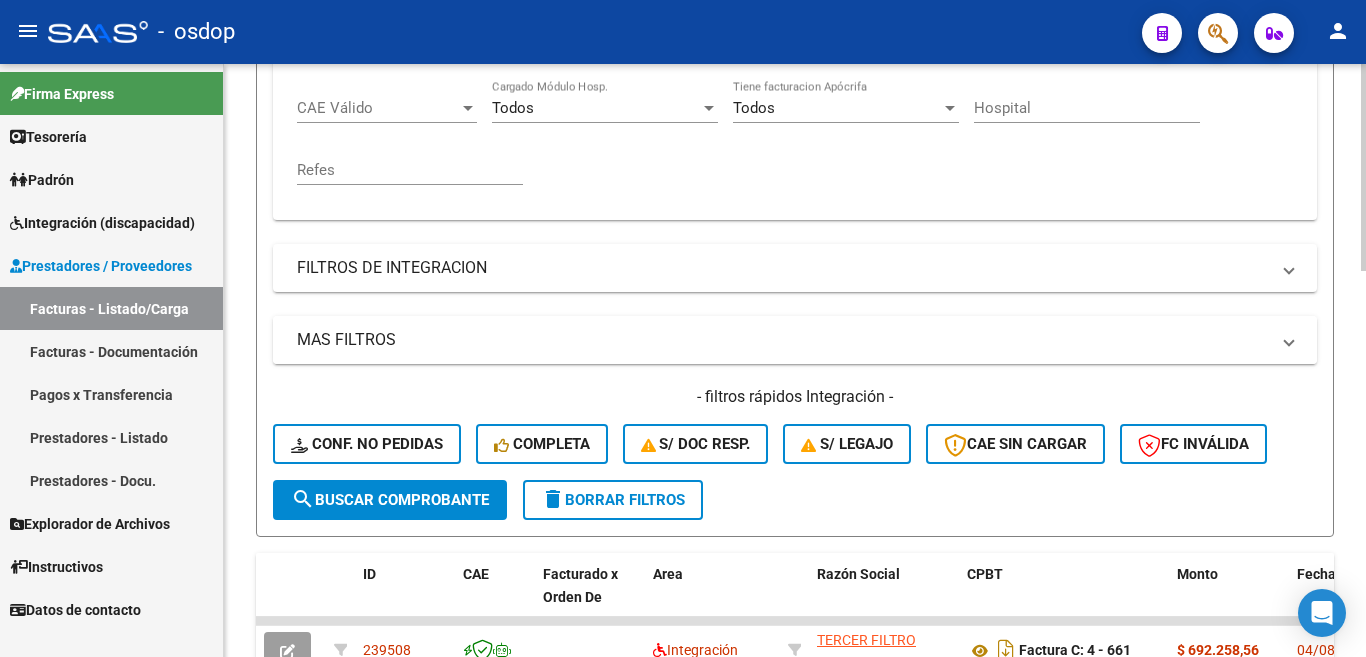 click on "MAS FILTROS" at bounding box center [783, 340] 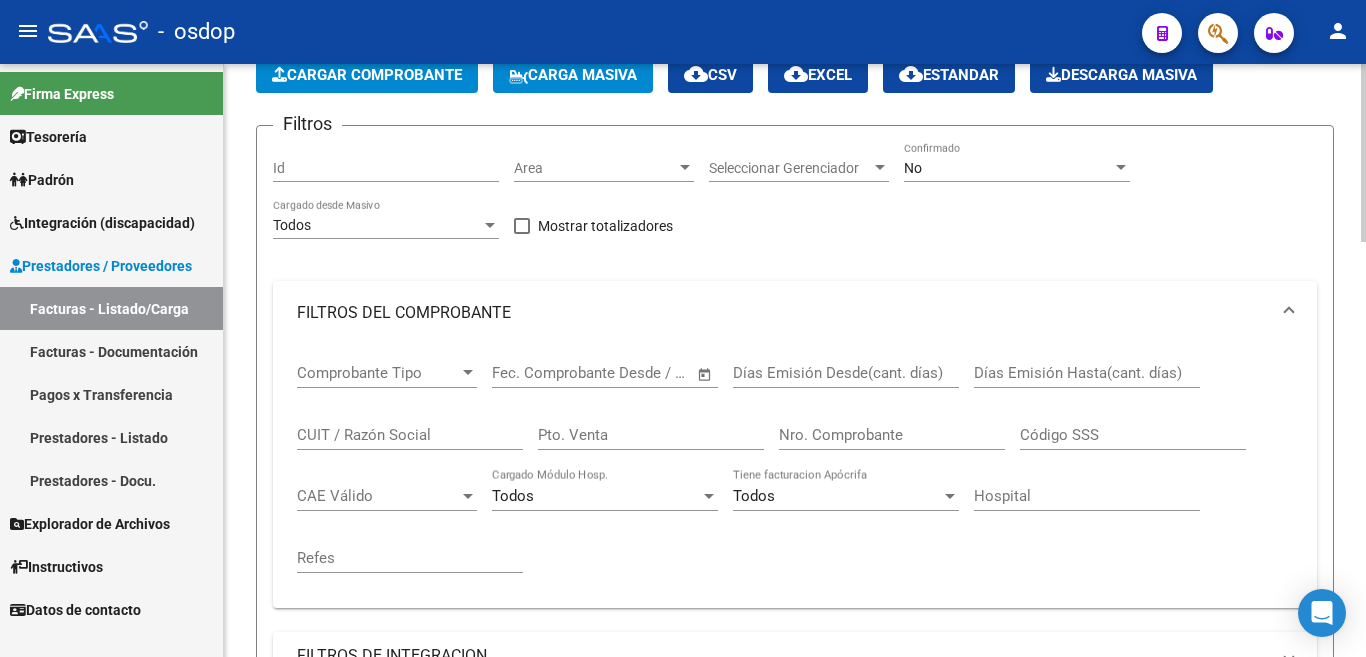 scroll, scrollTop: 100, scrollLeft: 0, axis: vertical 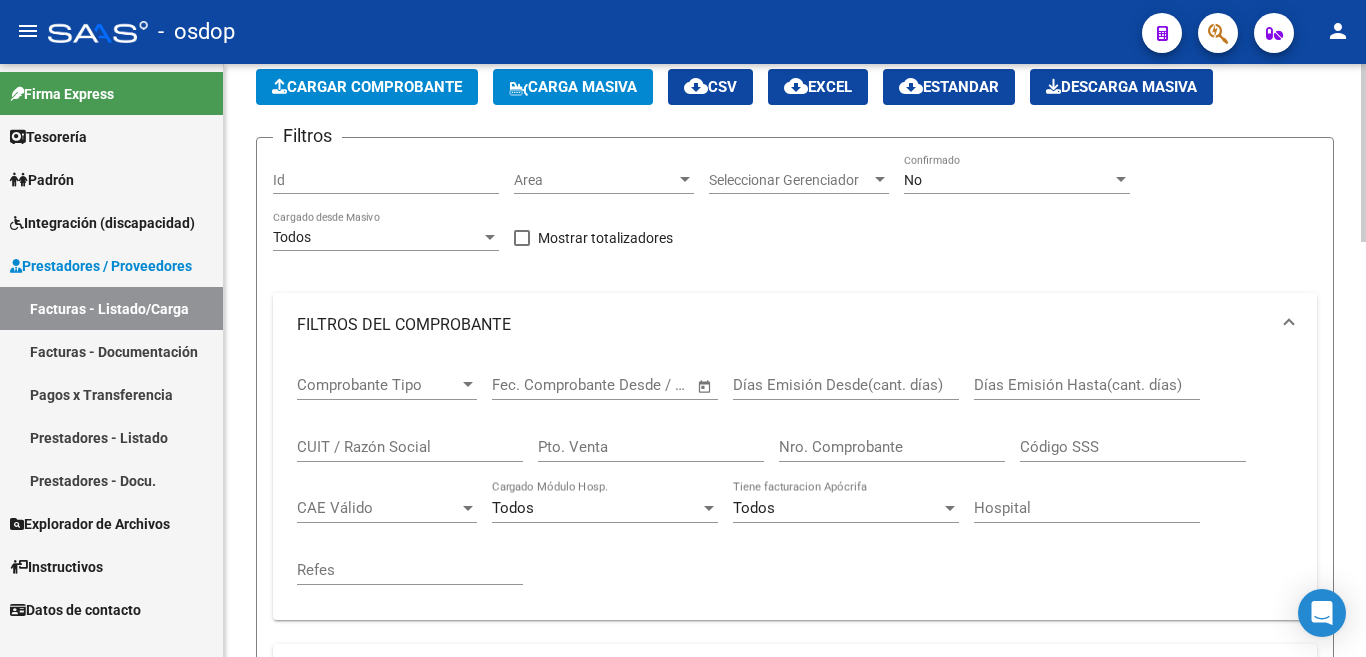click on "FILTROS DEL COMPROBANTE" at bounding box center [783, 325] 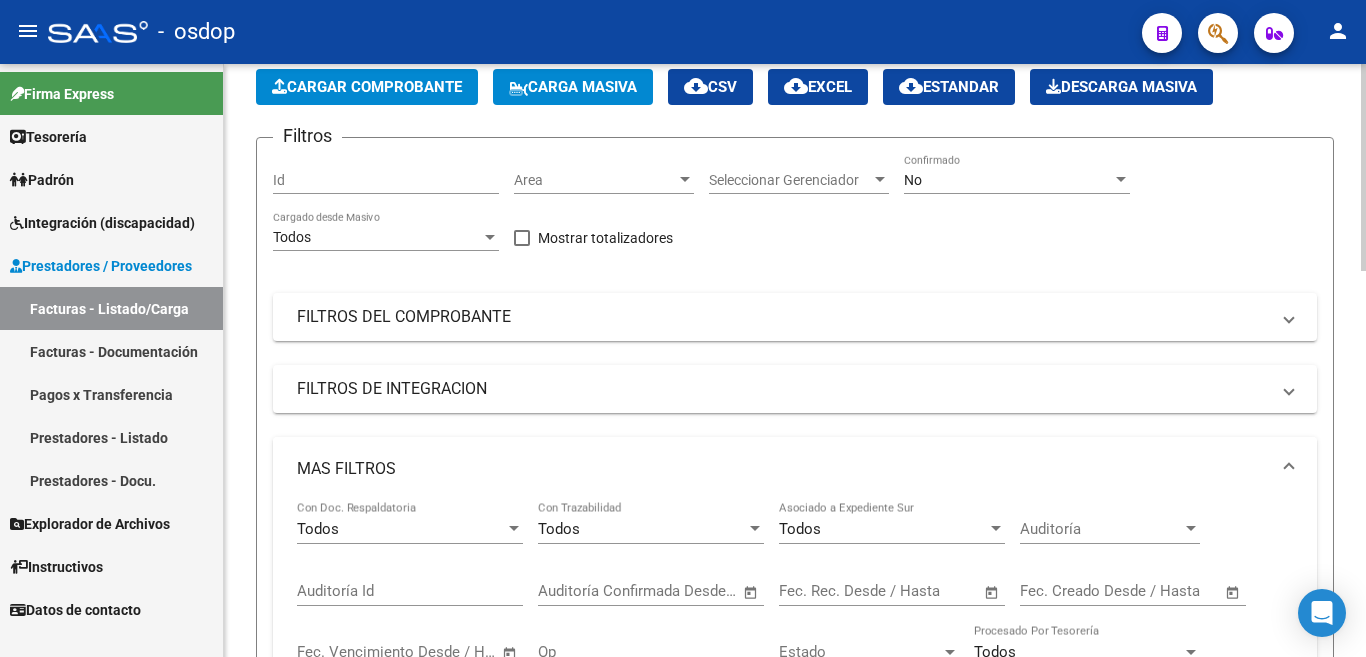 scroll, scrollTop: 400, scrollLeft: 0, axis: vertical 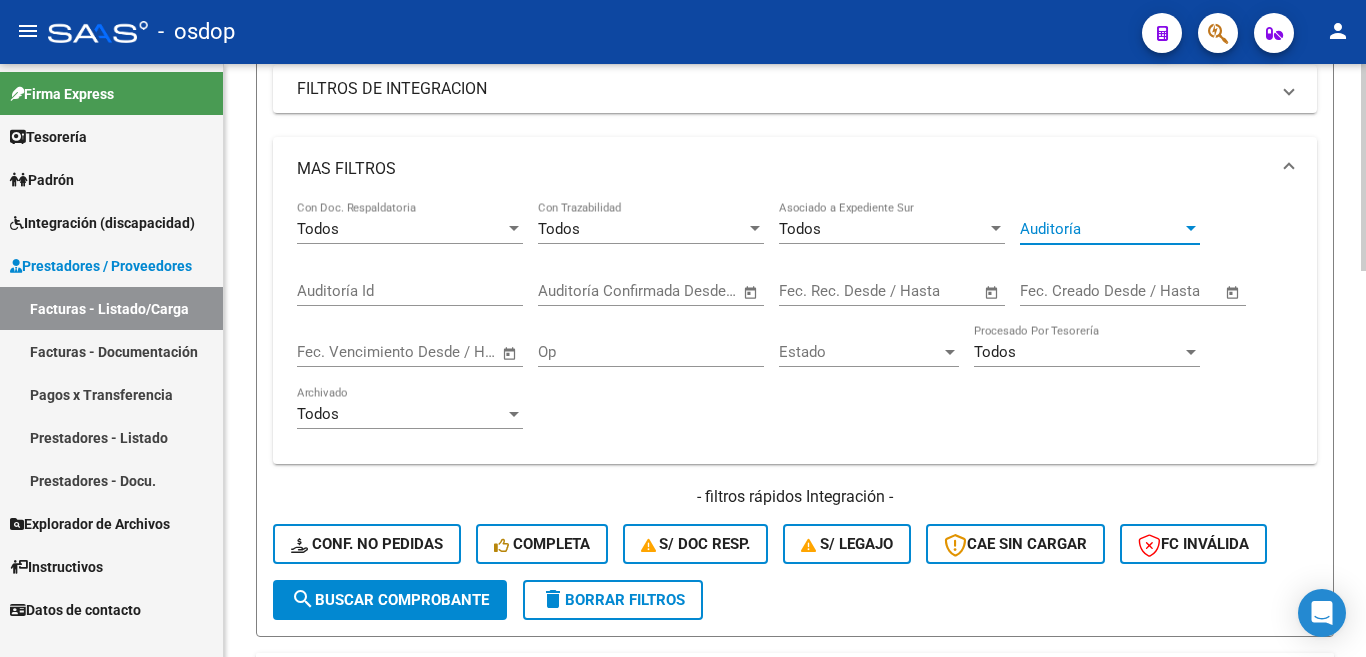 click at bounding box center (1191, 229) 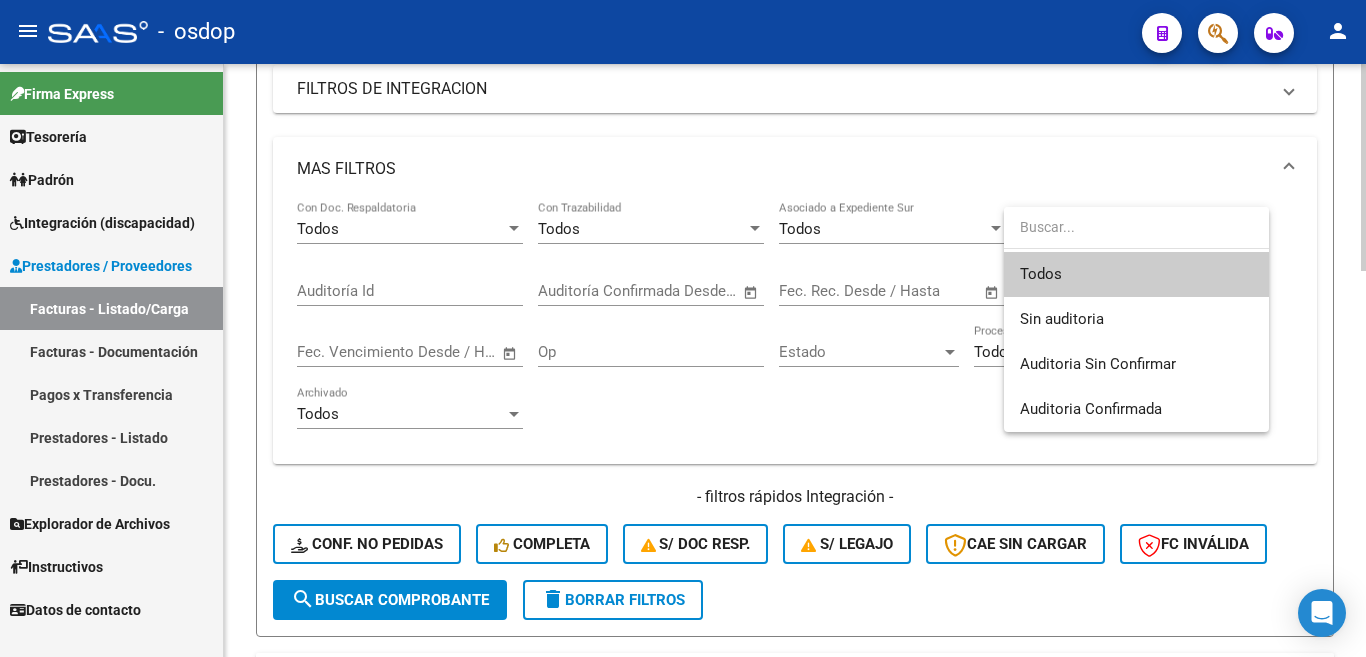 click at bounding box center [1136, 227] 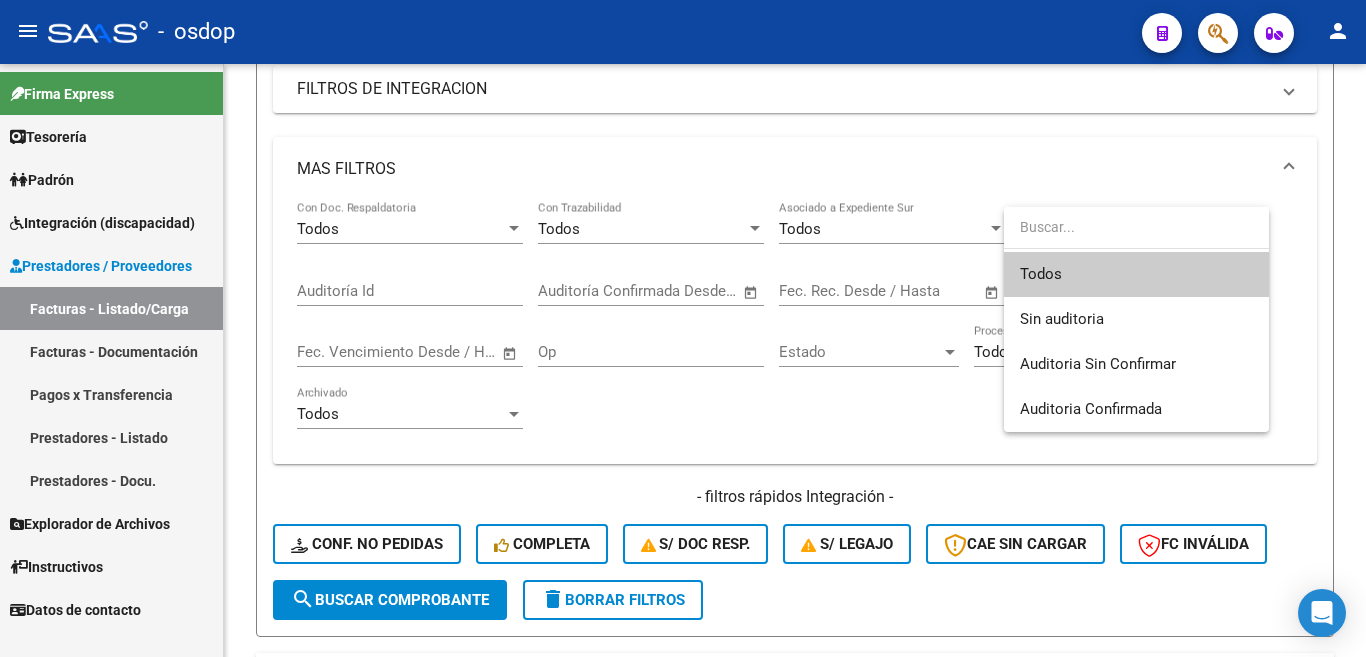 click at bounding box center [683, 328] 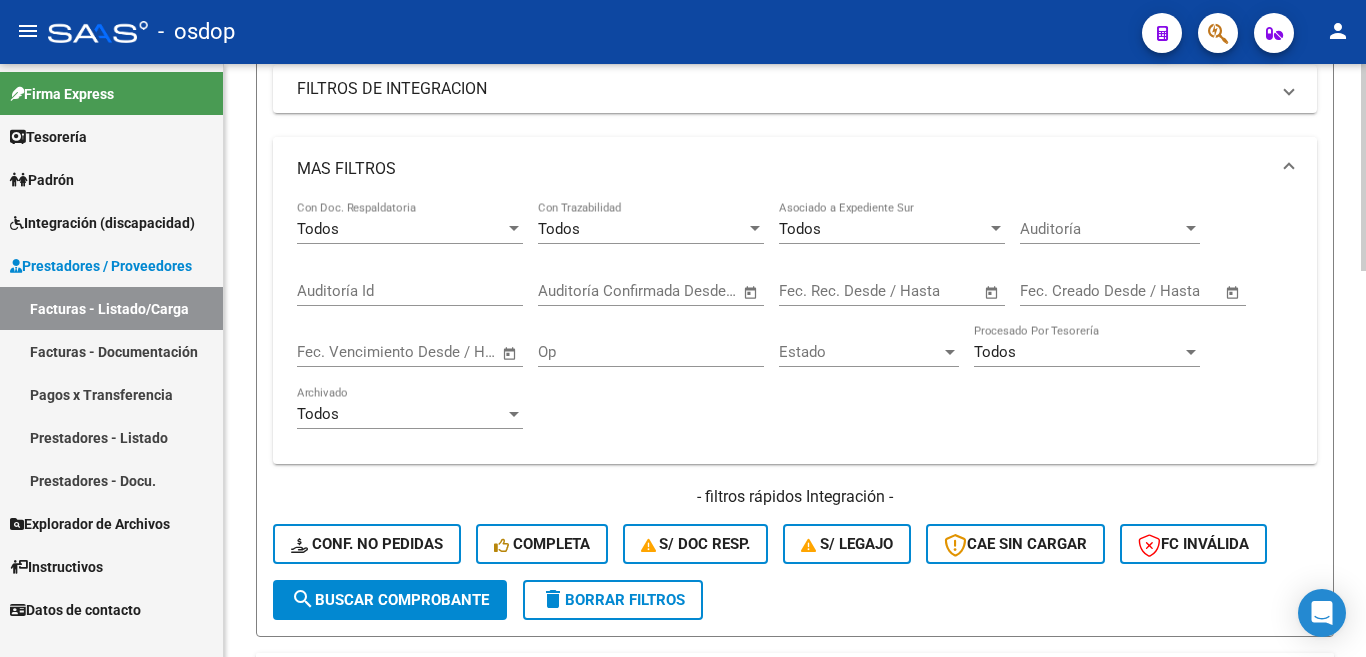 click on "MAS FILTROS" at bounding box center (795, 169) 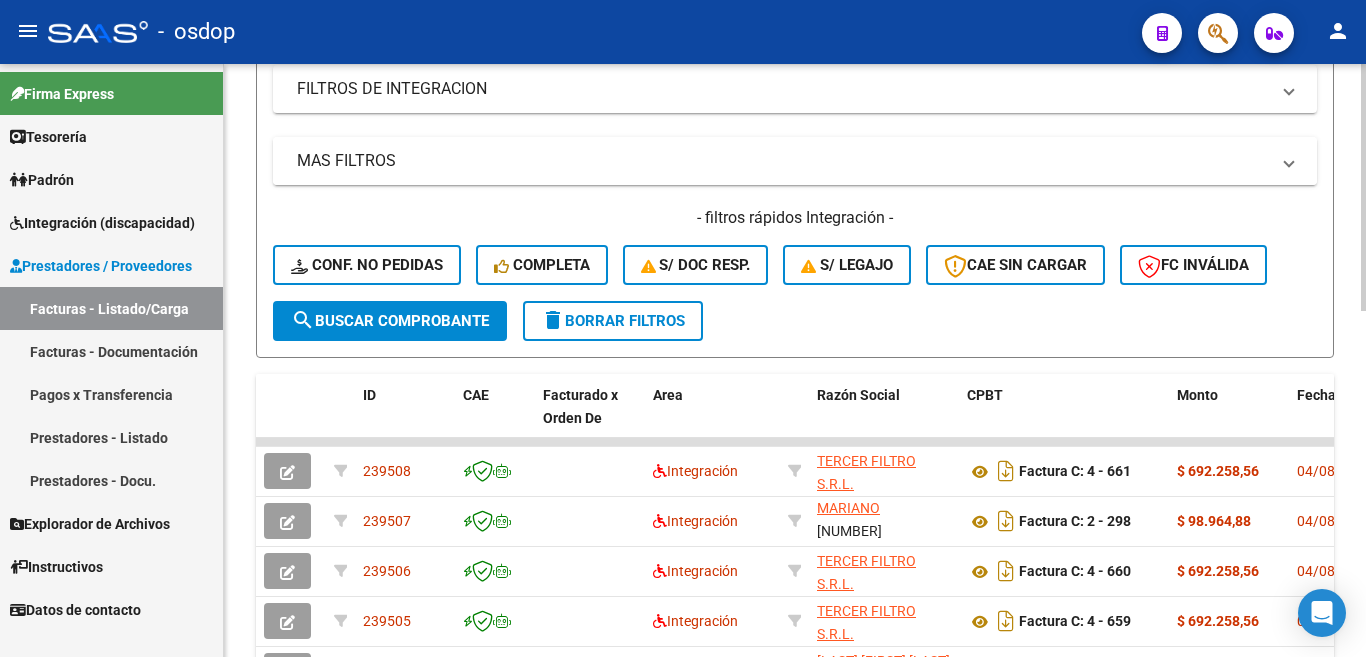 click on "MAS FILTROS" at bounding box center (783, 161) 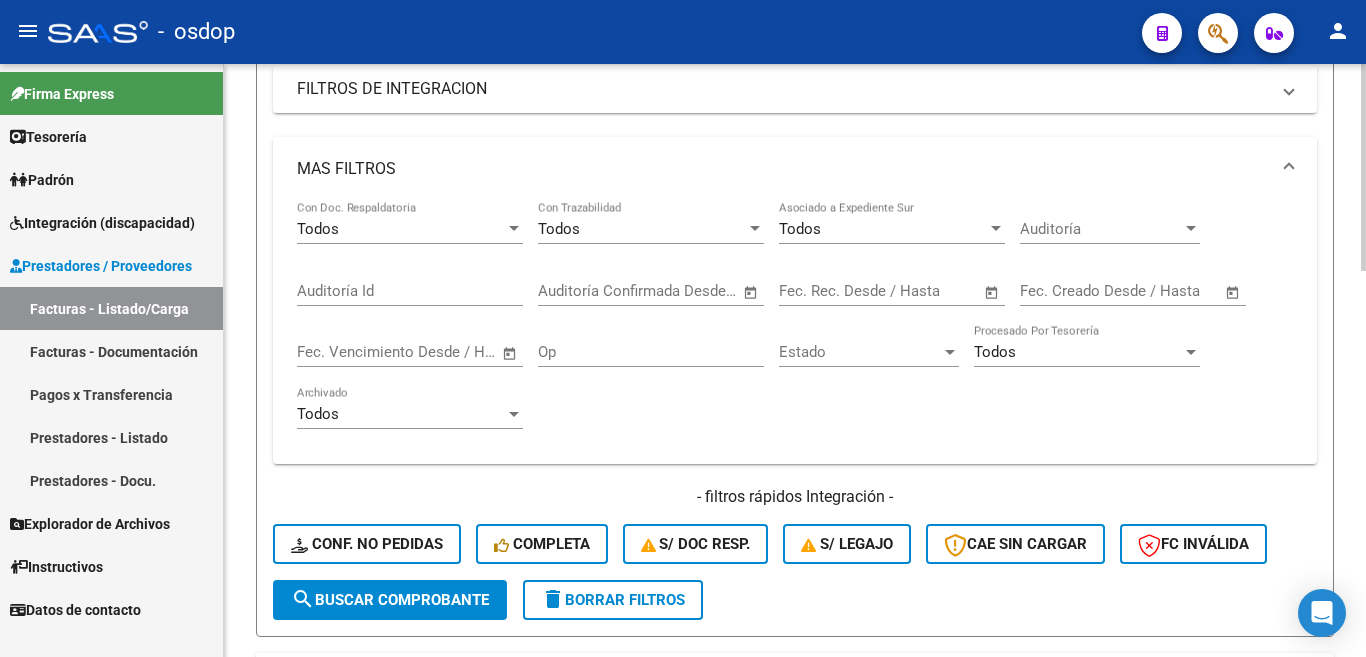 click on "MAS FILTROS" at bounding box center (783, 169) 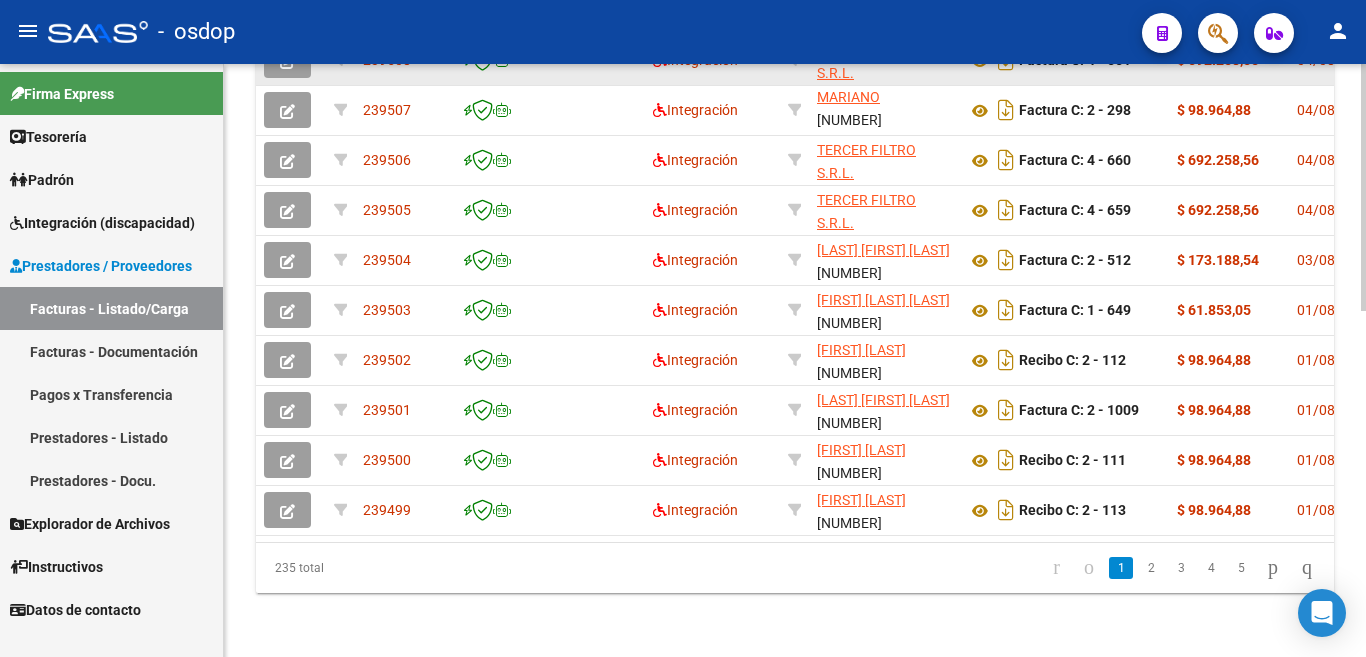 scroll, scrollTop: 828, scrollLeft: 0, axis: vertical 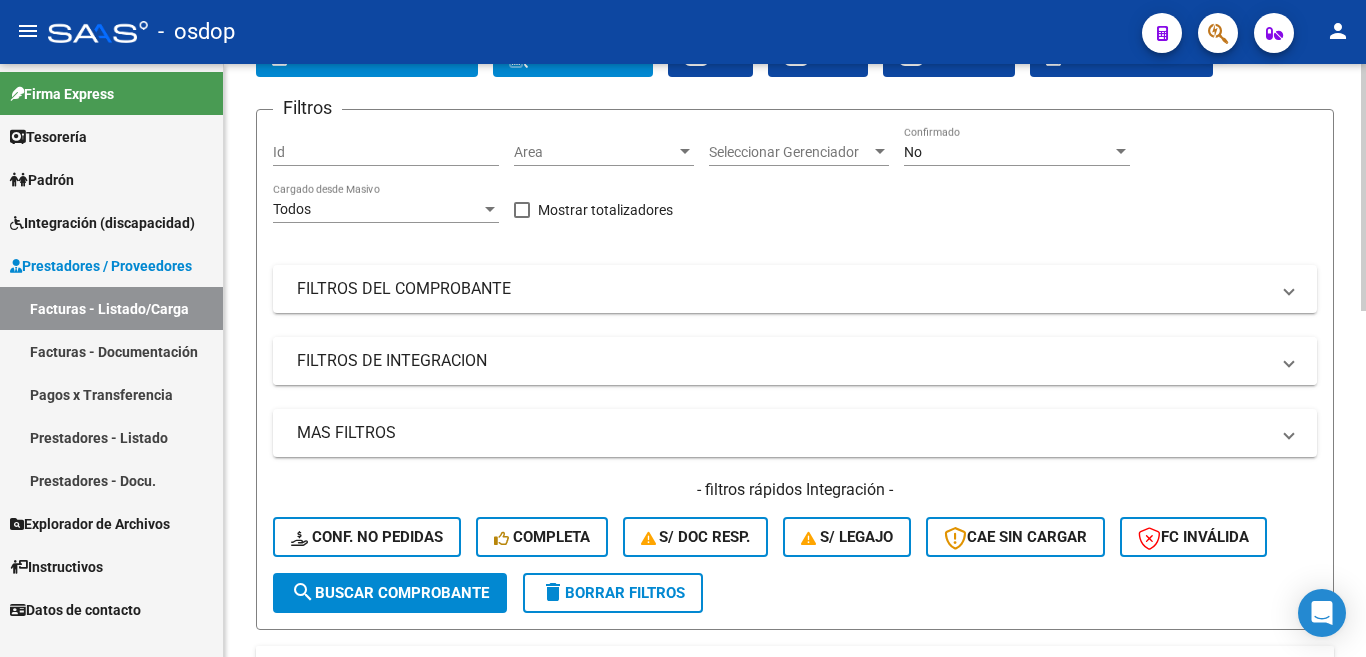click on "FILTROS DE INTEGRACION" at bounding box center (783, 361) 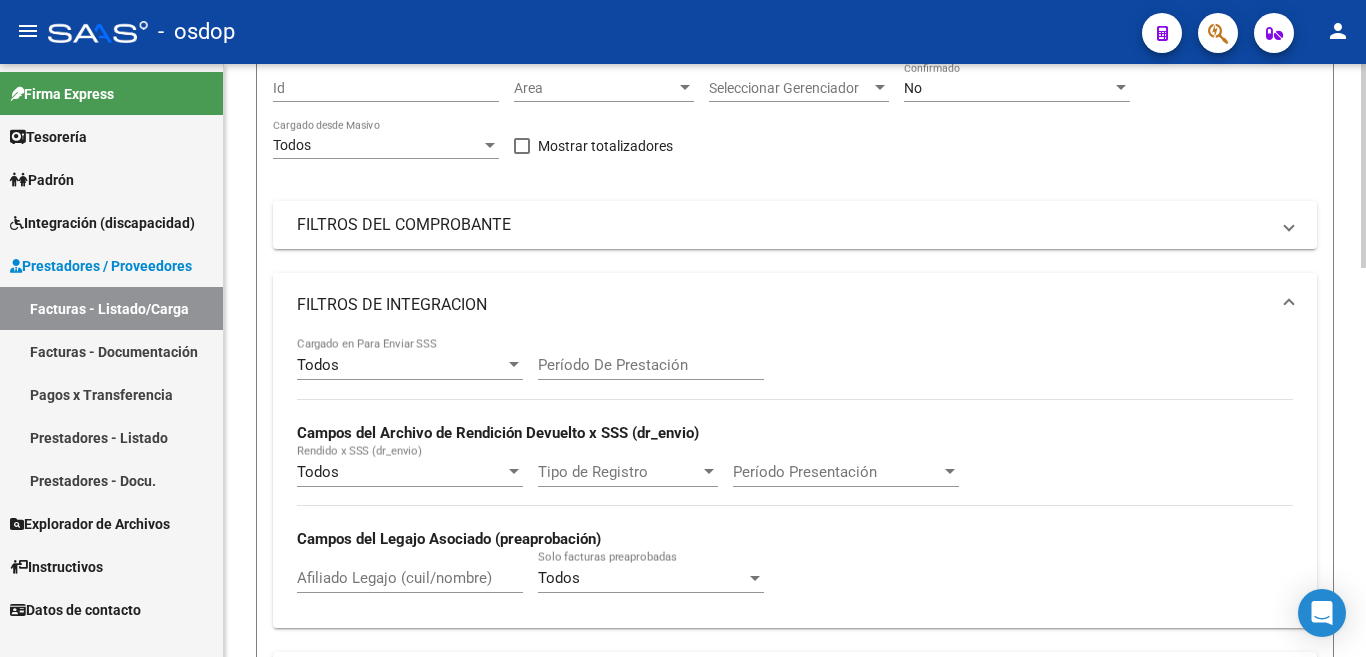 scroll, scrollTop: 228, scrollLeft: 0, axis: vertical 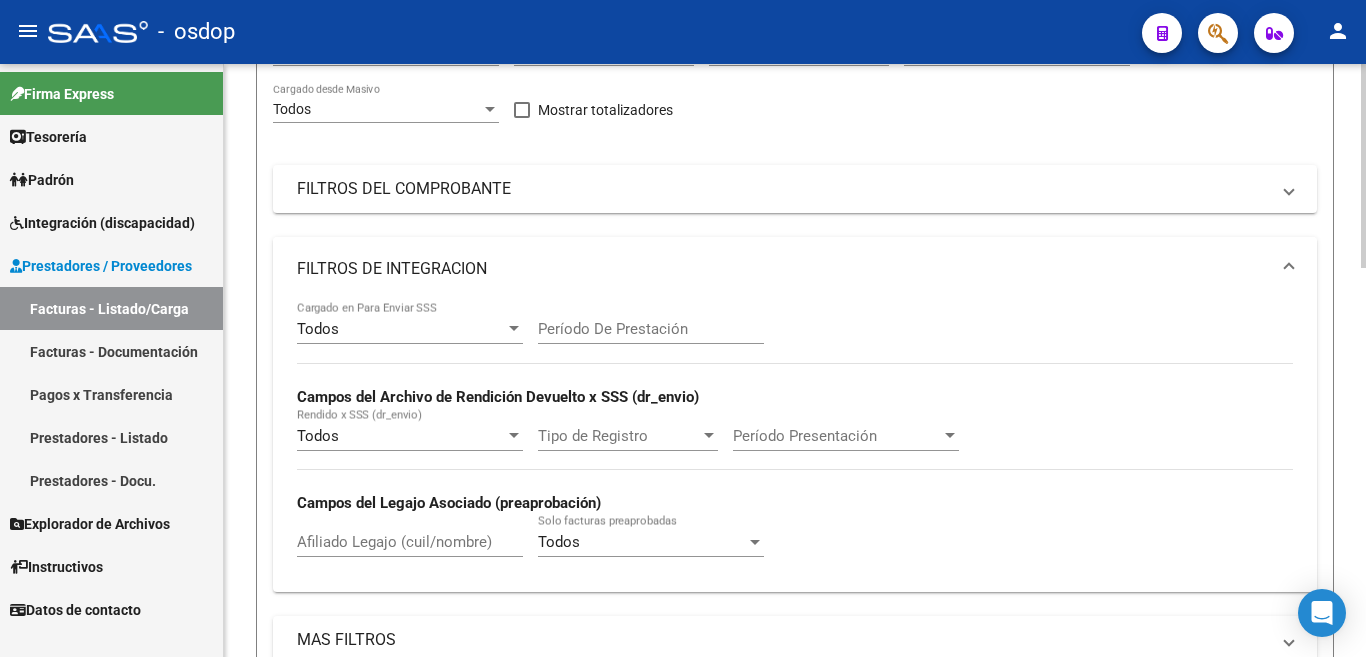 click on "FILTROS DE INTEGRACION" at bounding box center [783, 269] 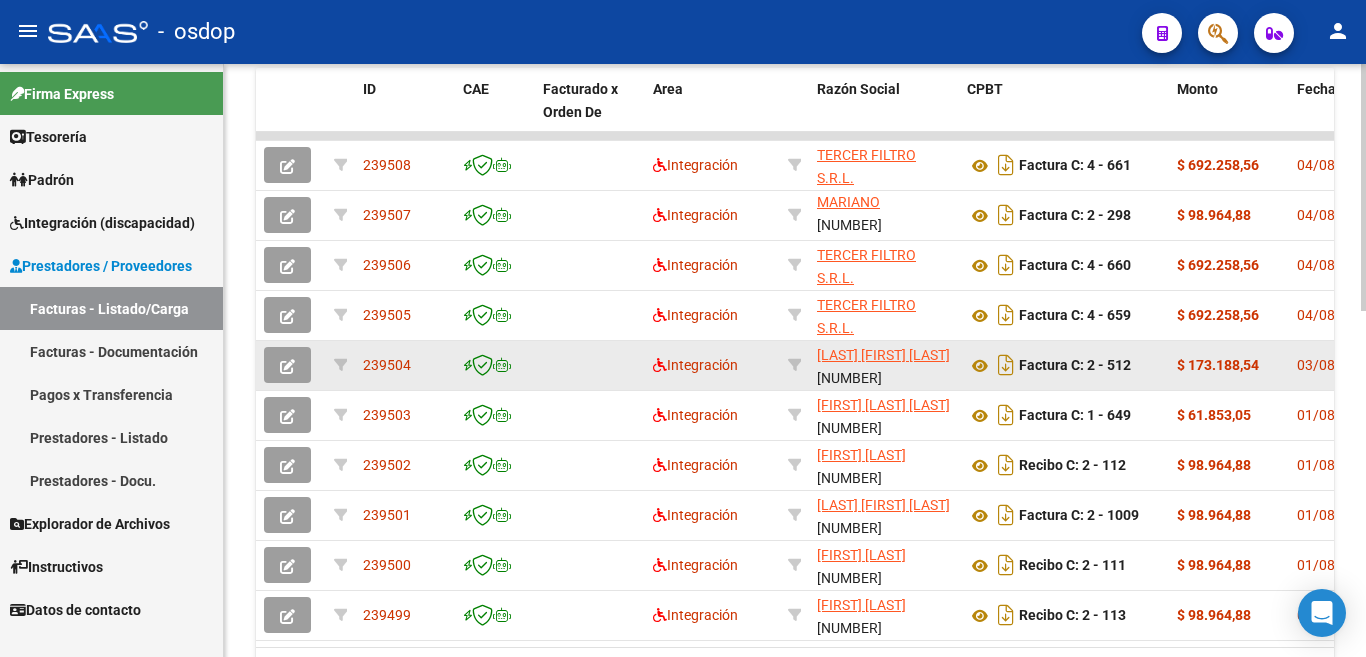 scroll, scrollTop: 728, scrollLeft: 0, axis: vertical 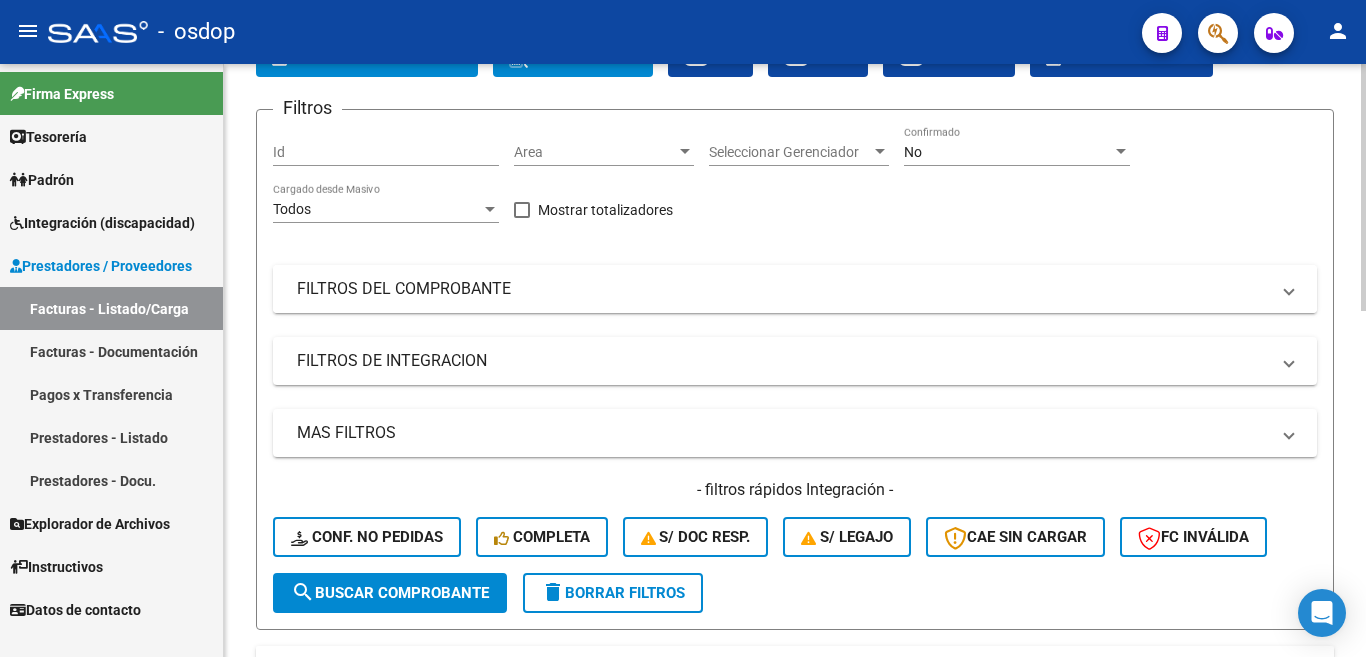 click on "FILTROS DEL COMPROBANTE" at bounding box center (783, 289) 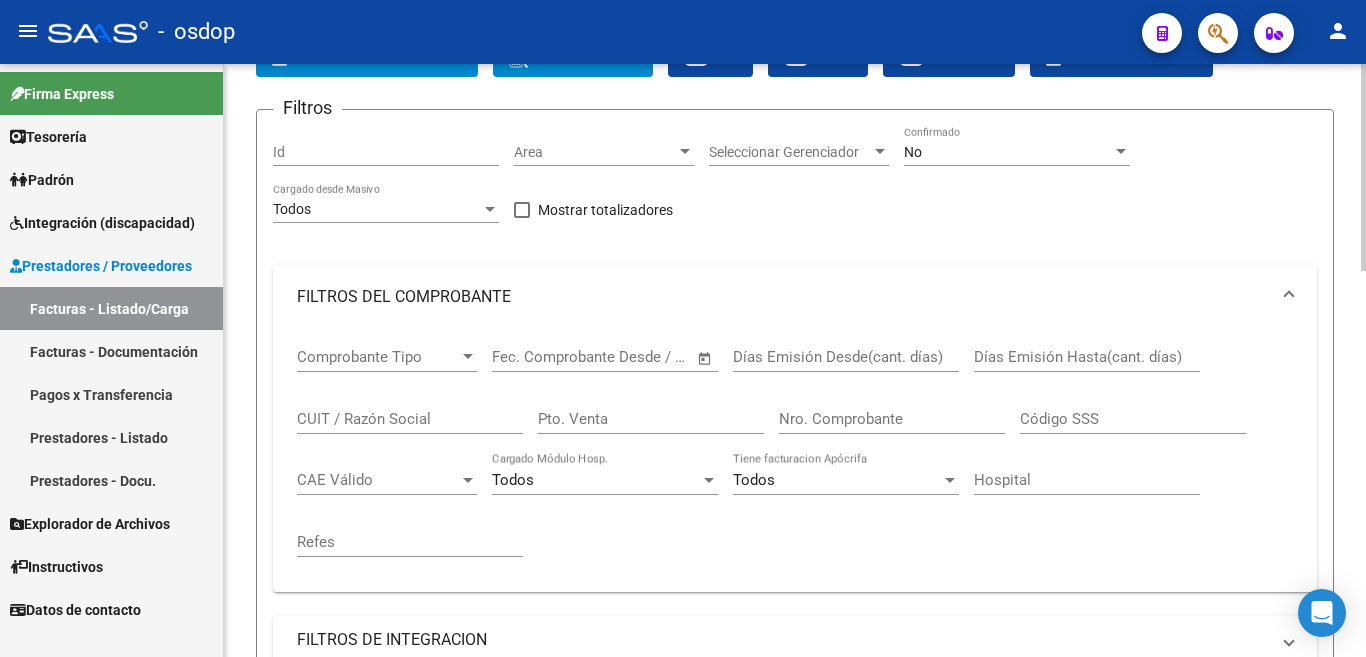 click on "FILTROS DEL COMPROBANTE" at bounding box center (795, 297) 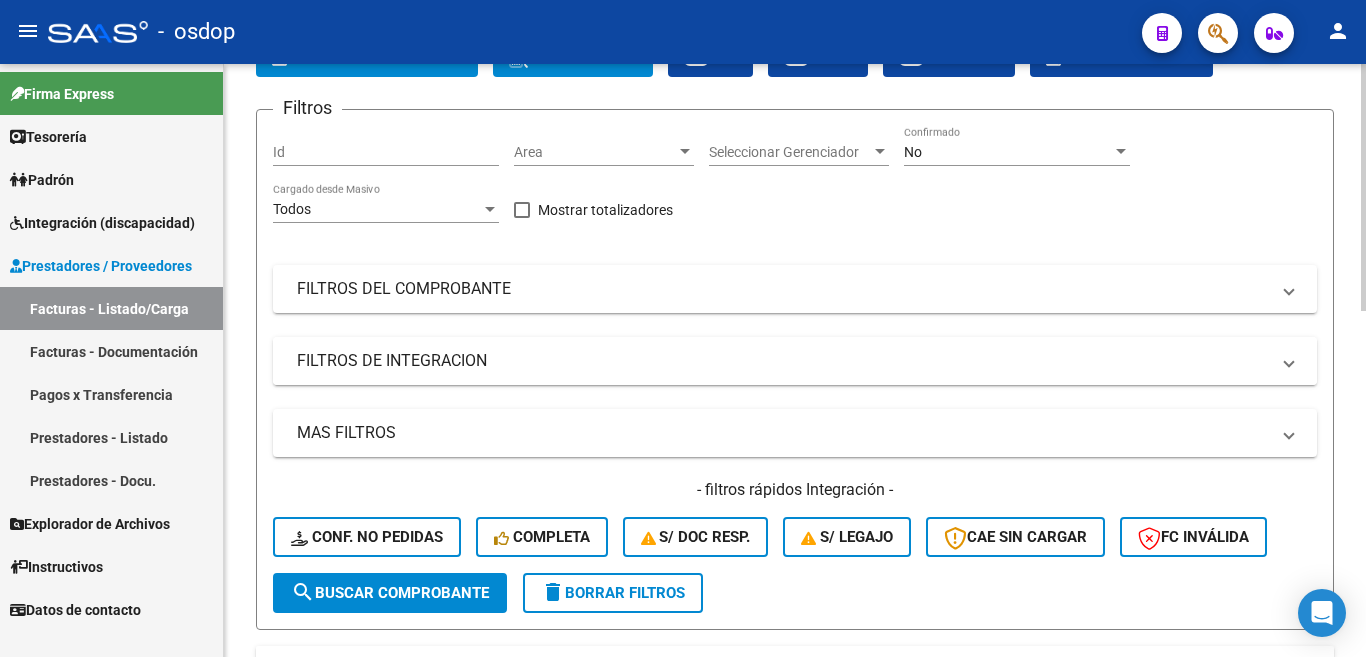 click on "FILTROS DE INTEGRACION" at bounding box center [783, 361] 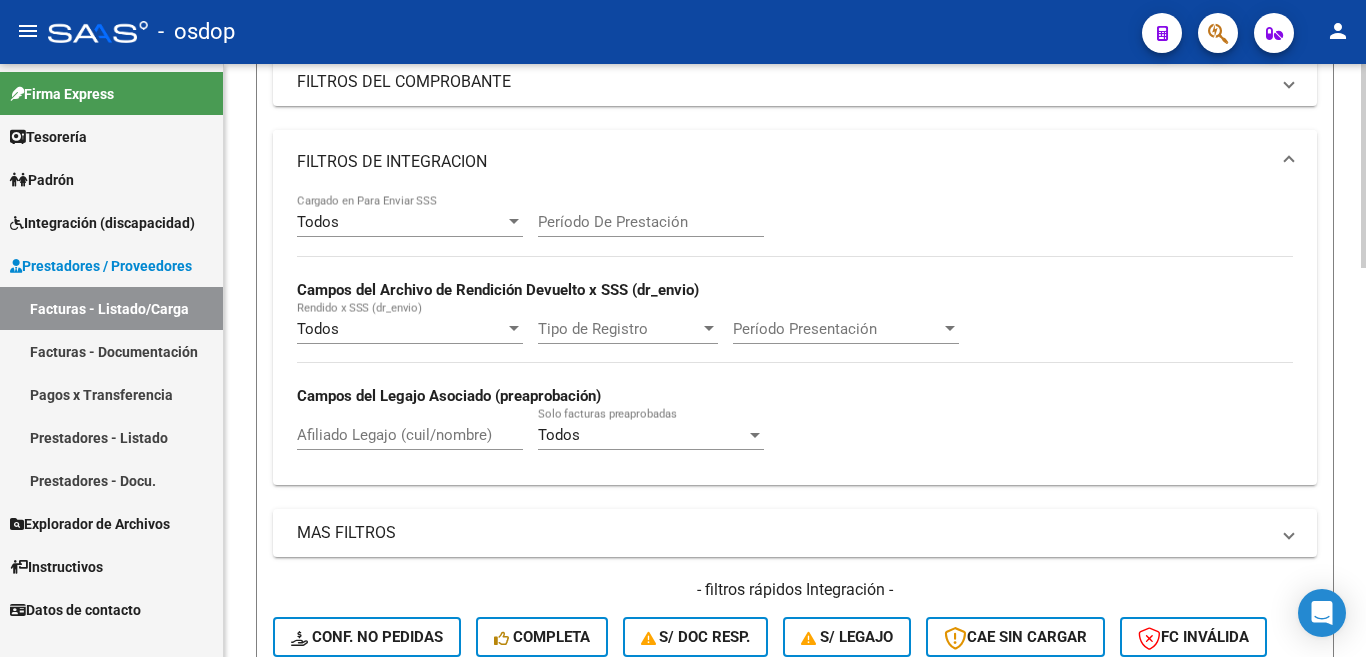 scroll, scrollTop: 228, scrollLeft: 0, axis: vertical 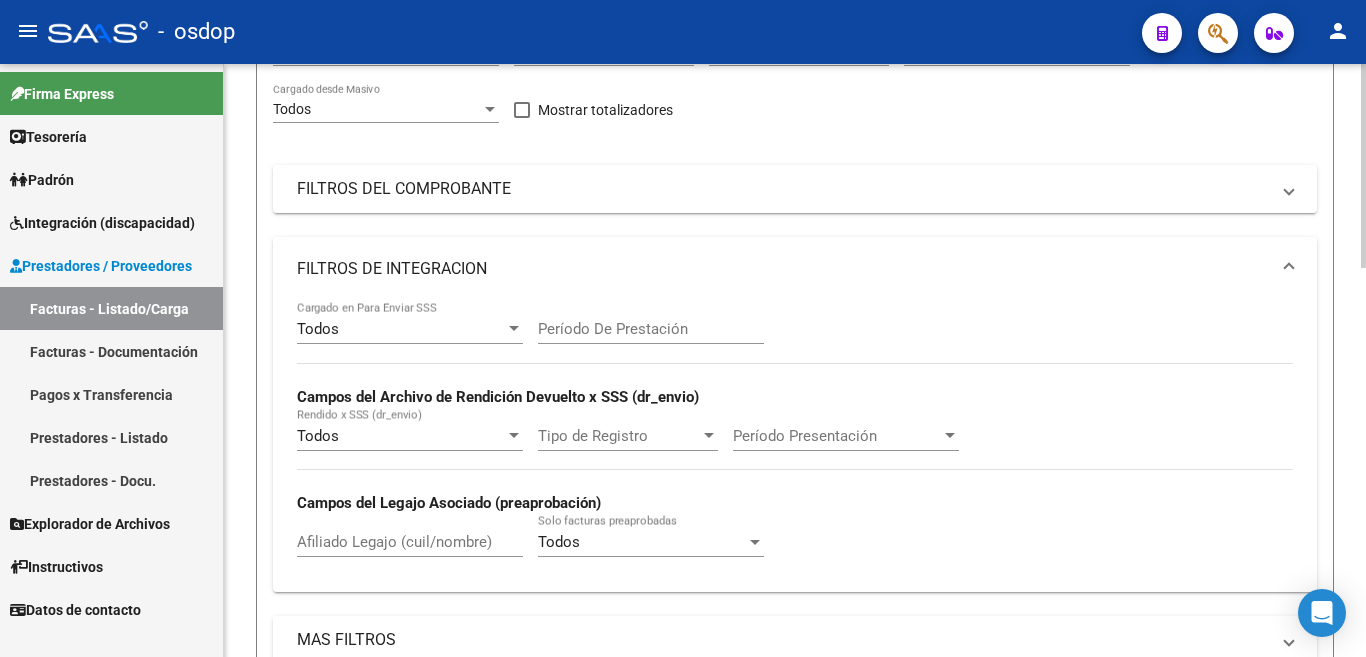 click on "FILTROS DE INTEGRACION" at bounding box center [783, 269] 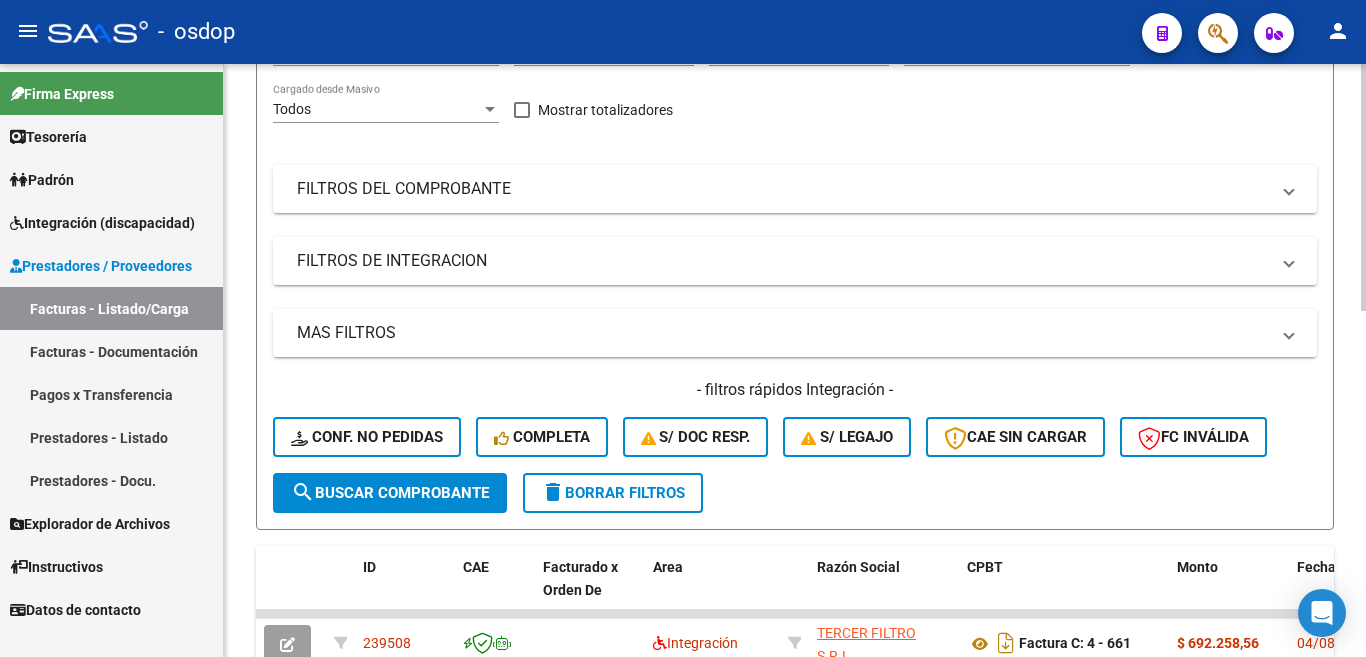 click on "MAS FILTROS" at bounding box center (783, 333) 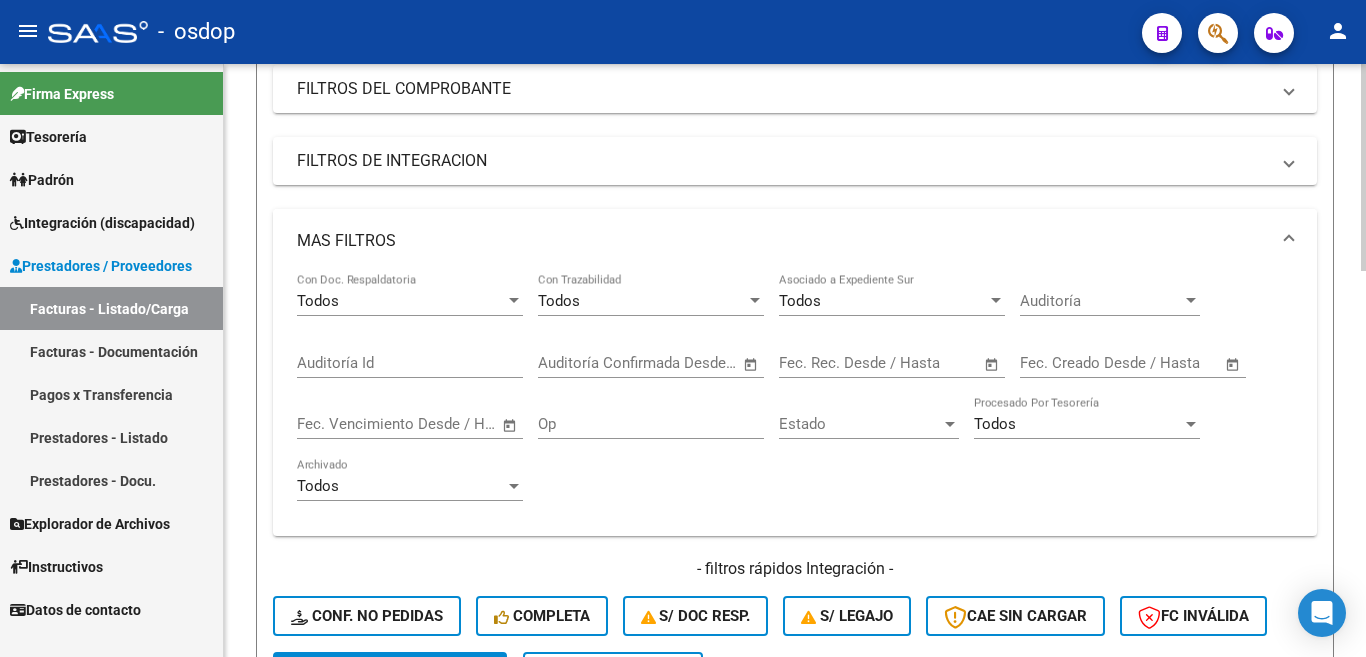 scroll, scrollTop: 228, scrollLeft: 0, axis: vertical 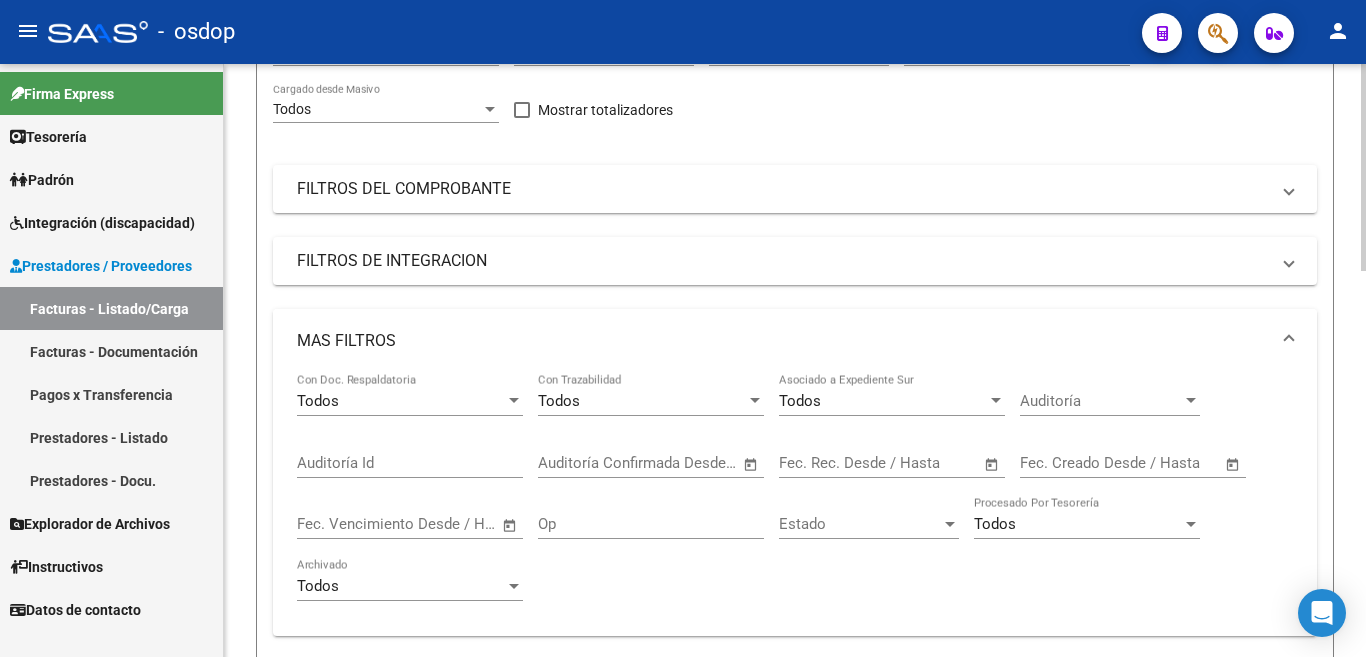 click on "MAS FILTROS" at bounding box center (783, 341) 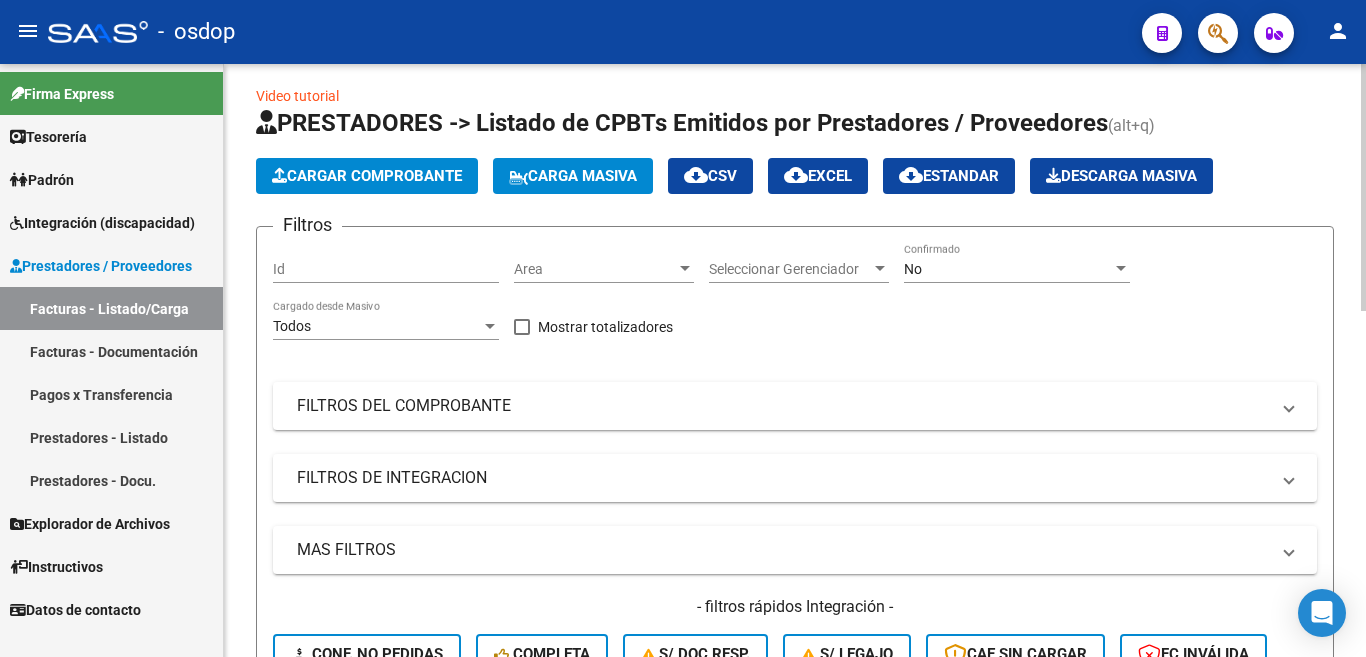 scroll, scrollTop: 0, scrollLeft: 0, axis: both 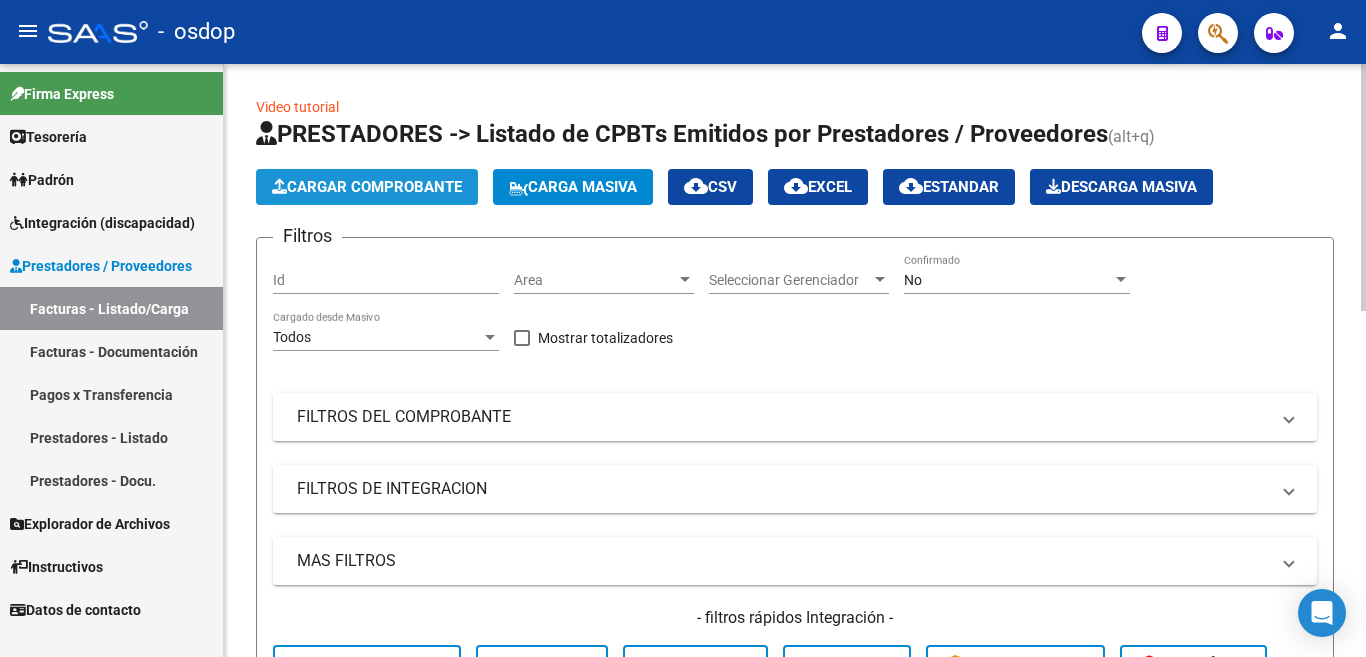 click on "Cargar Comprobante" 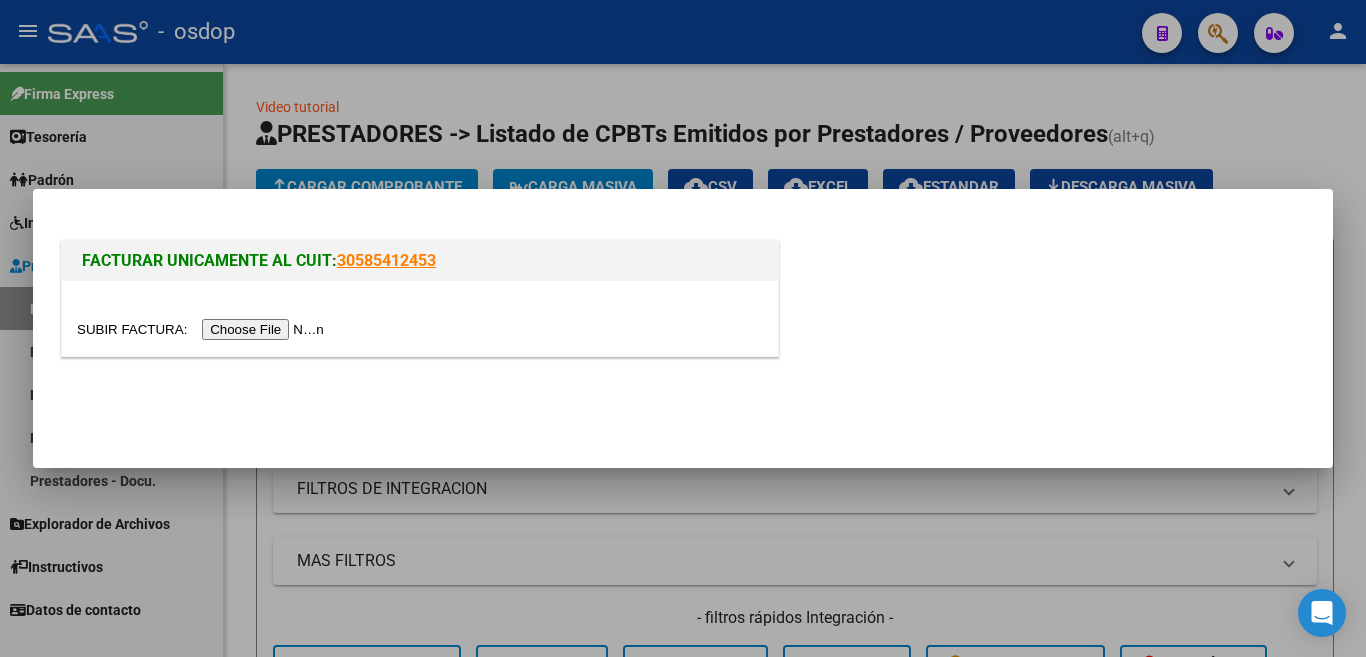 click at bounding box center (203, 329) 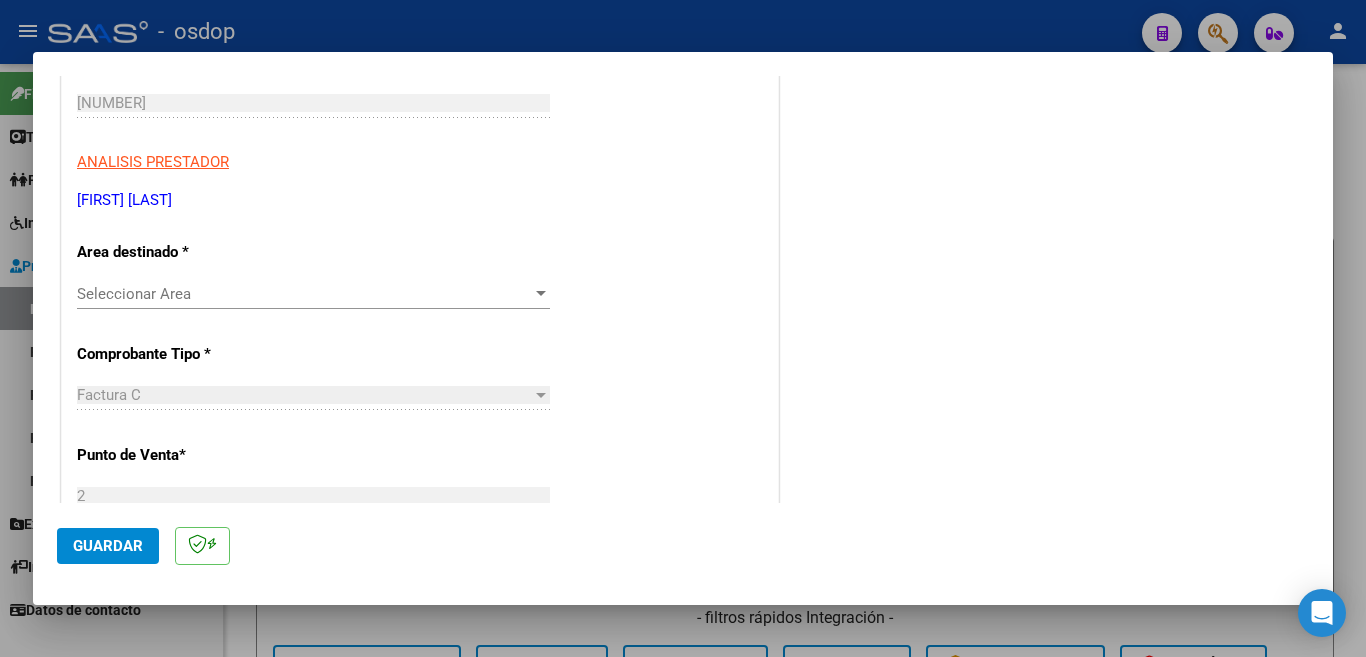 scroll, scrollTop: 300, scrollLeft: 0, axis: vertical 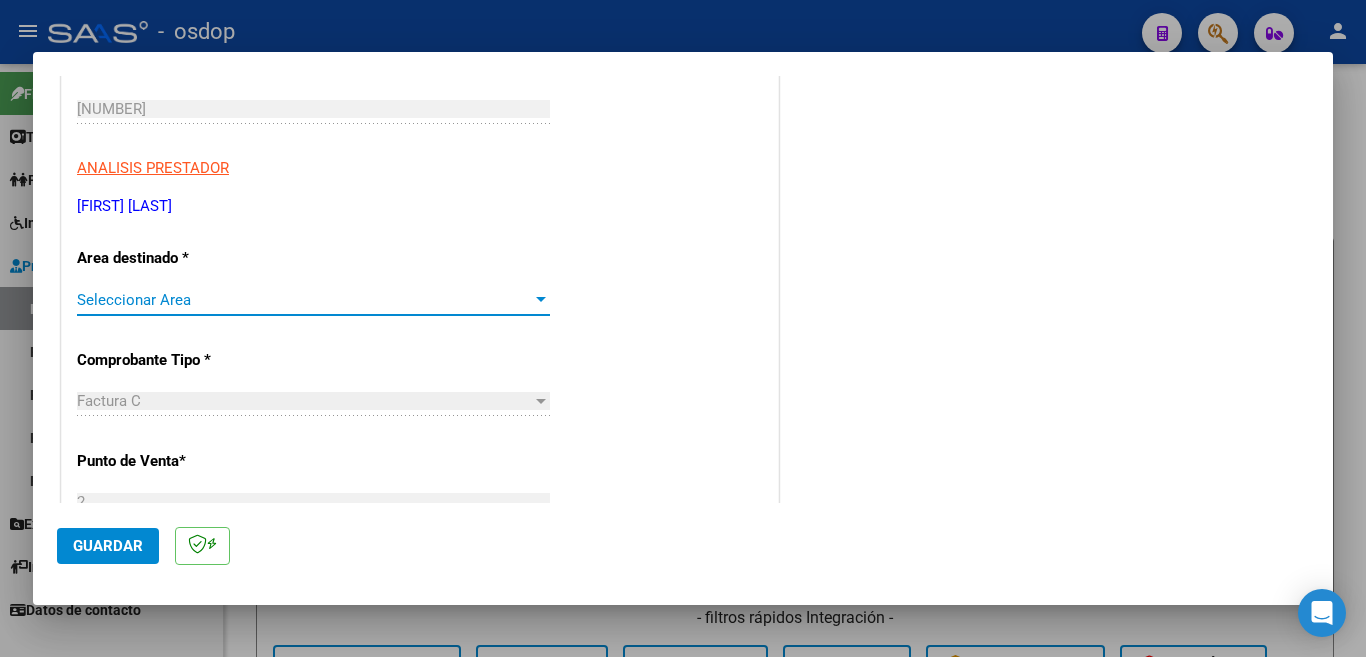 click on "Seleccionar Area" at bounding box center (304, 300) 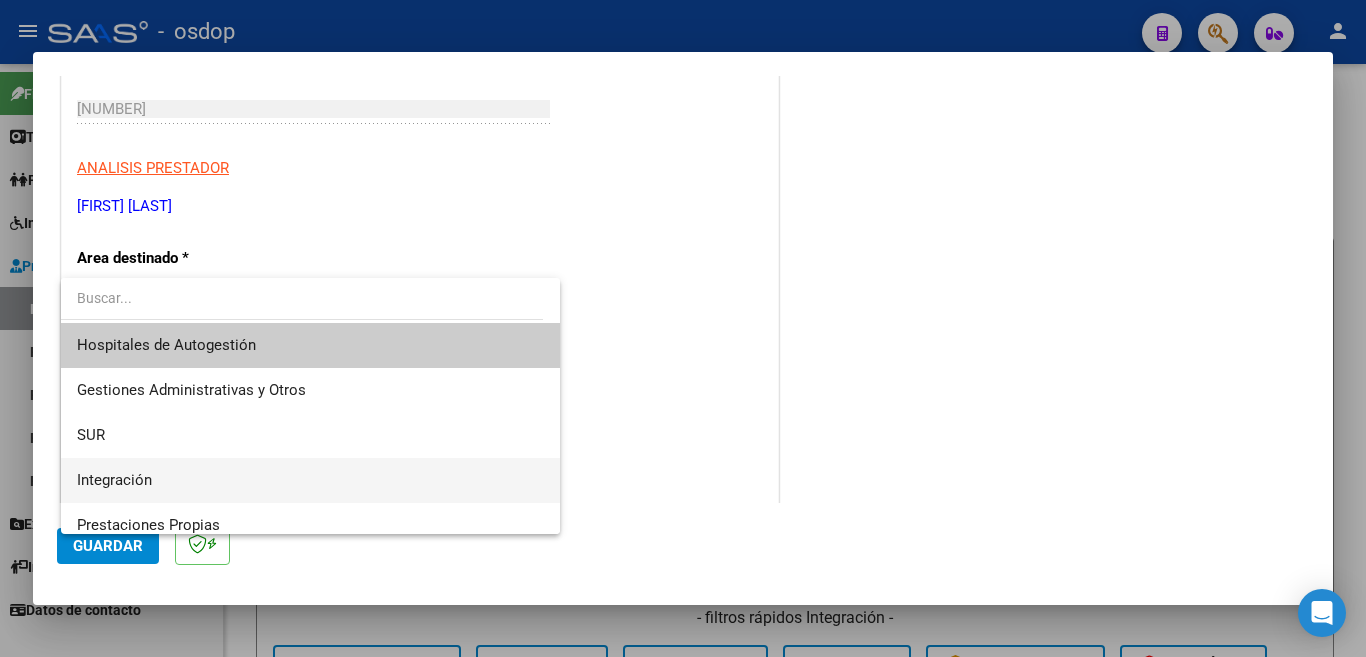 click on "Integración" at bounding box center [310, 480] 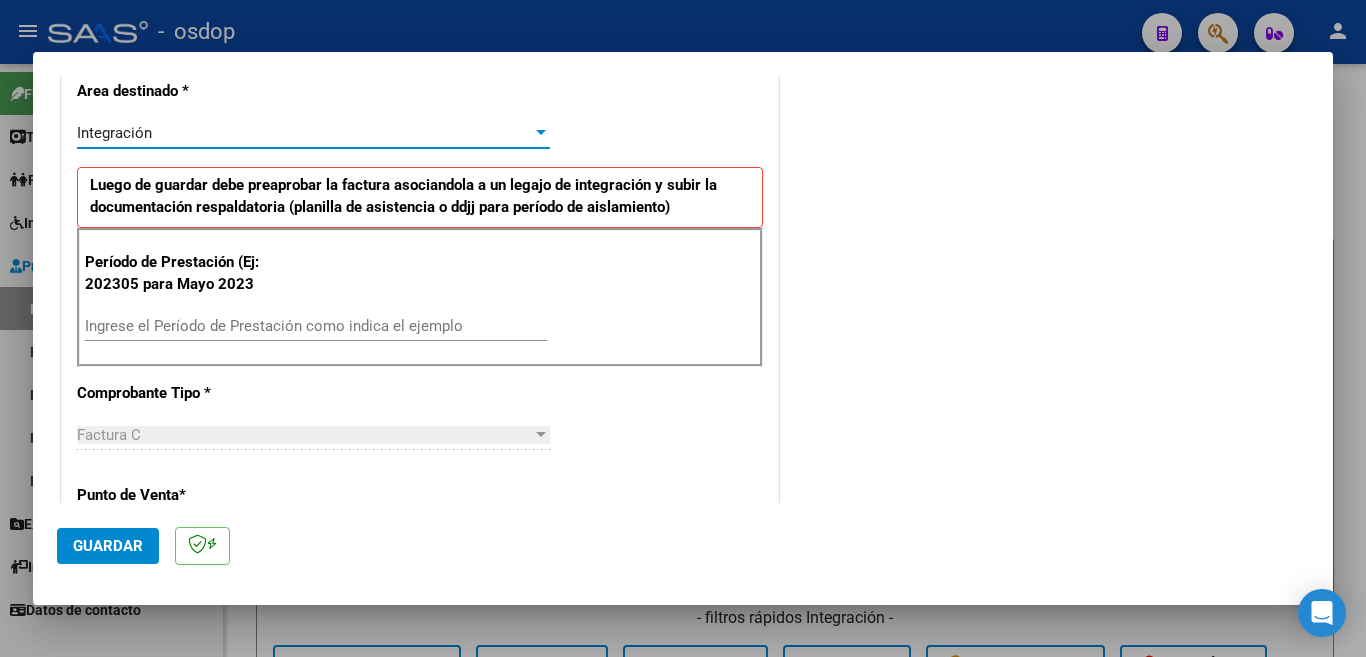 scroll, scrollTop: 500, scrollLeft: 0, axis: vertical 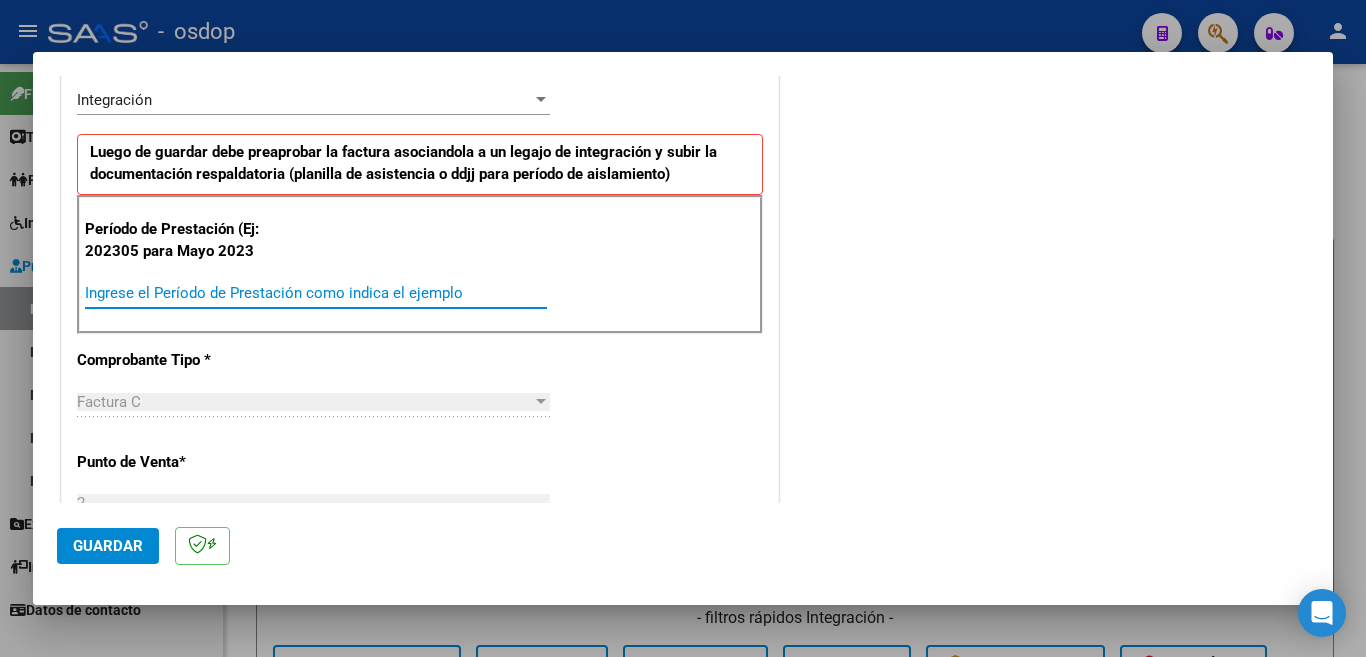click on "Ingrese el Período de Prestación como indica el ejemplo" at bounding box center (316, 293) 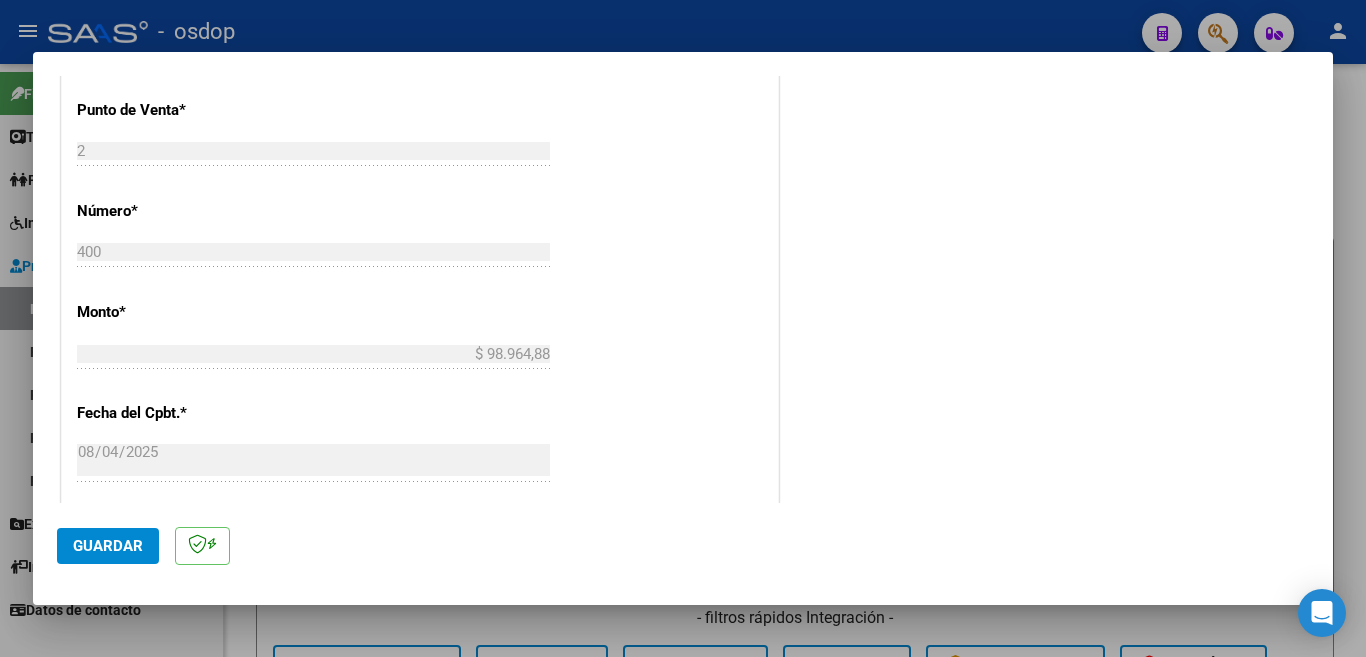 scroll, scrollTop: 900, scrollLeft: 0, axis: vertical 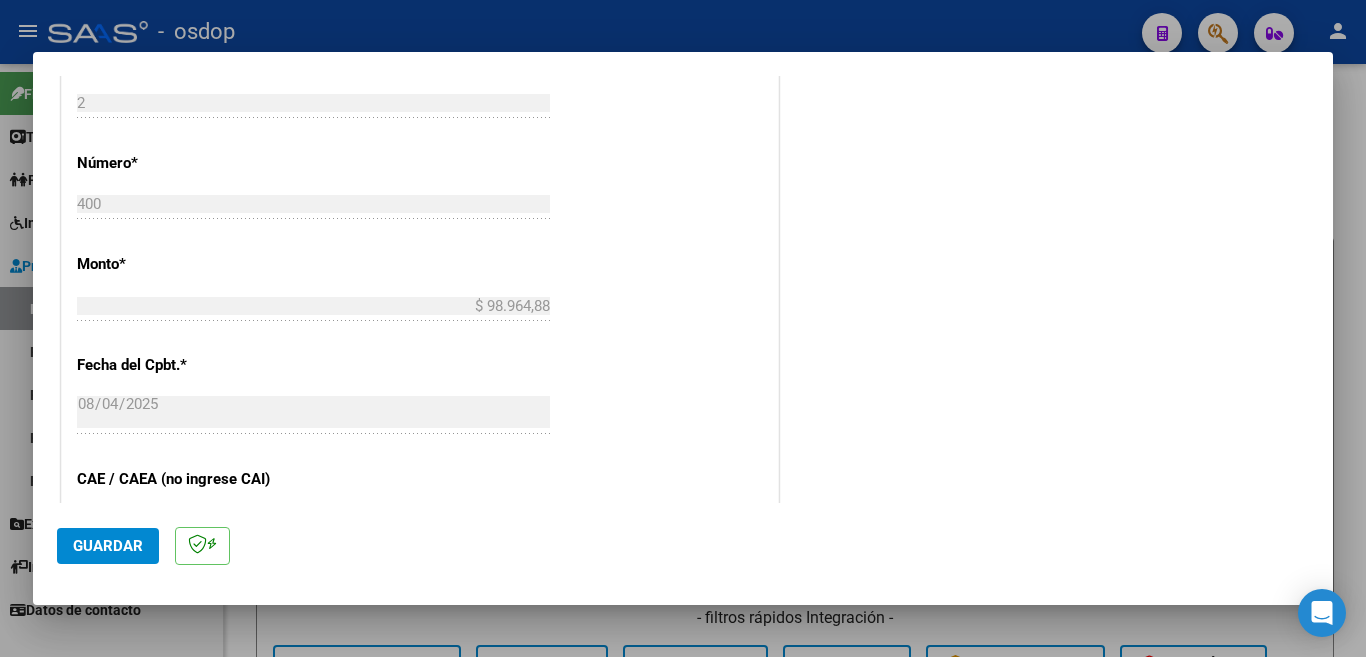 type on "202507" 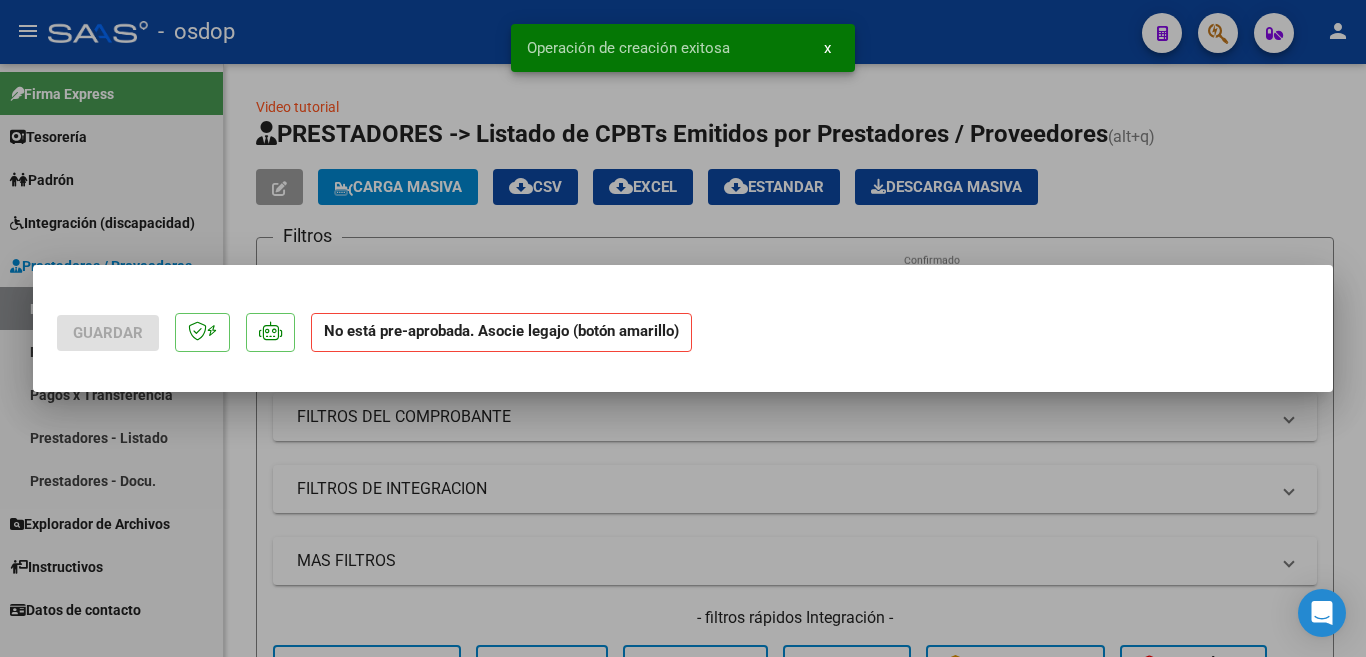 scroll, scrollTop: 0, scrollLeft: 0, axis: both 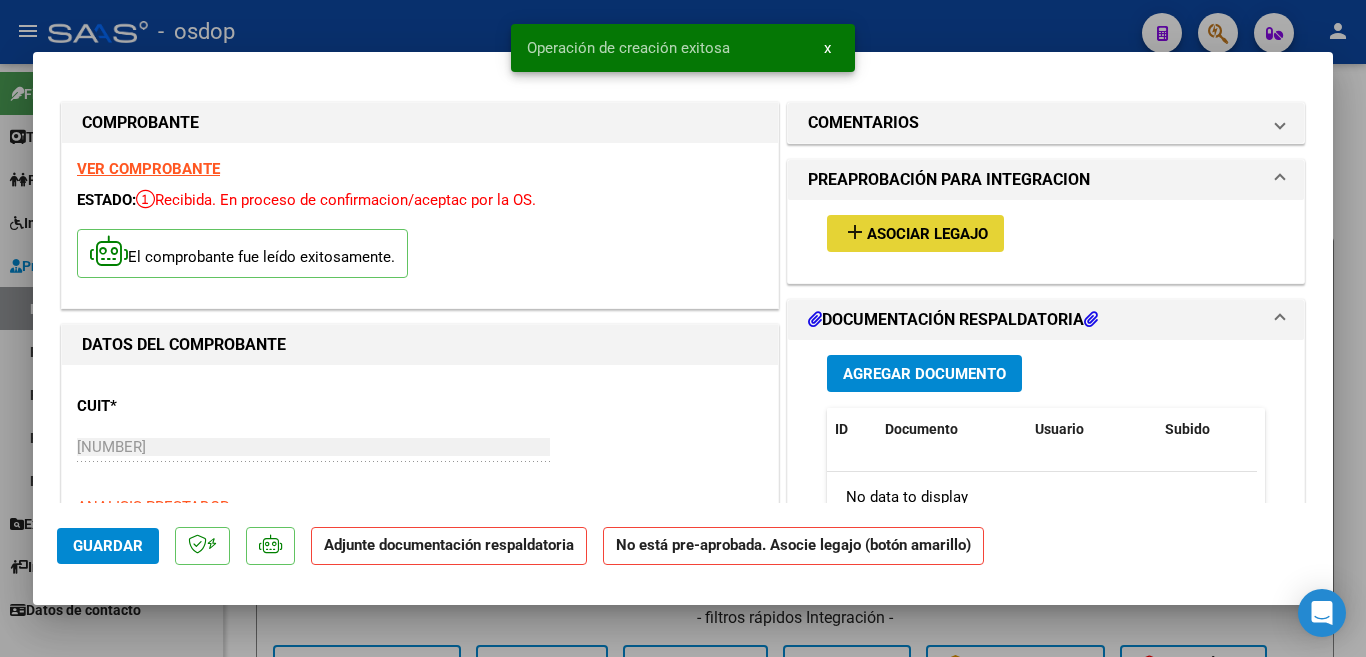 click on "add Asociar Legajo" at bounding box center (915, 233) 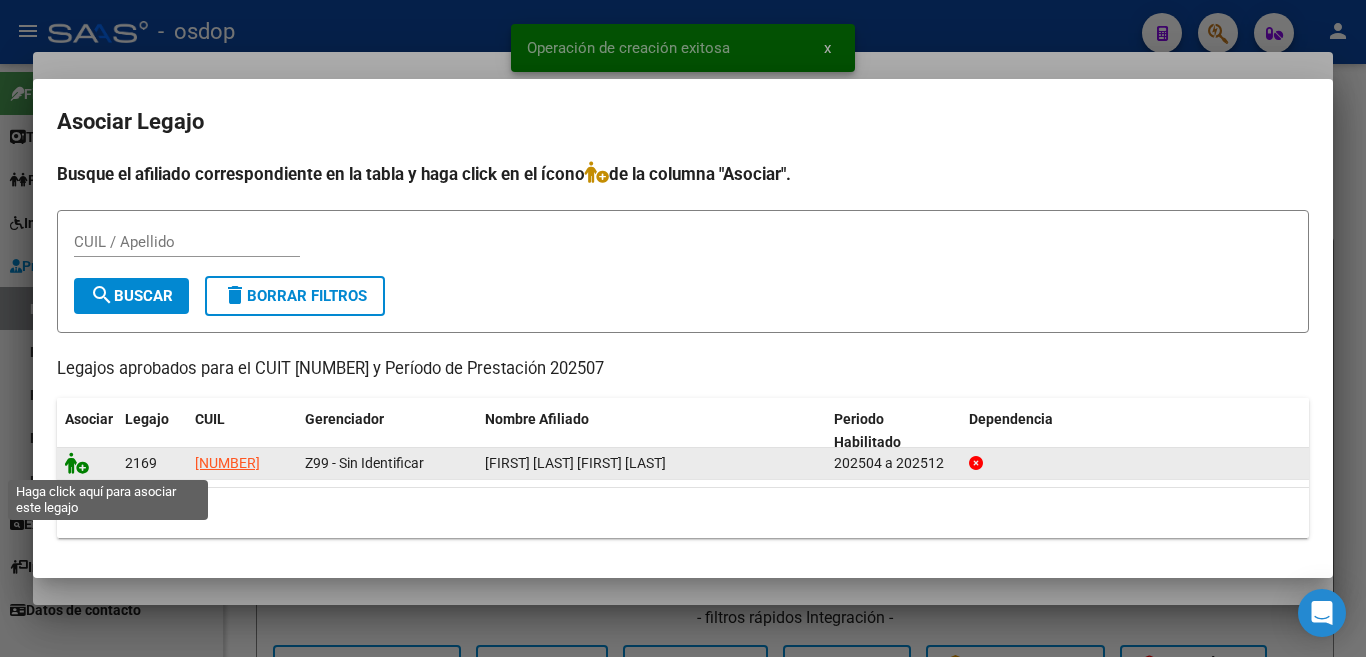 click 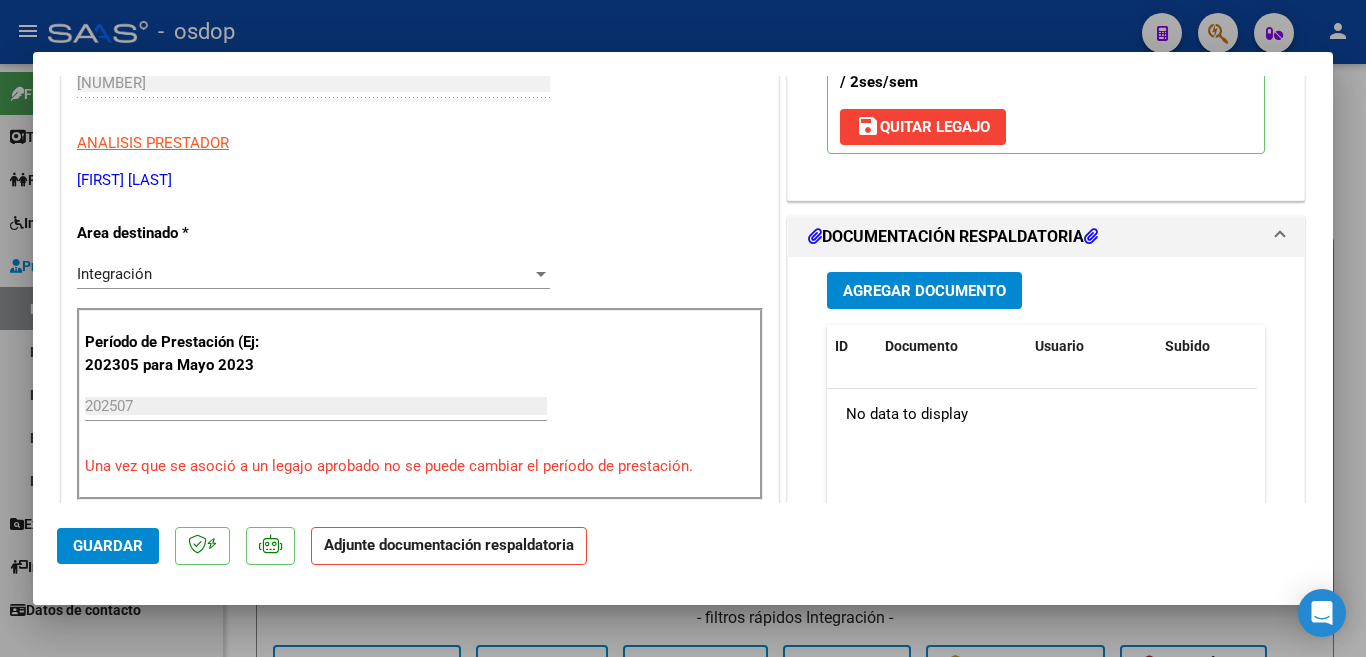 scroll, scrollTop: 400, scrollLeft: 0, axis: vertical 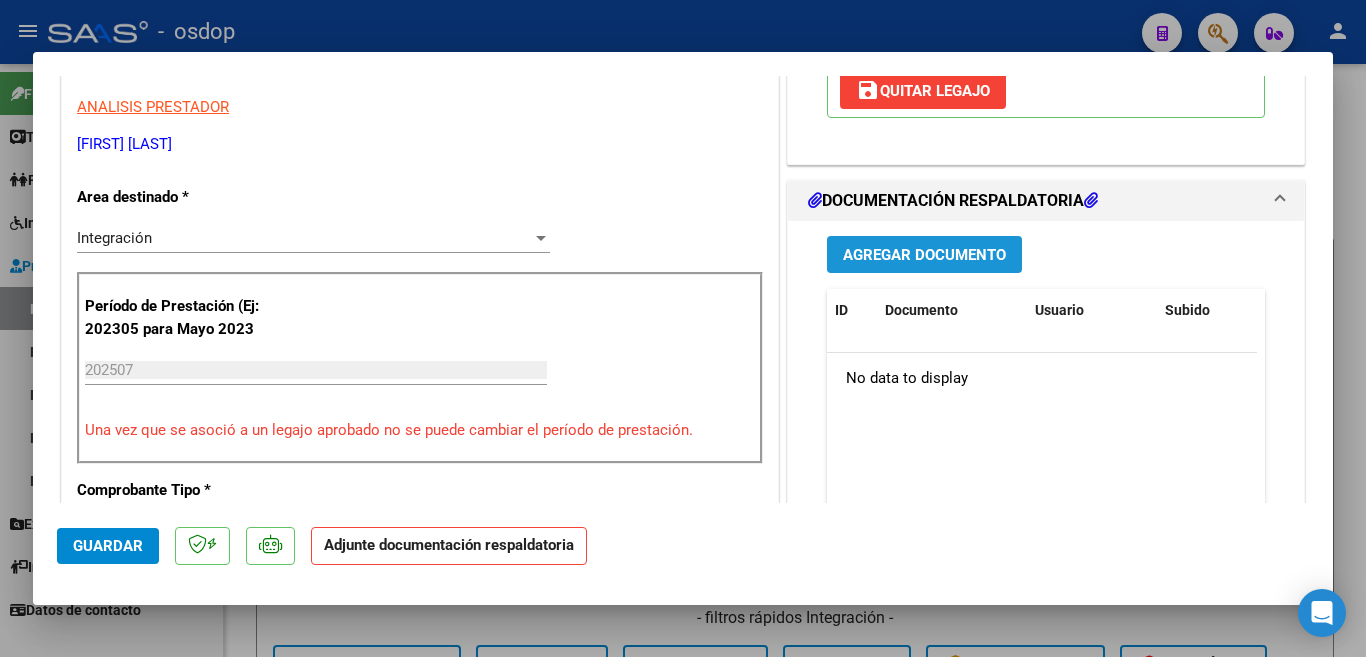 click on "Agregar Documento" at bounding box center [924, 255] 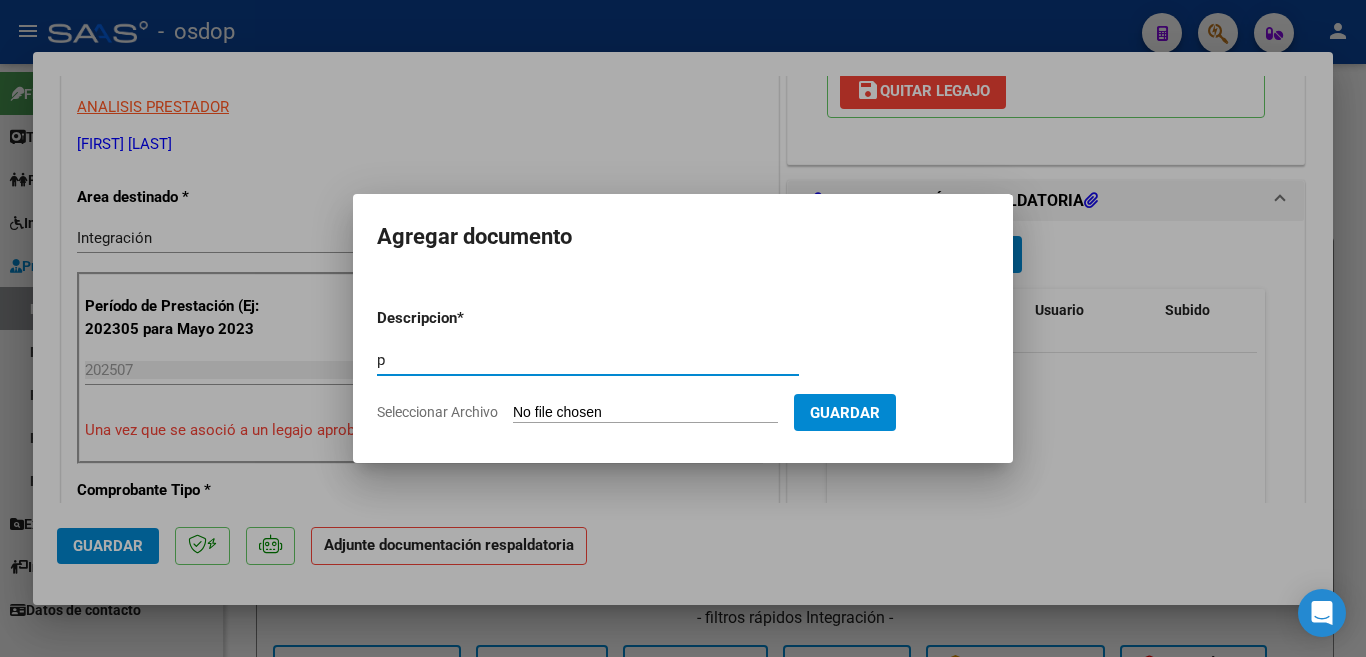 type on "Planilla Asistencia" 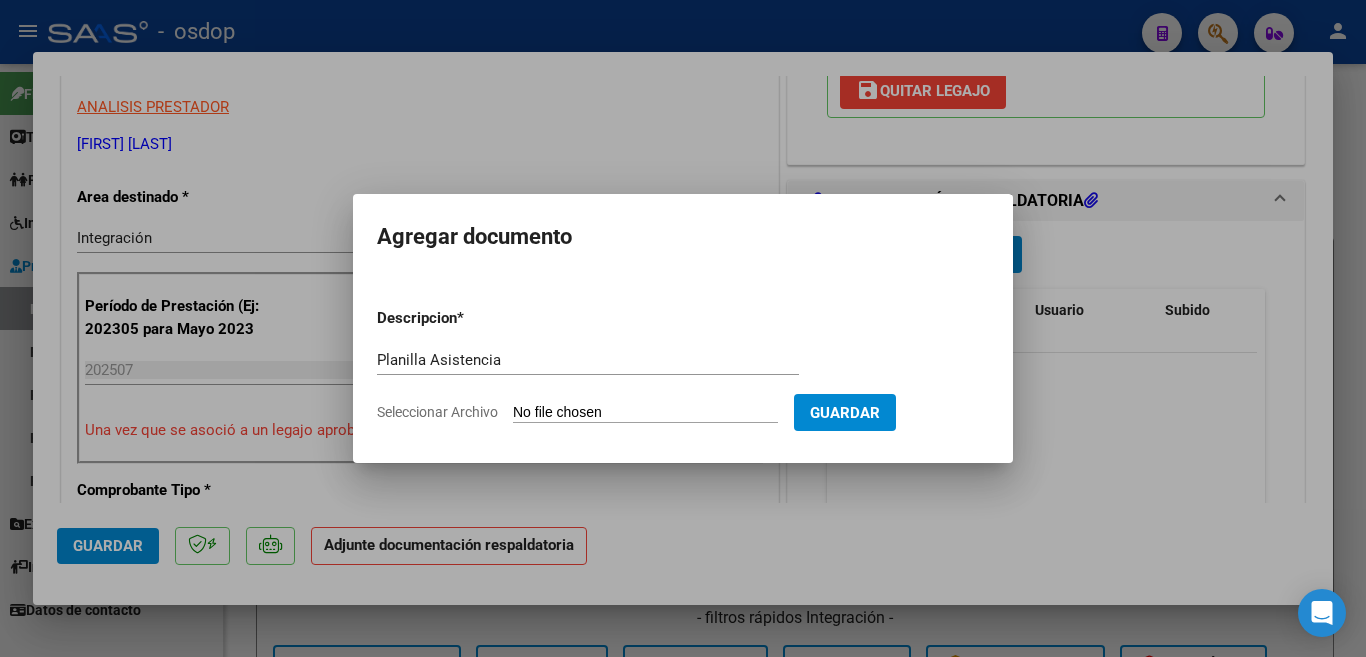 click on "Seleccionar Archivo" at bounding box center [645, 413] 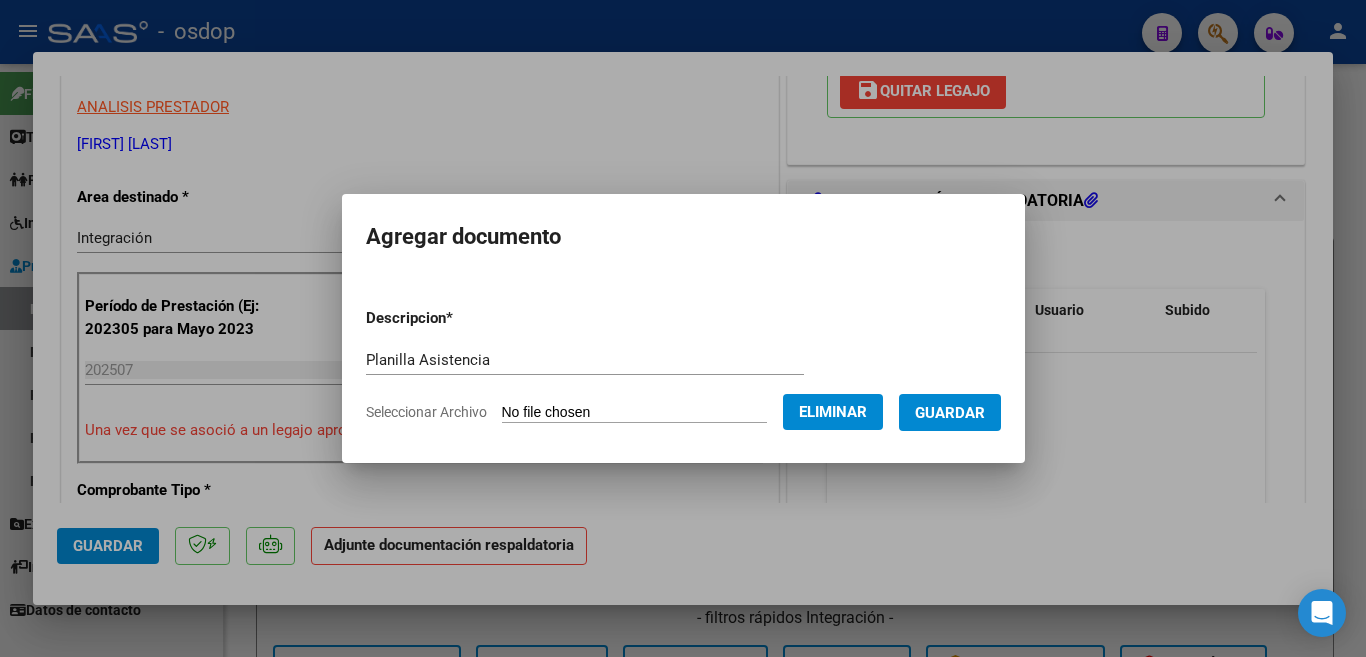 click on "Guardar" at bounding box center [950, 413] 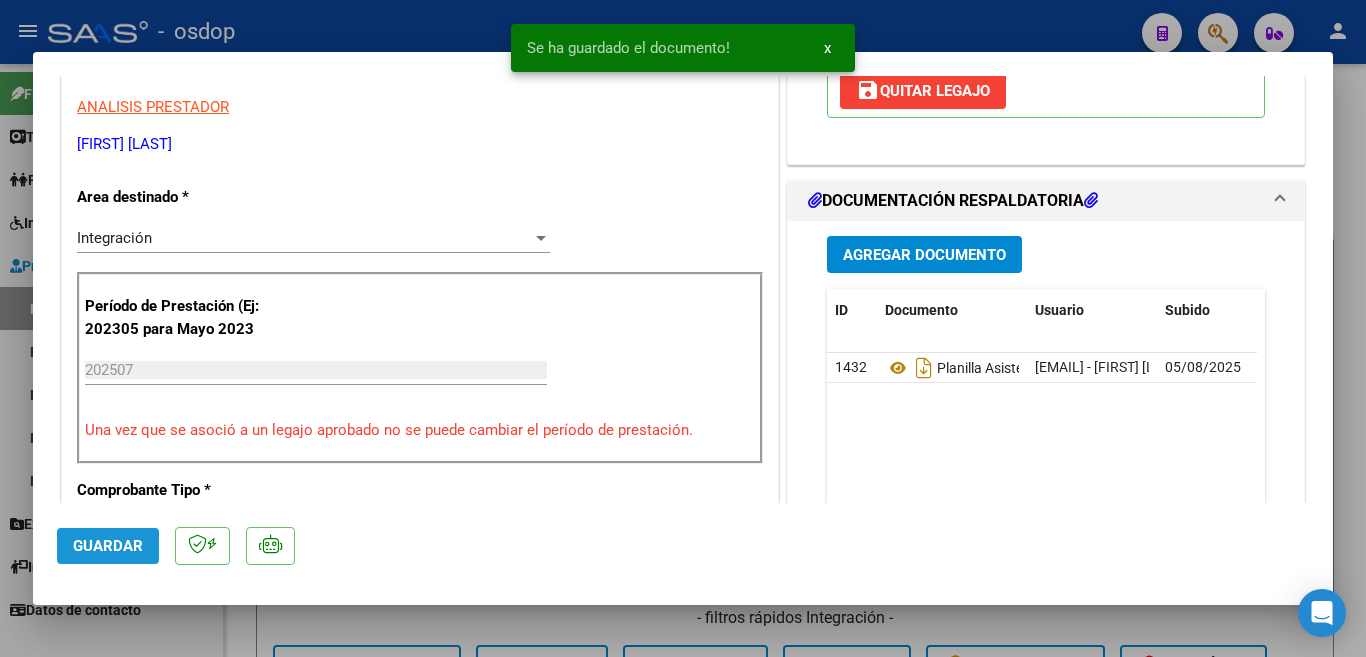 click on "Guardar" 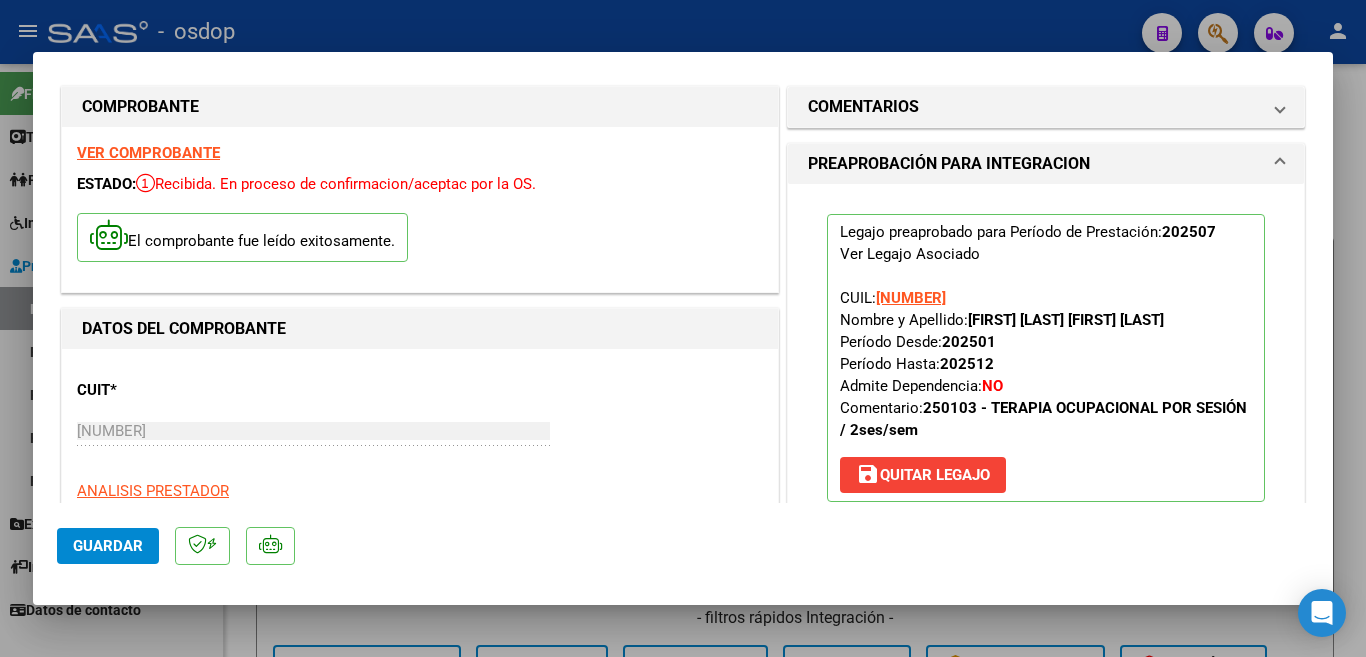 scroll, scrollTop: 0, scrollLeft: 0, axis: both 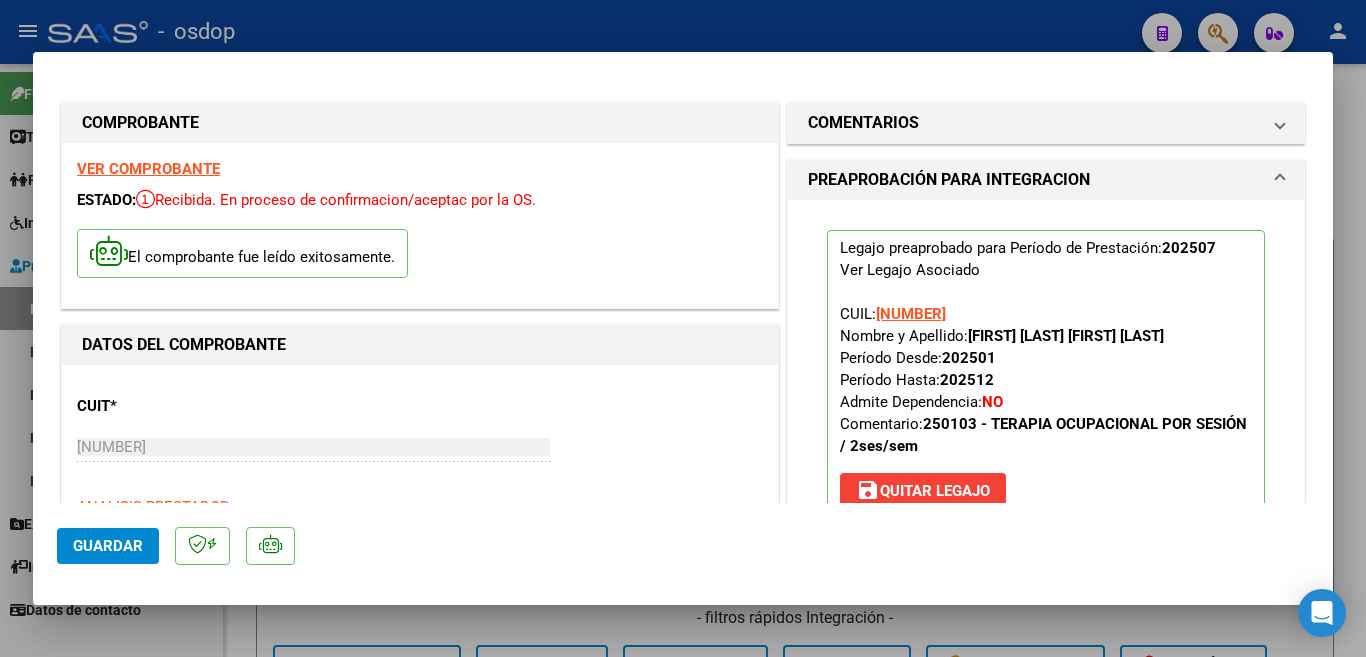 click on "Guardar" 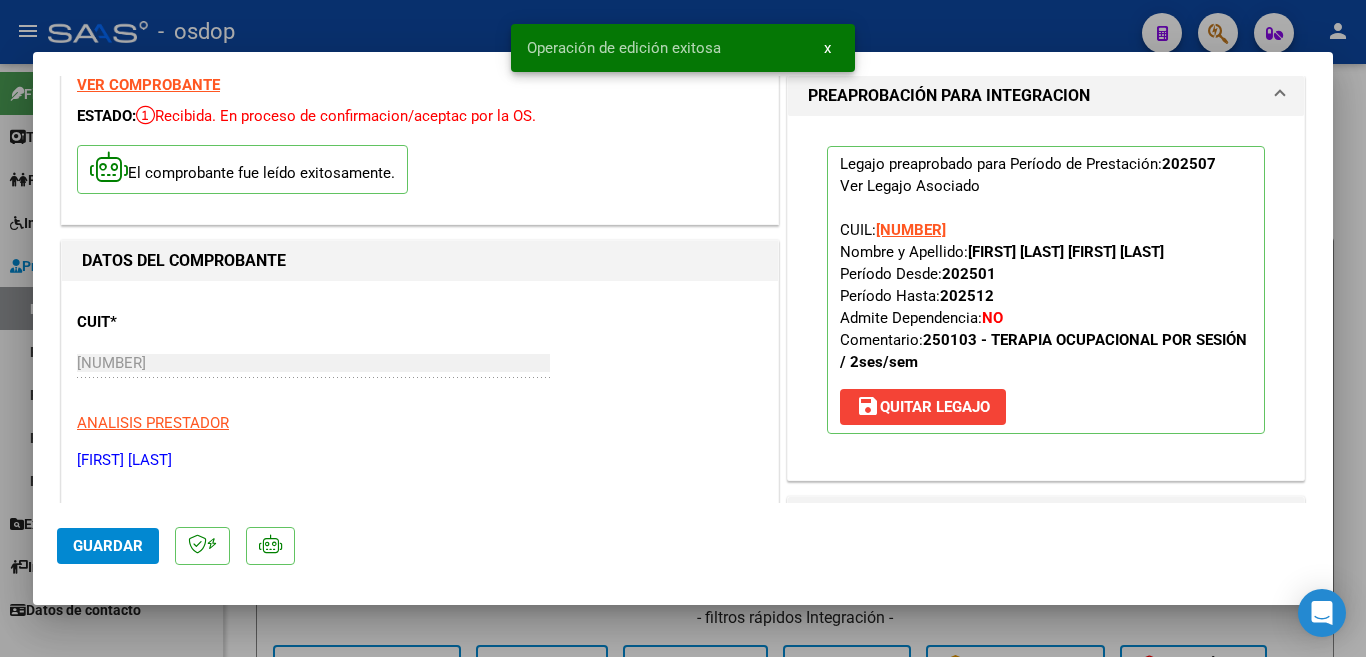 scroll, scrollTop: 200, scrollLeft: 0, axis: vertical 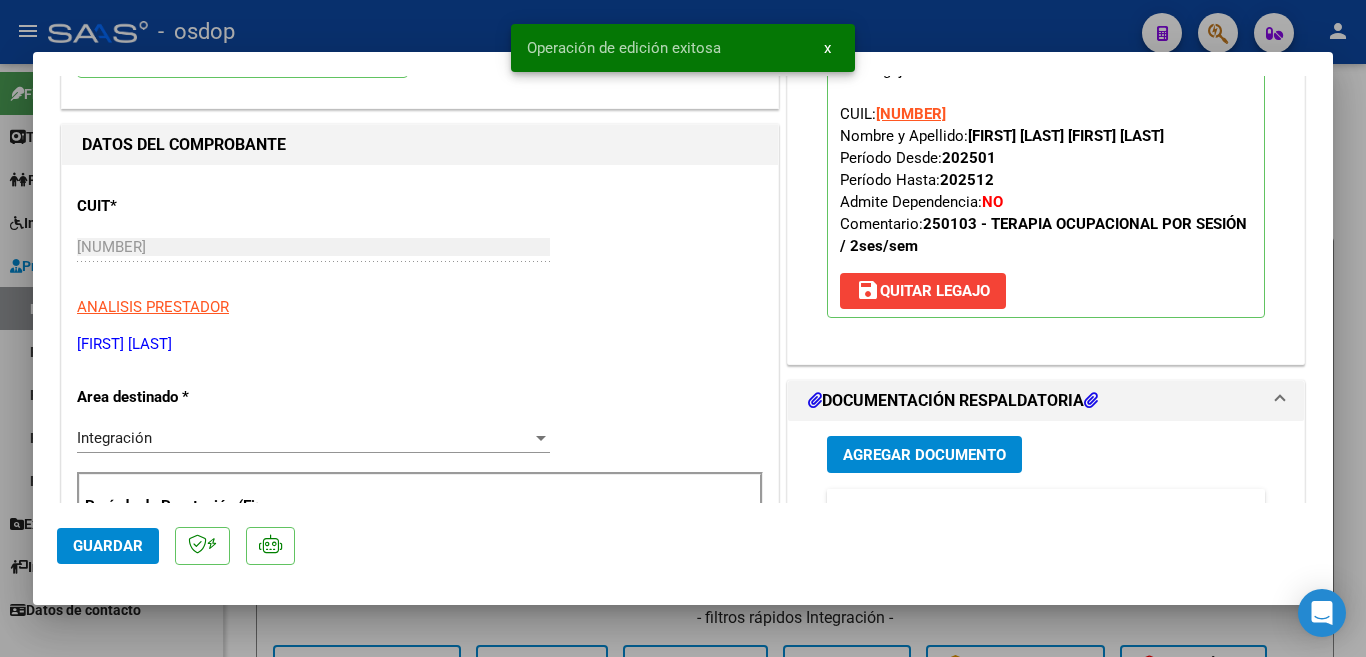 click at bounding box center (683, 328) 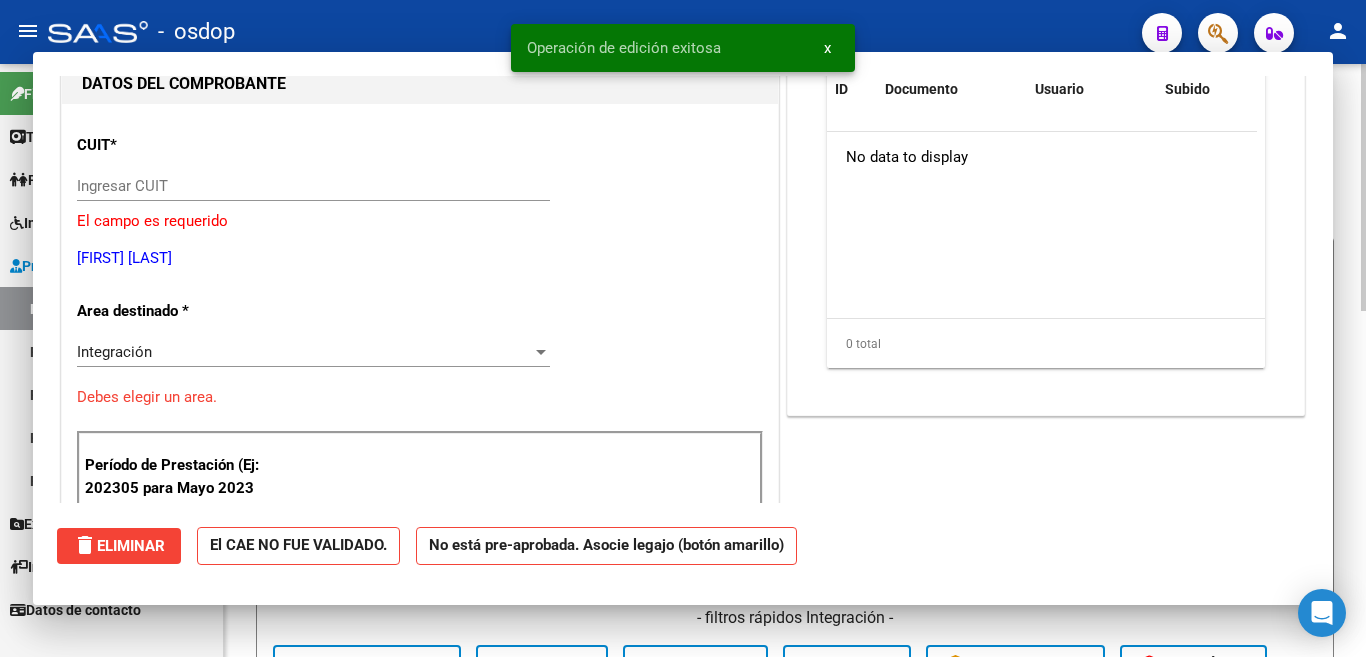 scroll, scrollTop: 212, scrollLeft: 0, axis: vertical 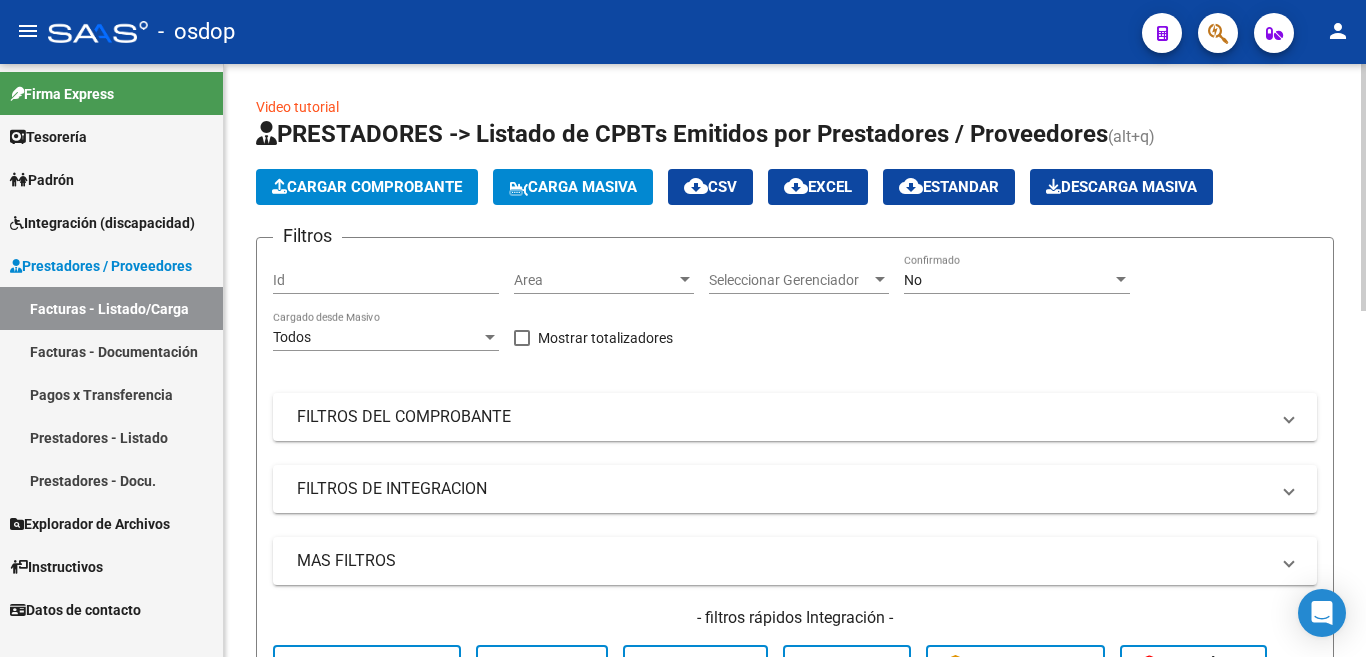 click on "Cargar Comprobante" 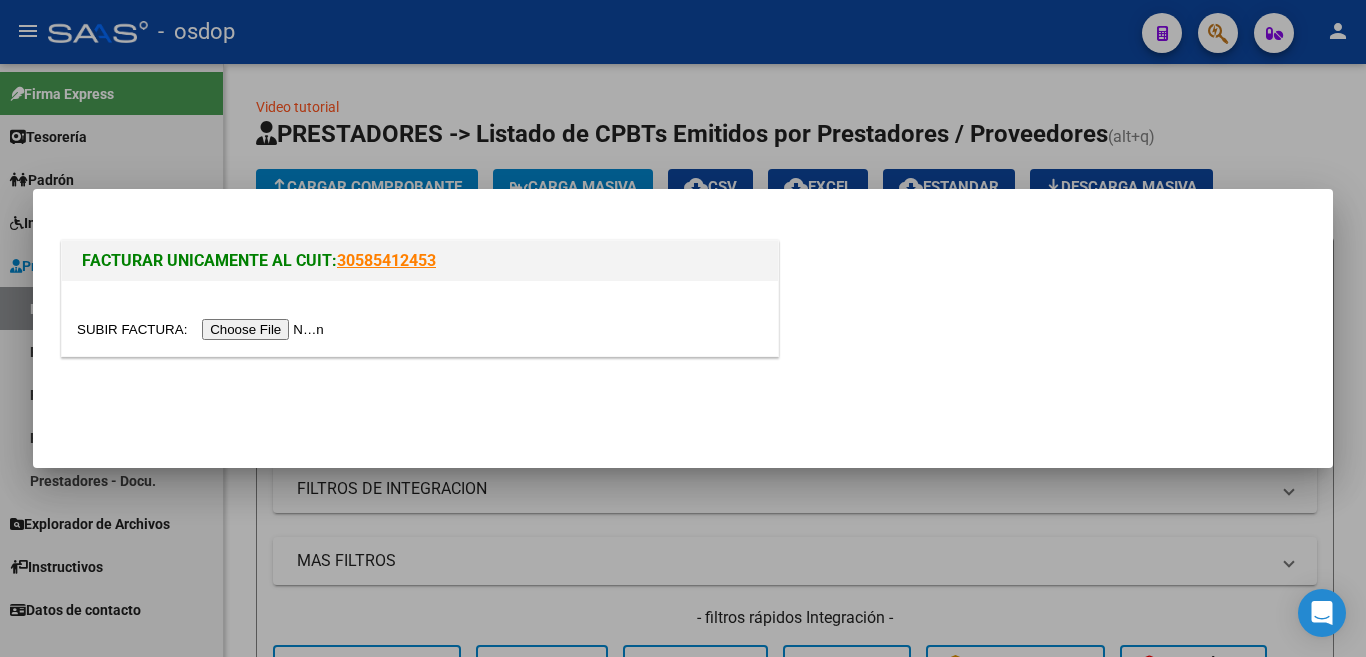 click at bounding box center [203, 329] 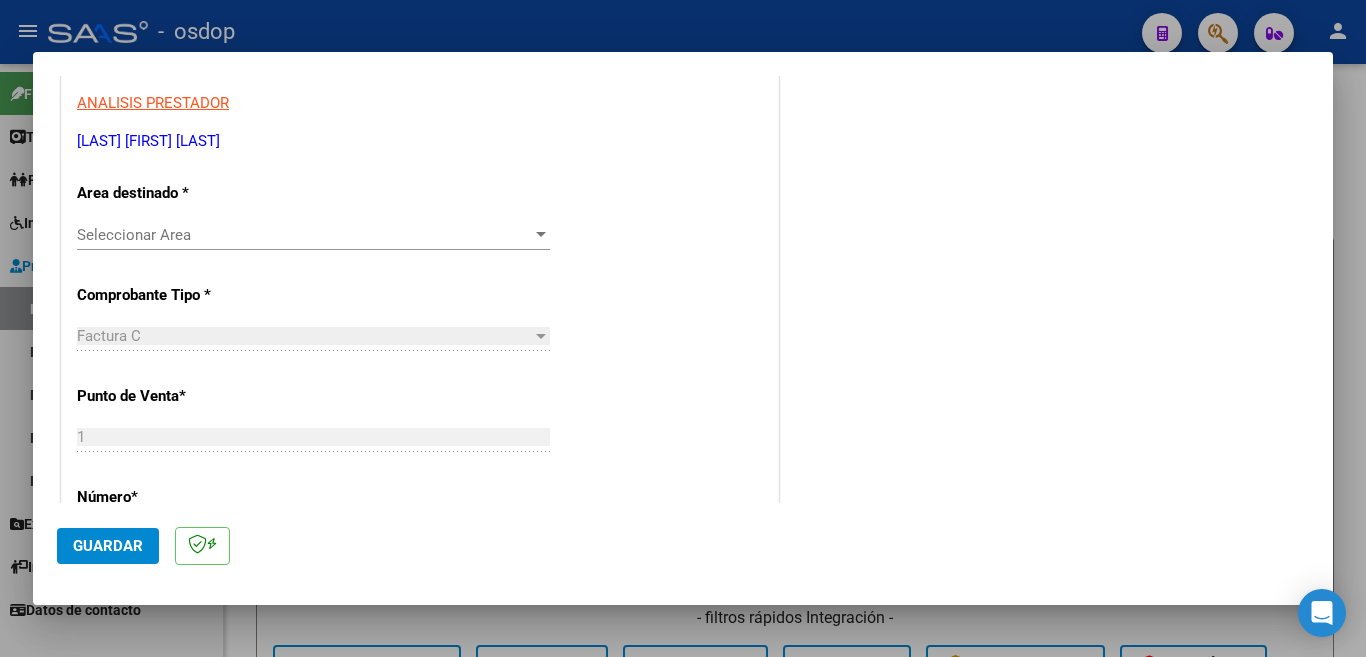 scroll, scrollTop: 400, scrollLeft: 0, axis: vertical 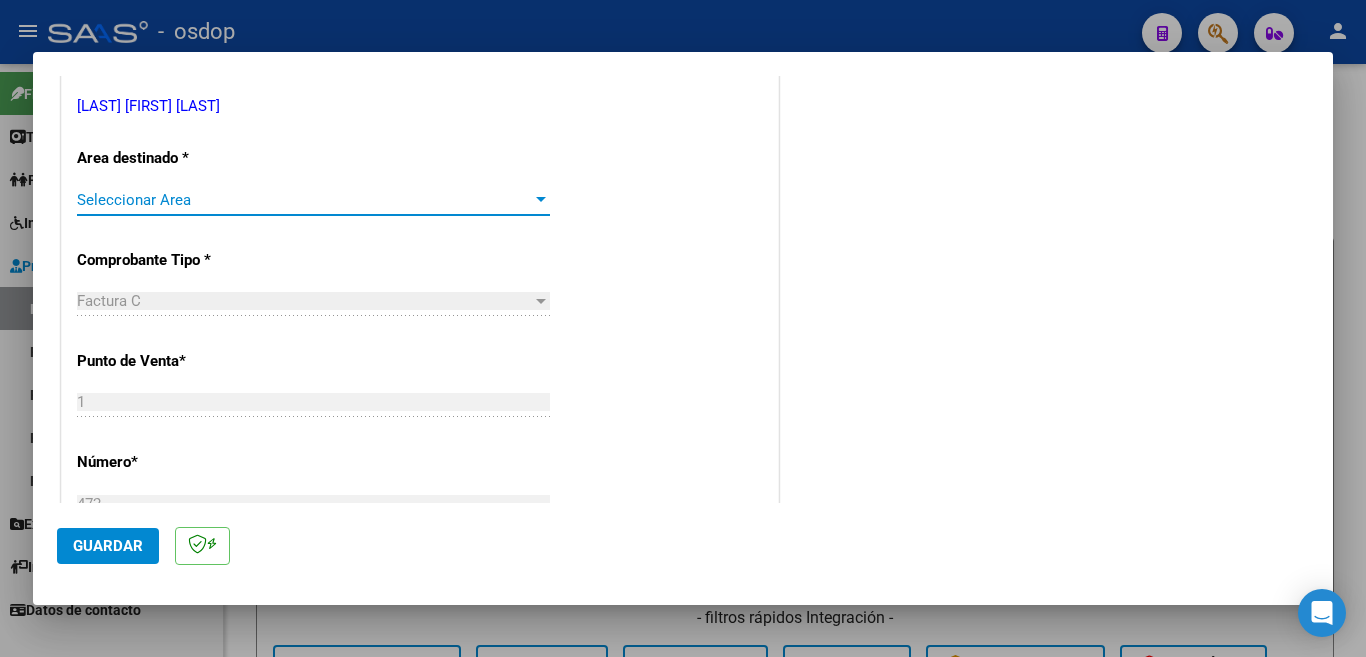click at bounding box center (541, 199) 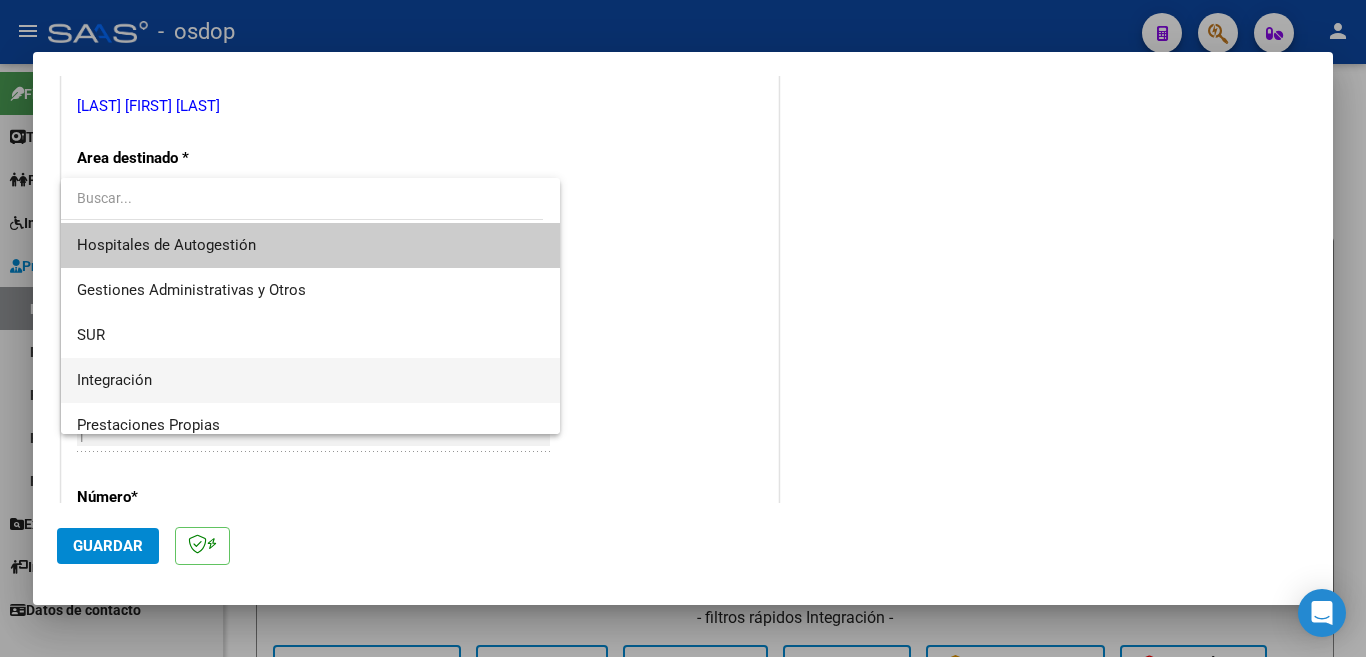 click on "Integración" at bounding box center (310, 380) 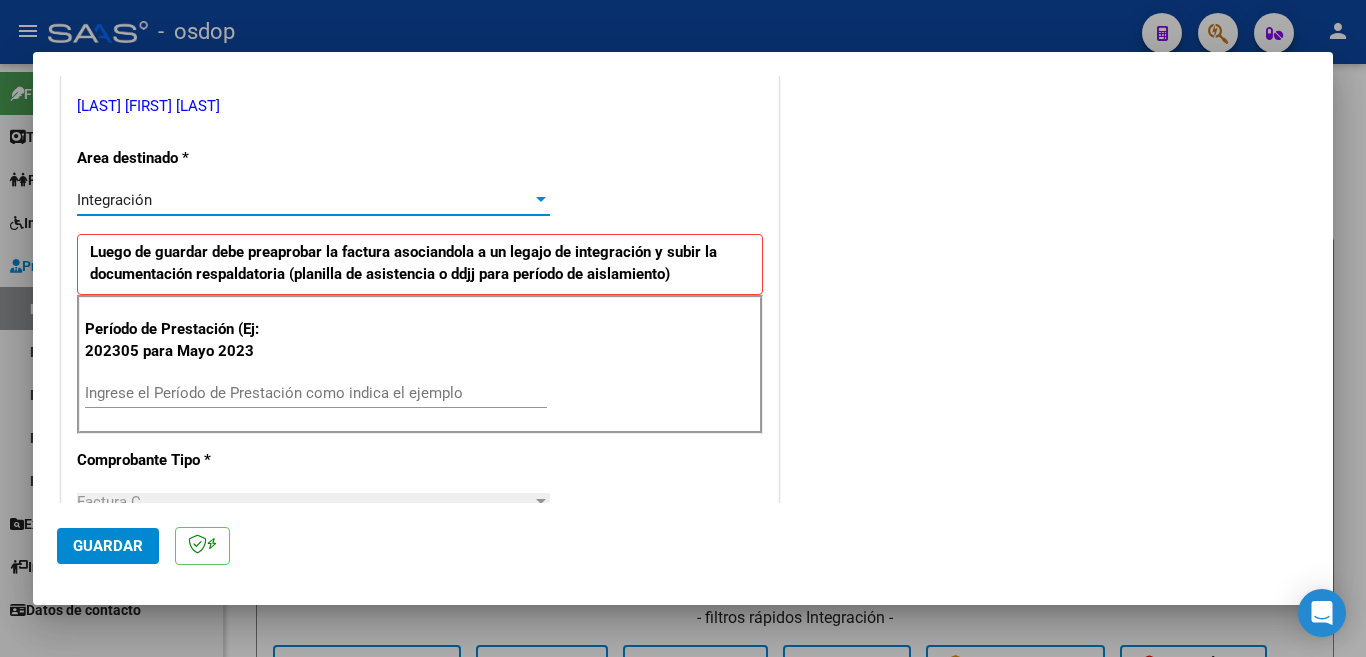 click on "Ingrese el Período de Prestación como indica el ejemplo" at bounding box center (316, 393) 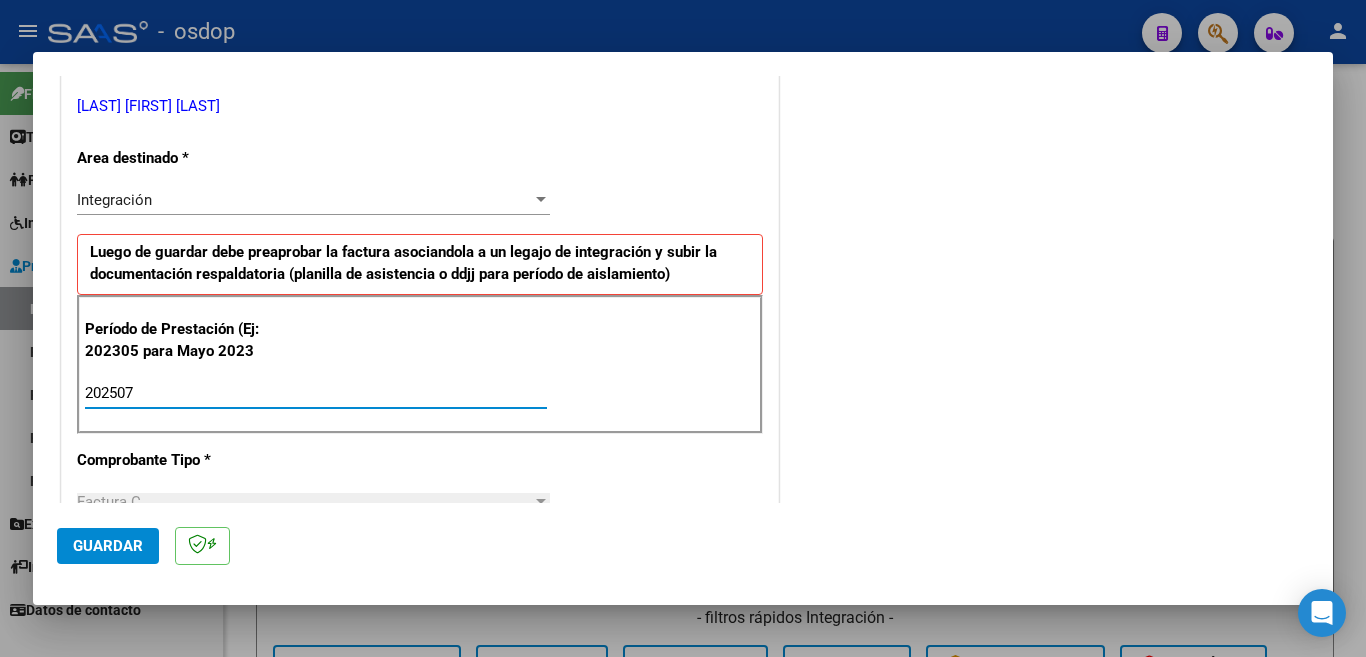 type on "202507" 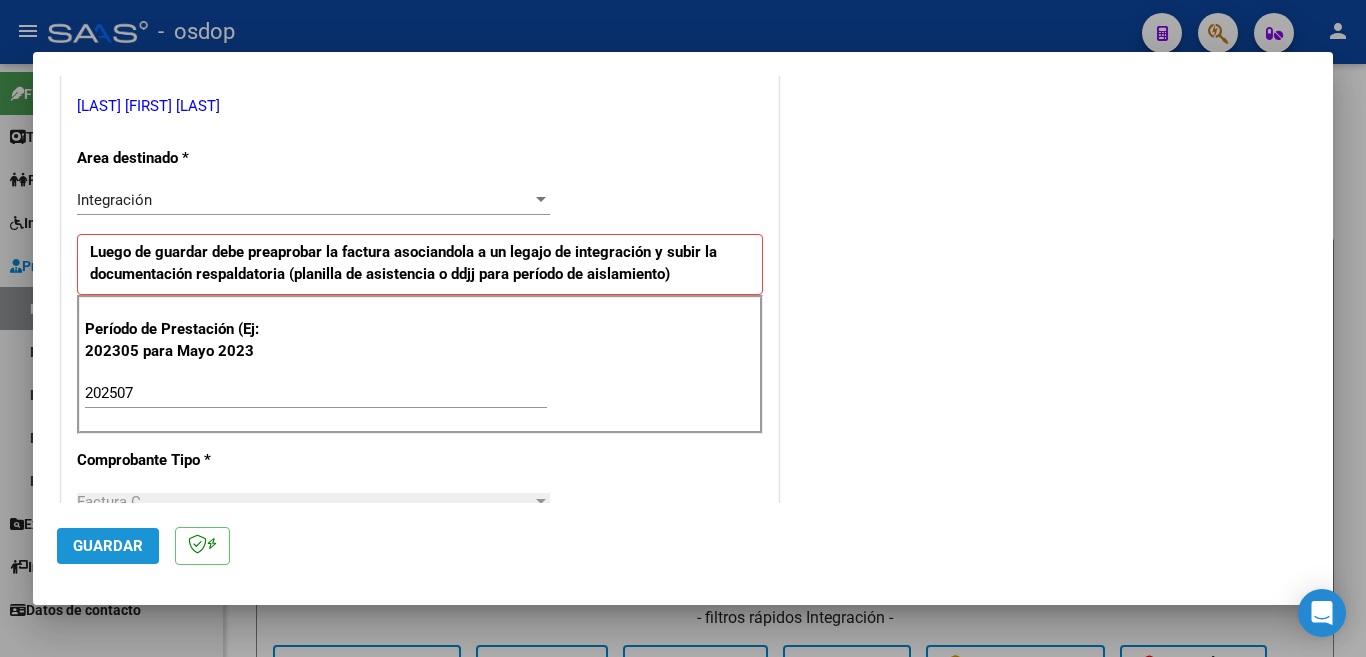 click on "Guardar" 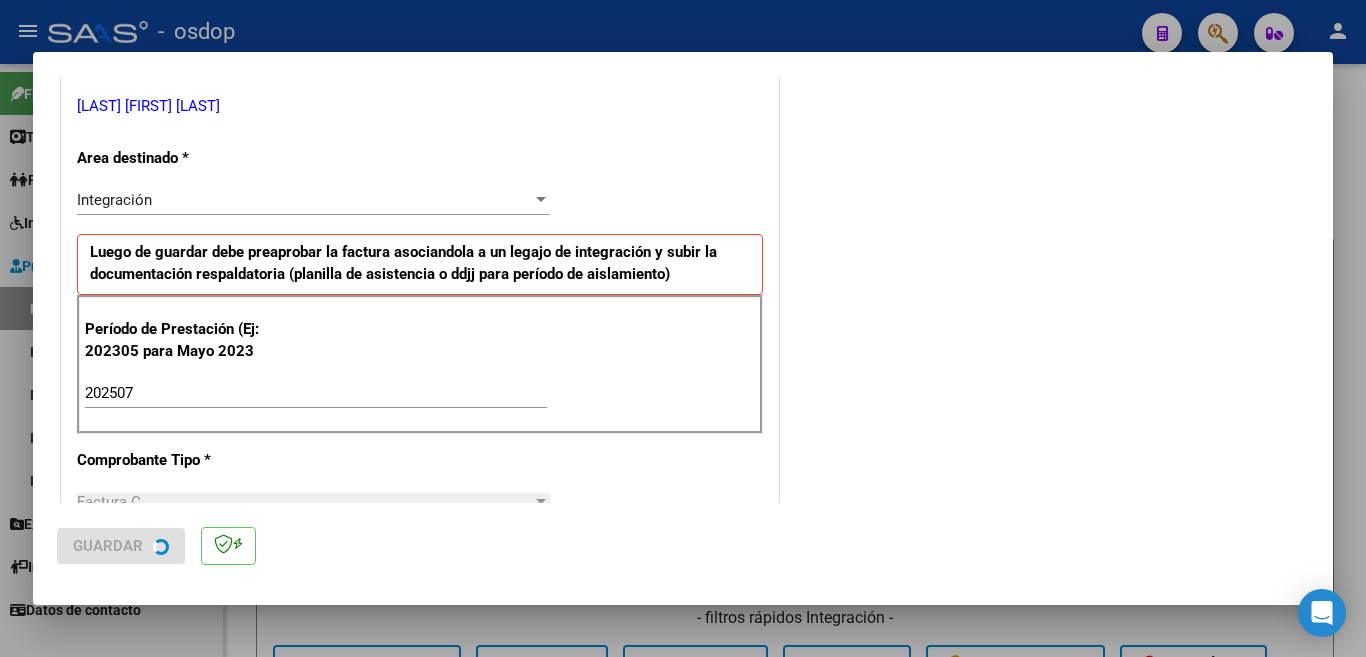 scroll, scrollTop: 0, scrollLeft: 0, axis: both 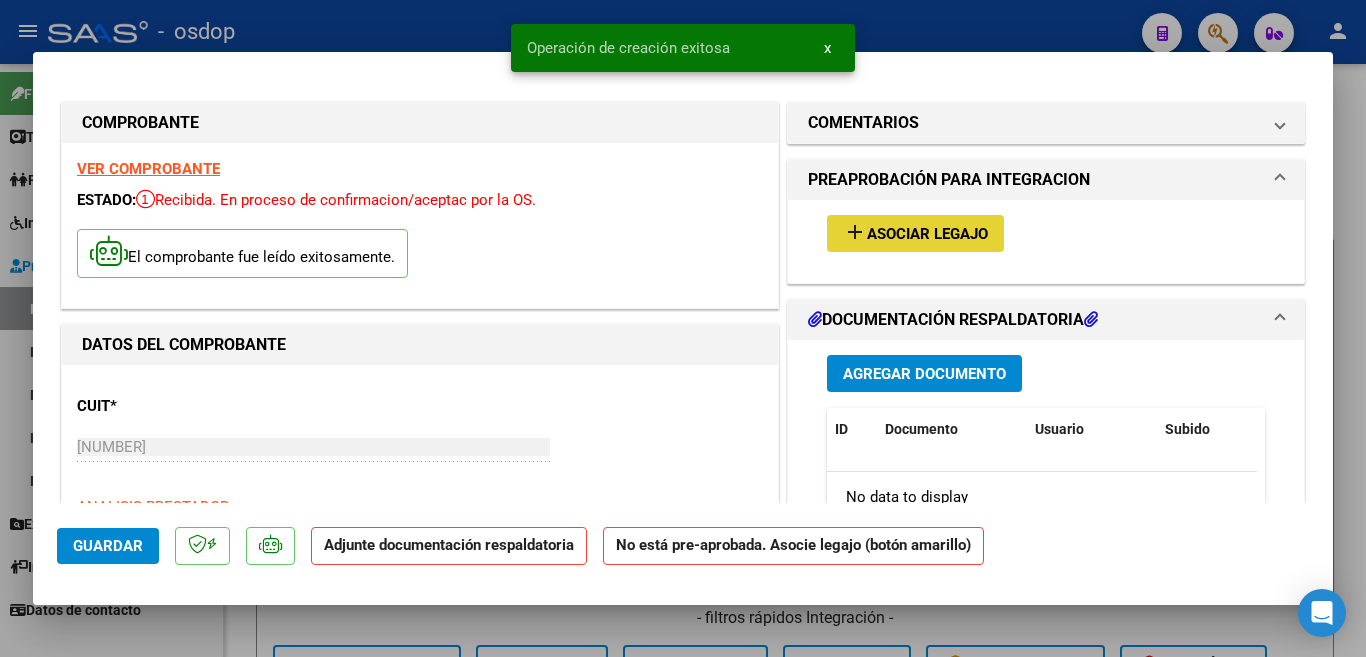 click on "Asociar Legajo" at bounding box center [927, 234] 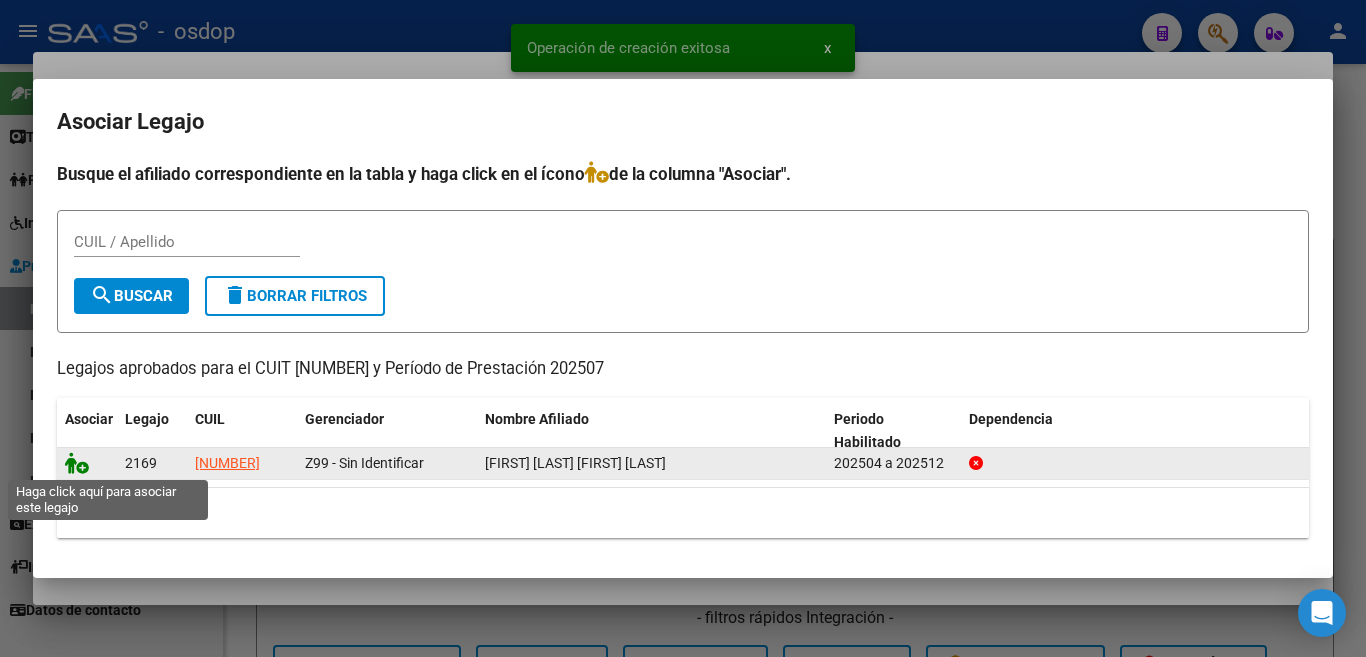 click 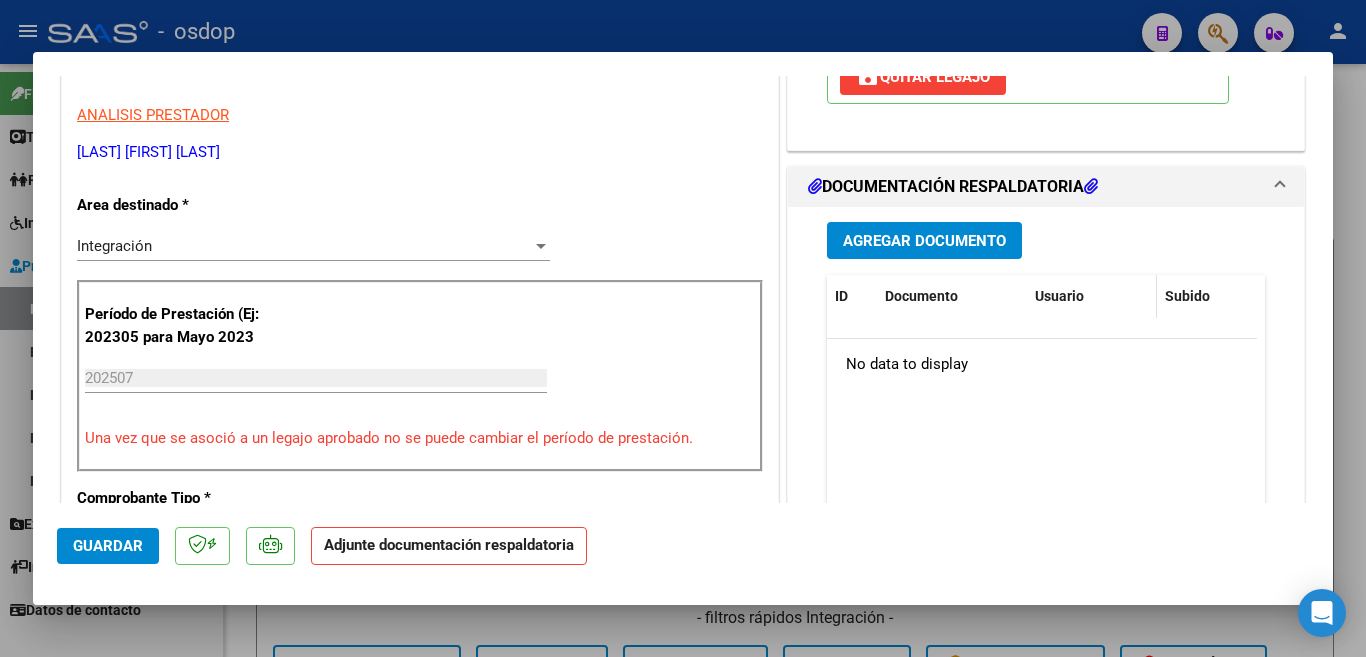 scroll, scrollTop: 400, scrollLeft: 0, axis: vertical 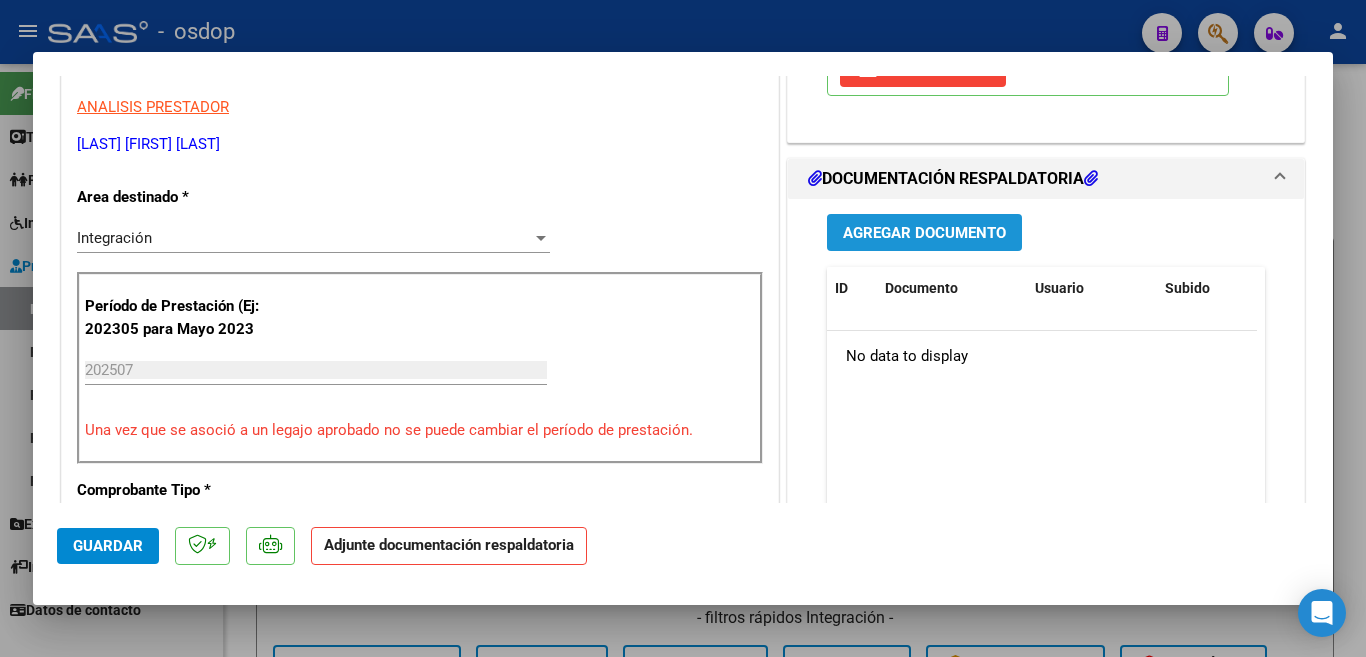 click on "Agregar Documento" at bounding box center [924, 233] 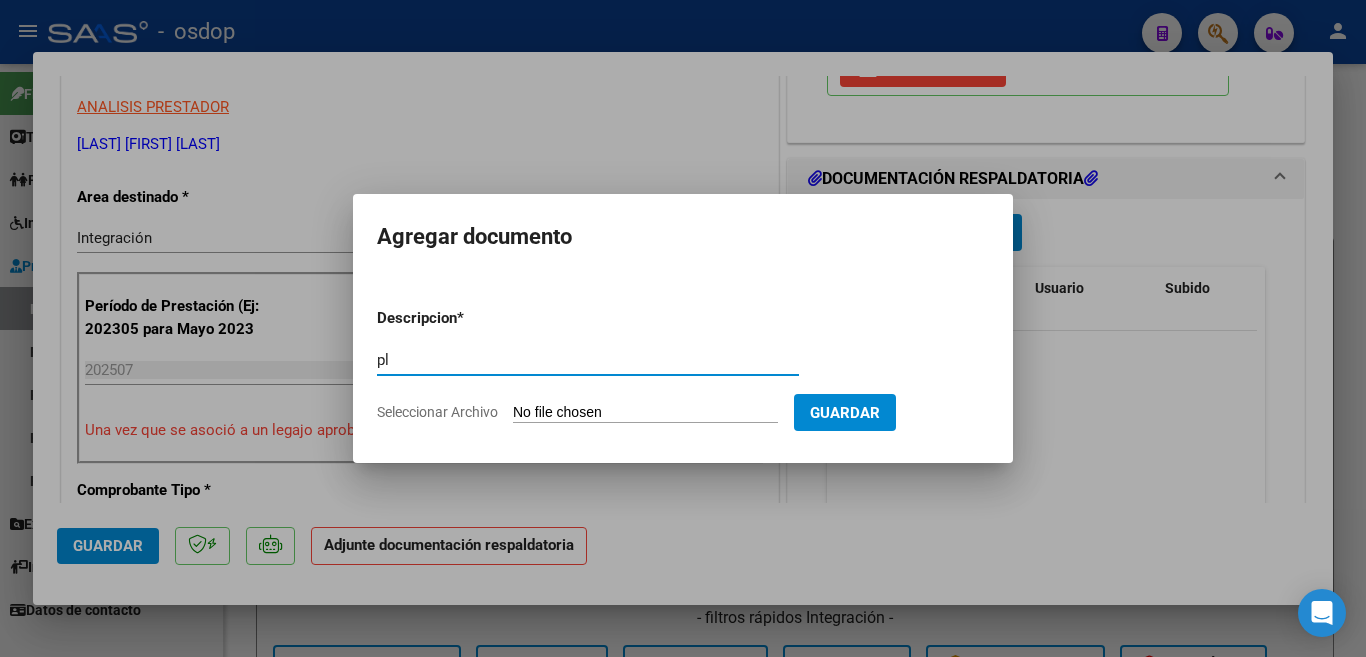 type on "Planilla de asistencia" 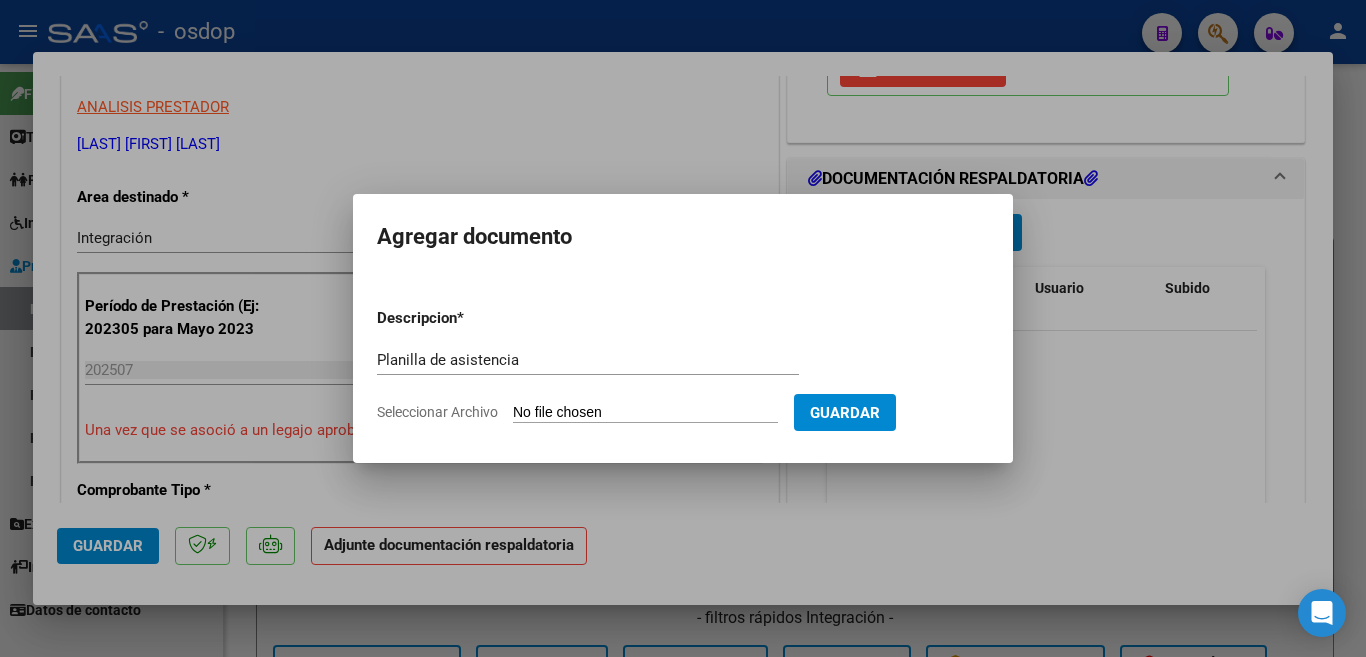 click on "Seleccionar Archivo" at bounding box center (645, 413) 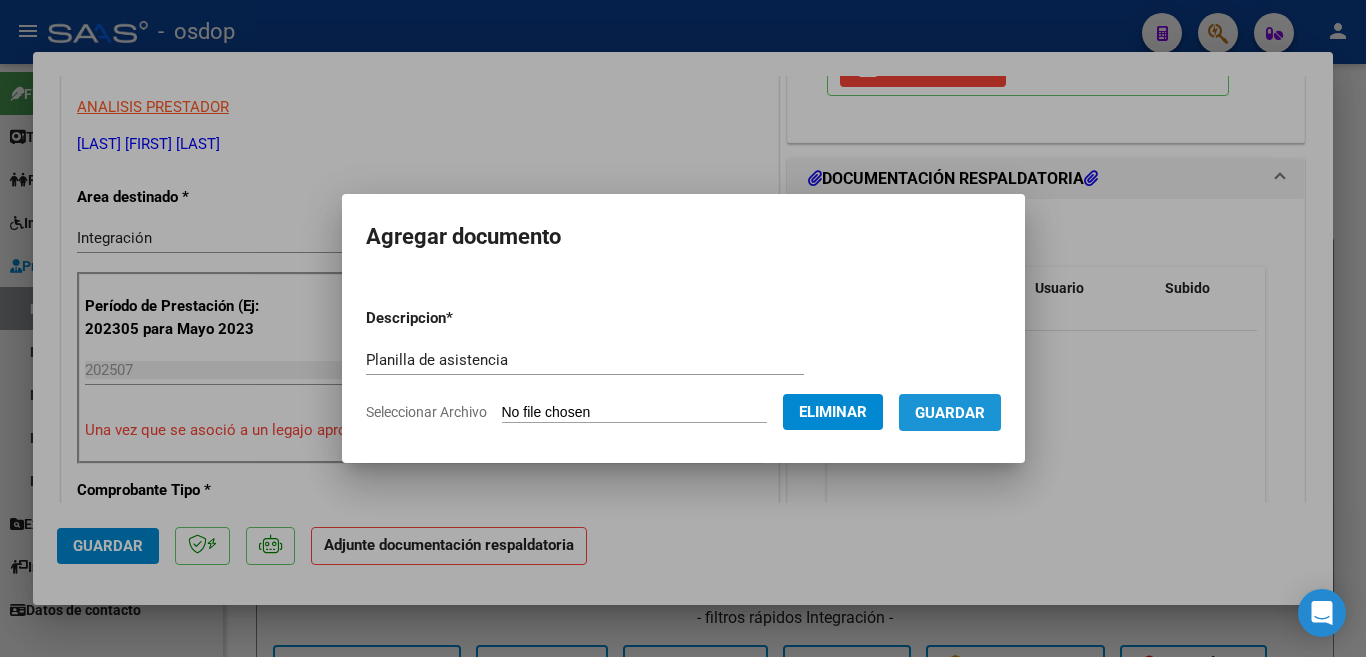 click on "Guardar" at bounding box center [950, 413] 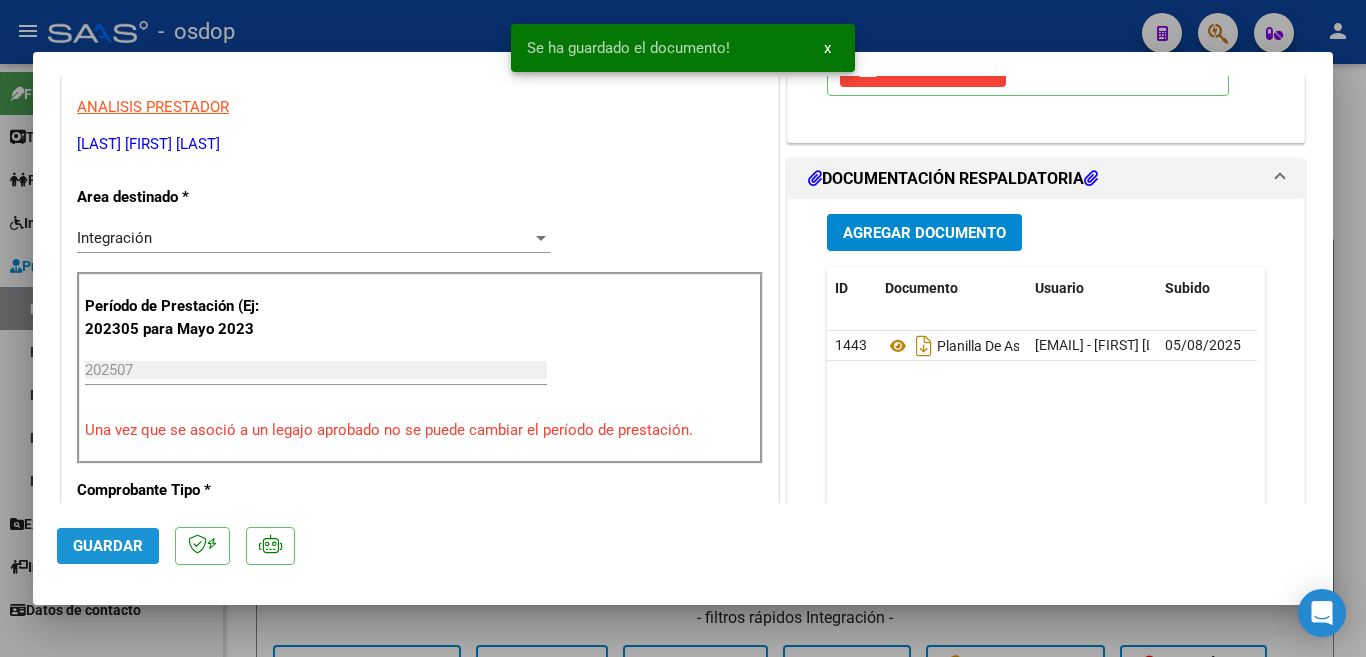click on "Guardar" 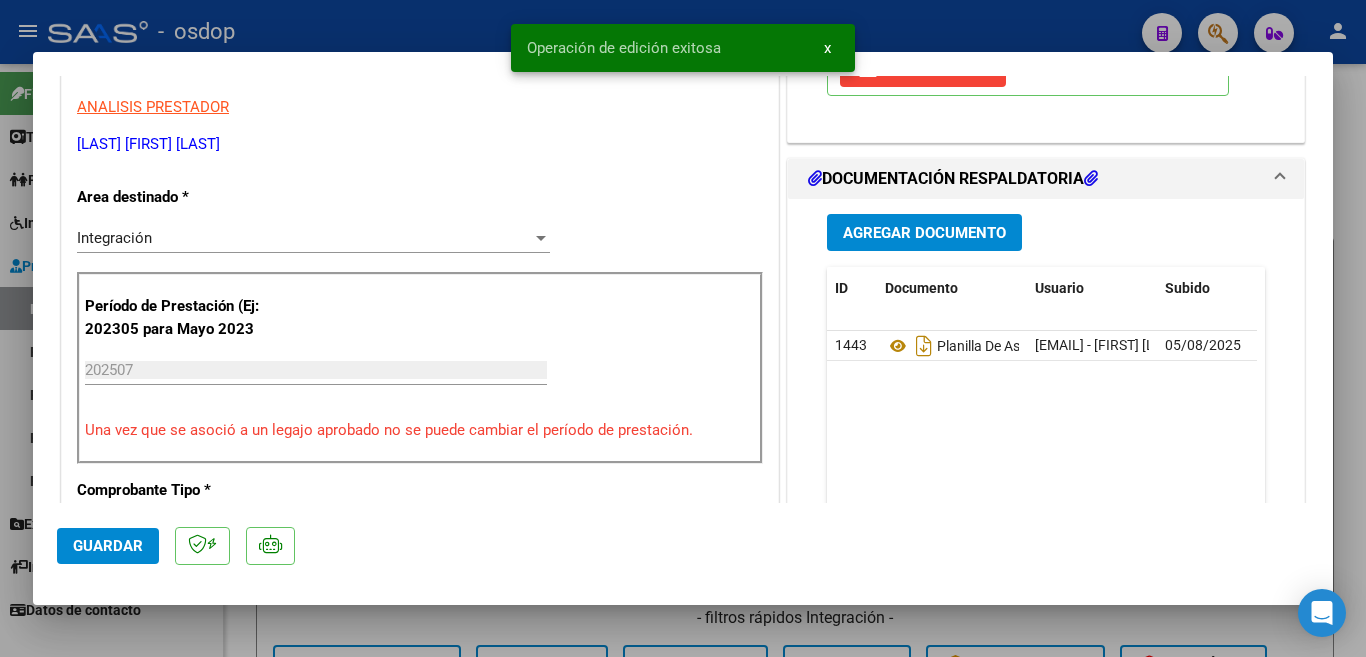 click at bounding box center [683, 328] 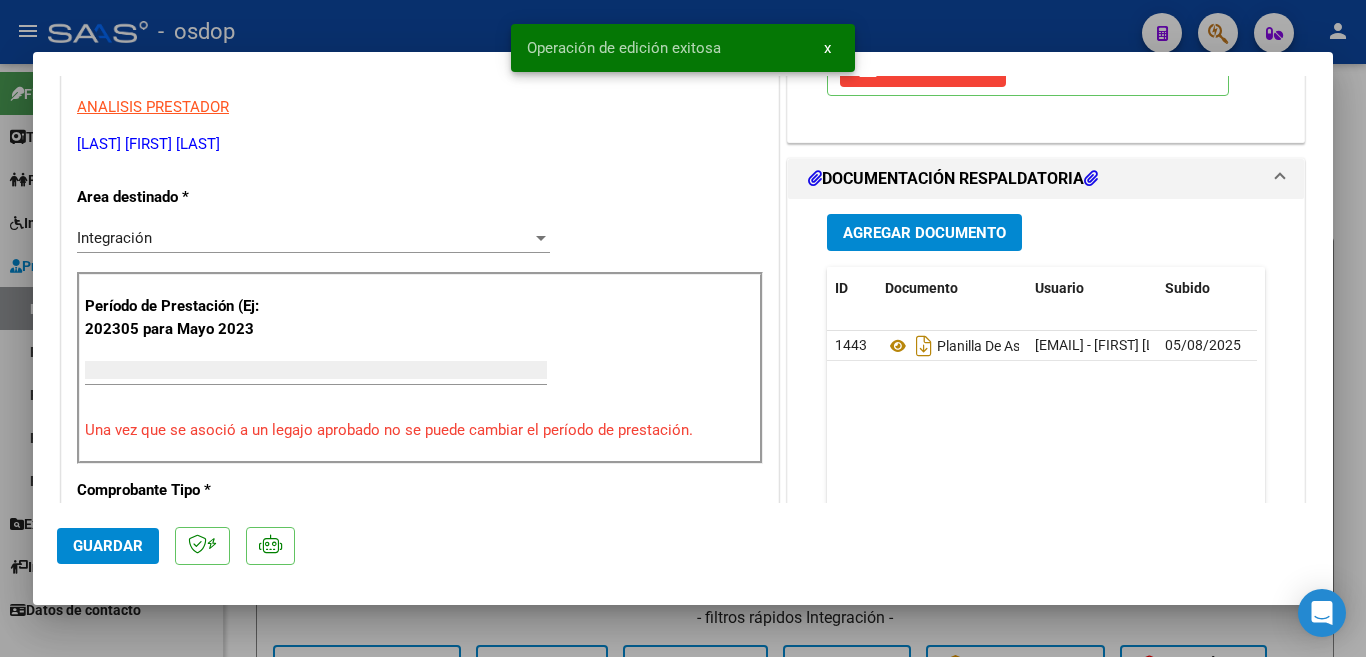 scroll, scrollTop: 339, scrollLeft: 0, axis: vertical 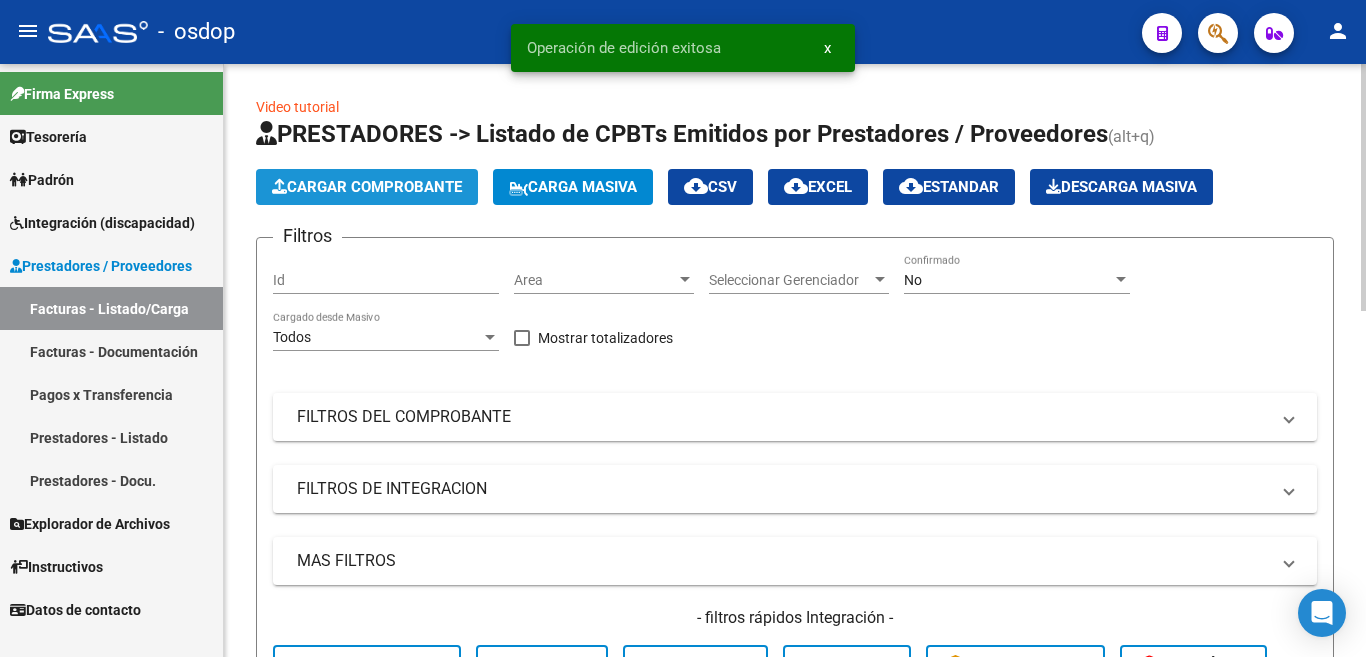 click on "Cargar Comprobante" 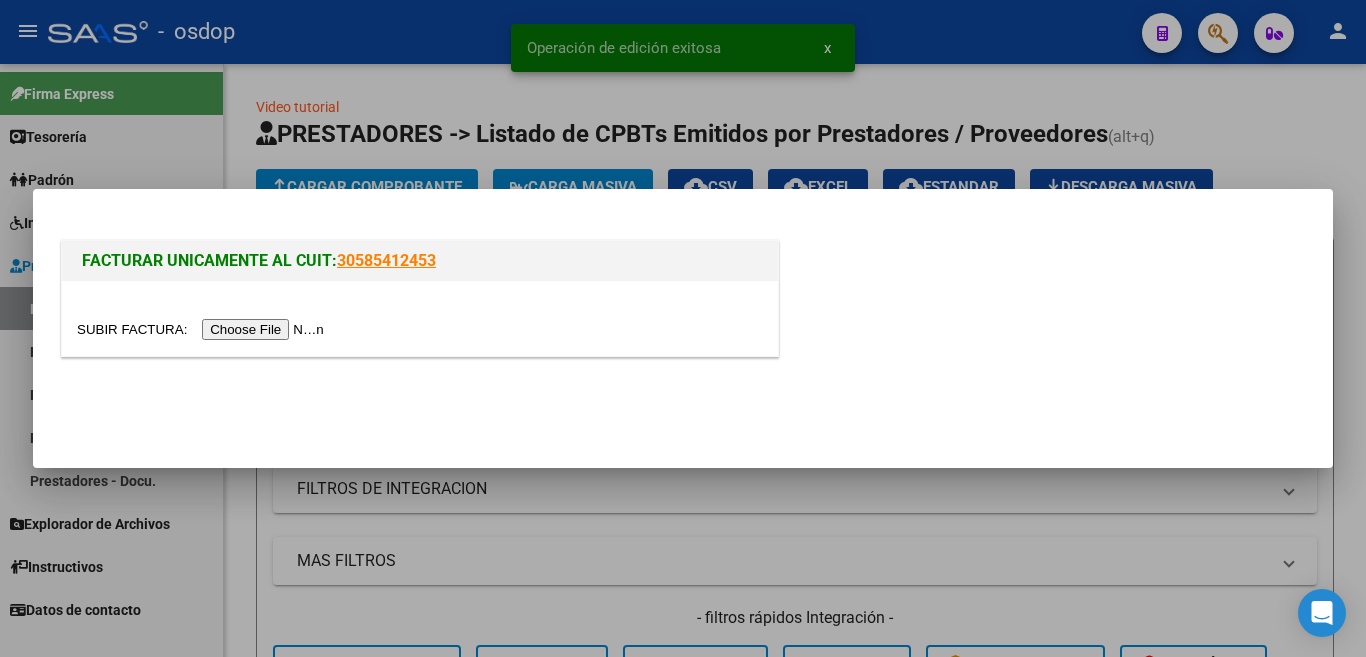 click at bounding box center [203, 329] 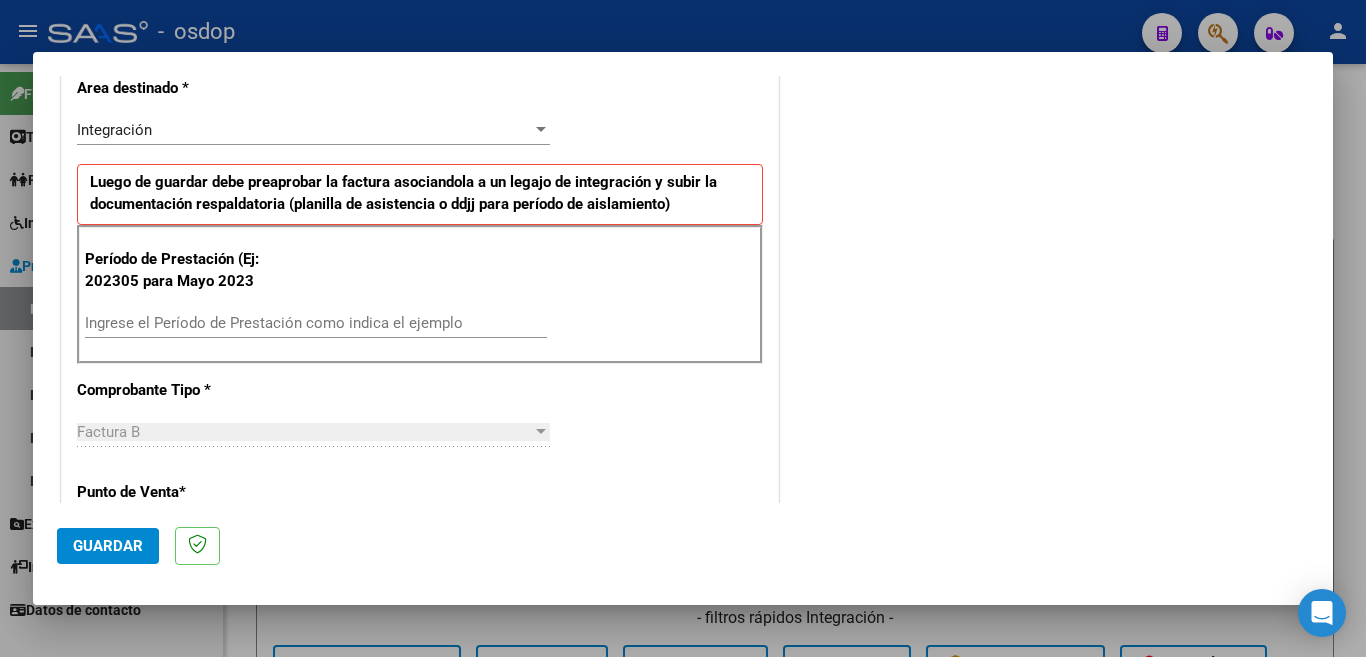 scroll, scrollTop: 500, scrollLeft: 0, axis: vertical 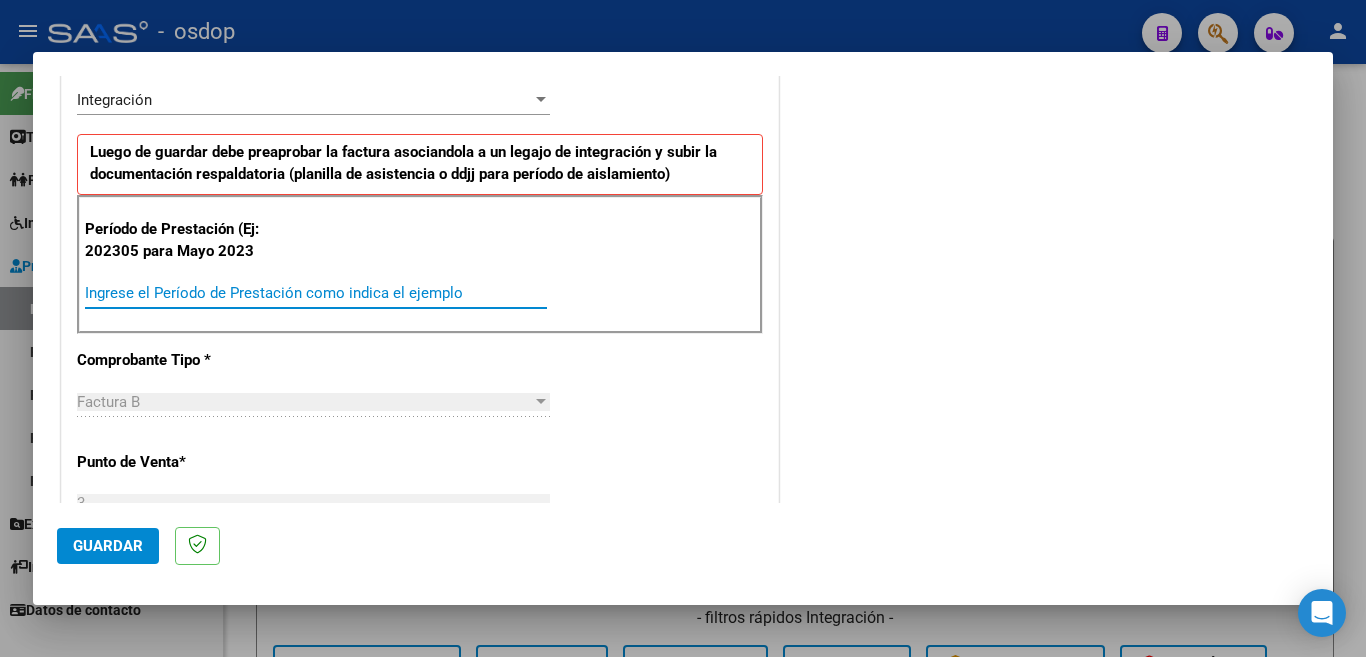 click on "Ingrese el Período de Prestación como indica el ejemplo" at bounding box center (316, 293) 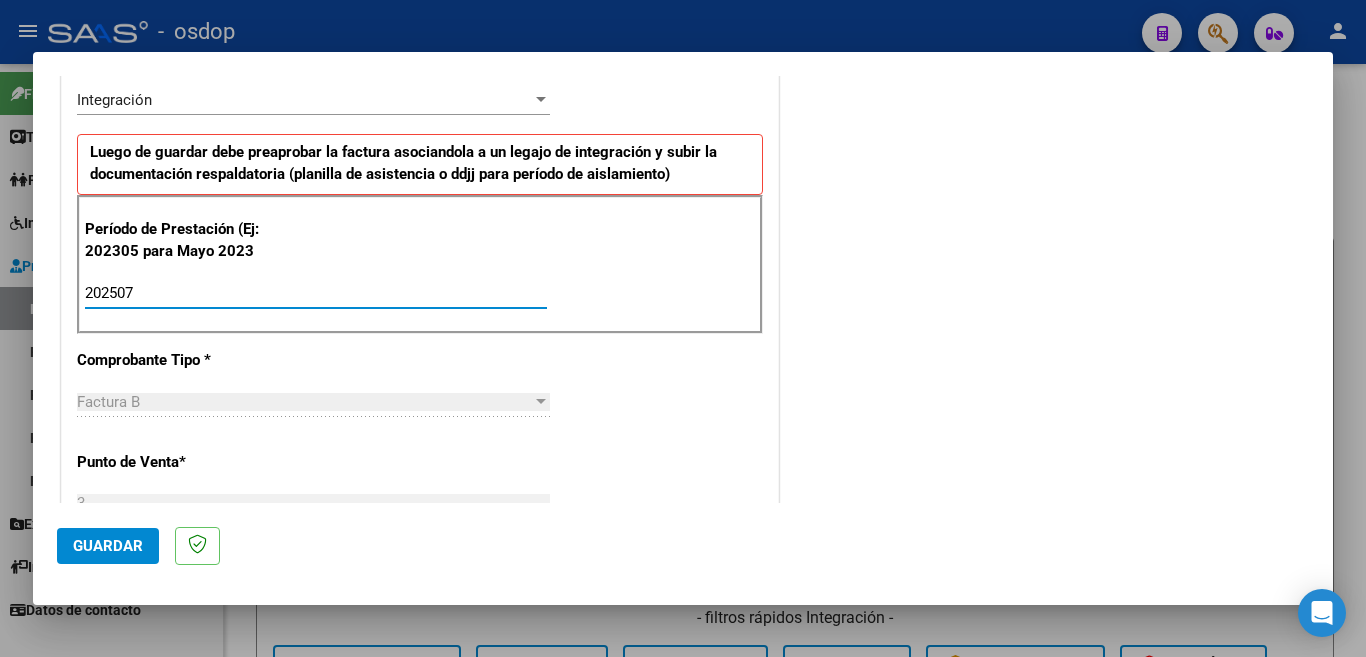 type on "202507" 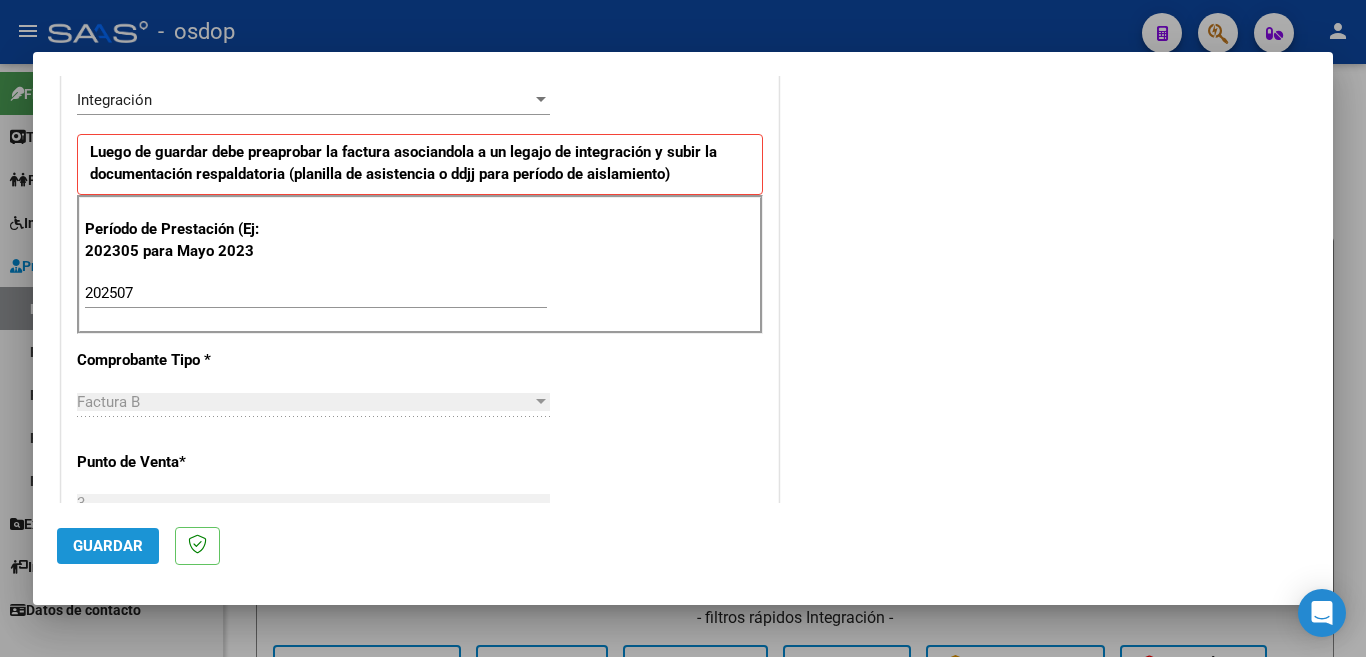 click on "Guardar" 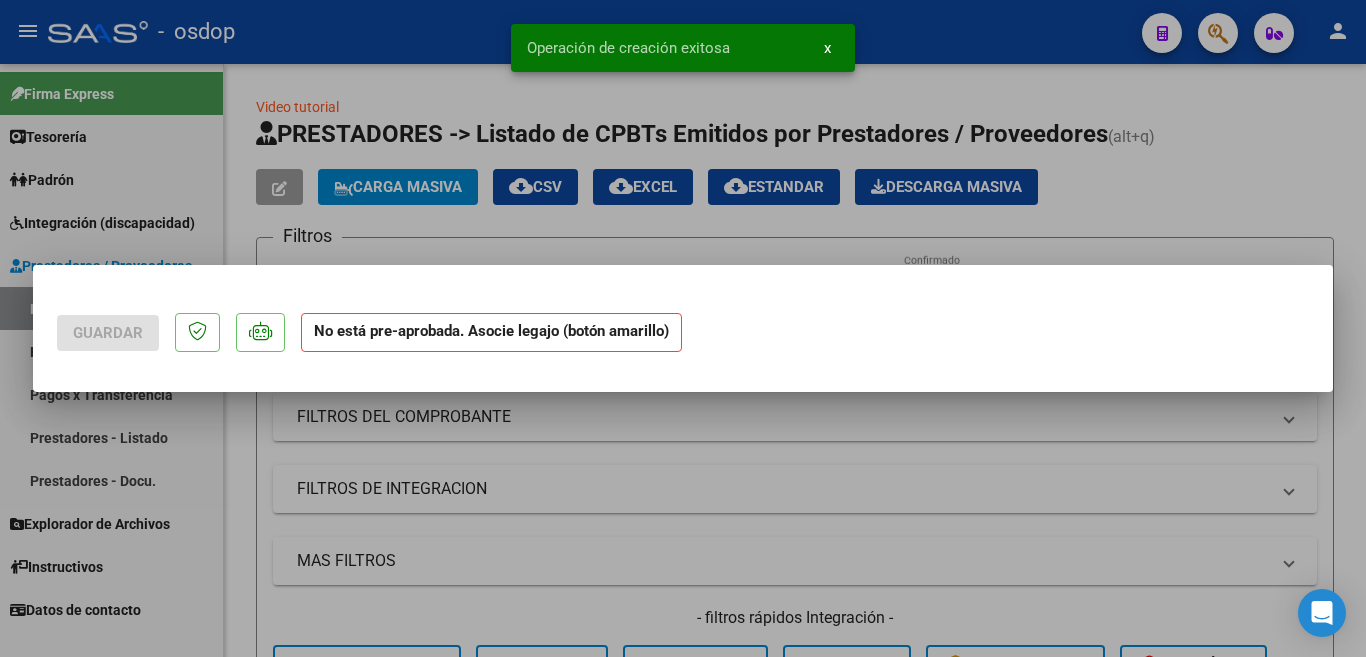 scroll, scrollTop: 0, scrollLeft: 0, axis: both 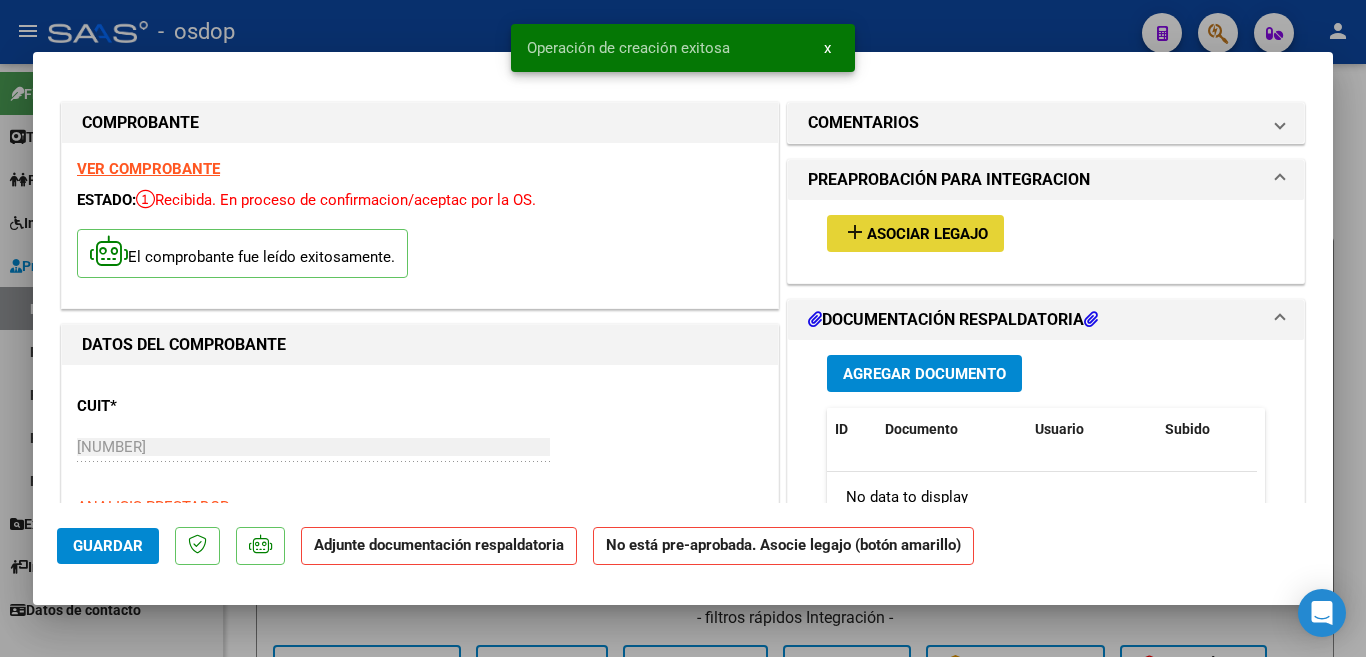 click on "add Asociar Legajo" at bounding box center [915, 233] 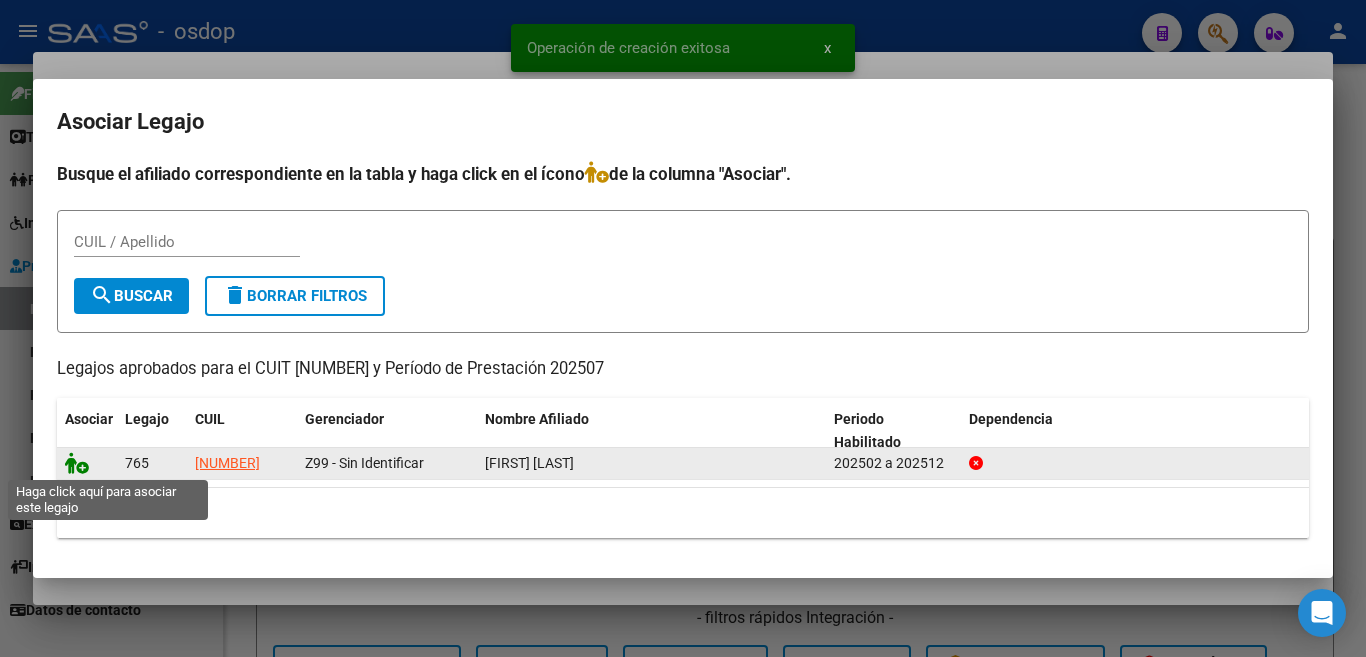 click 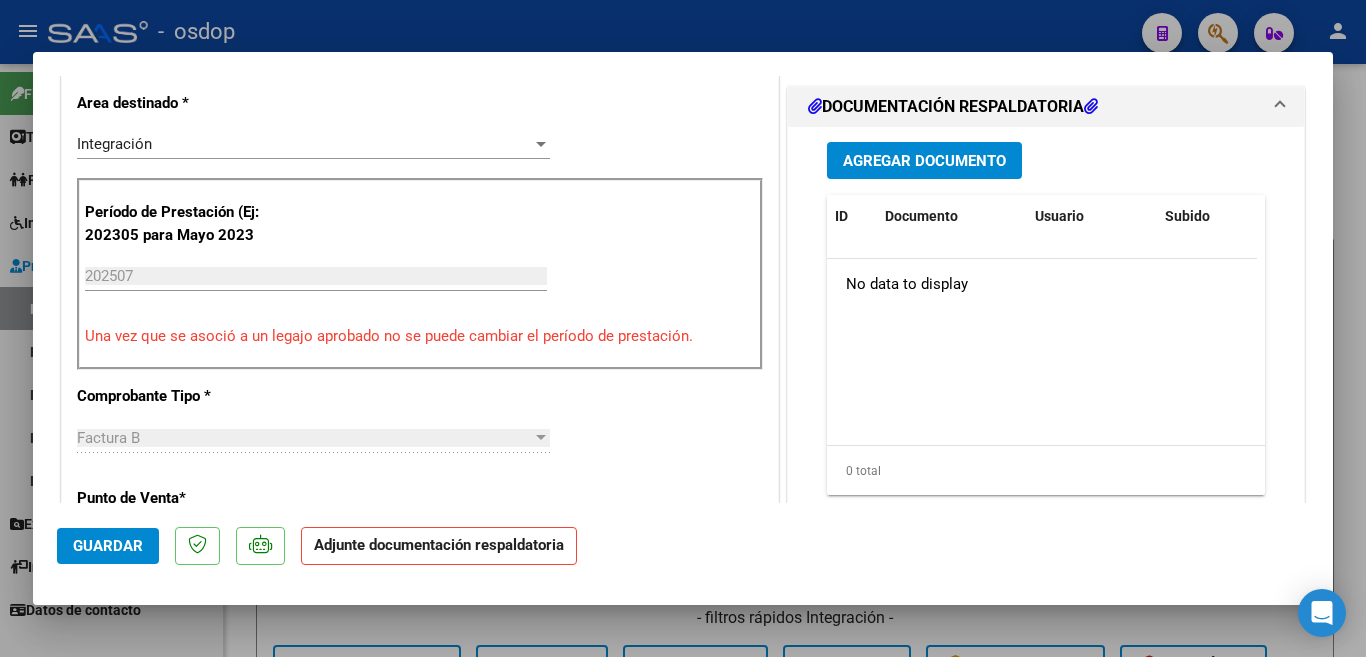 scroll, scrollTop: 500, scrollLeft: 0, axis: vertical 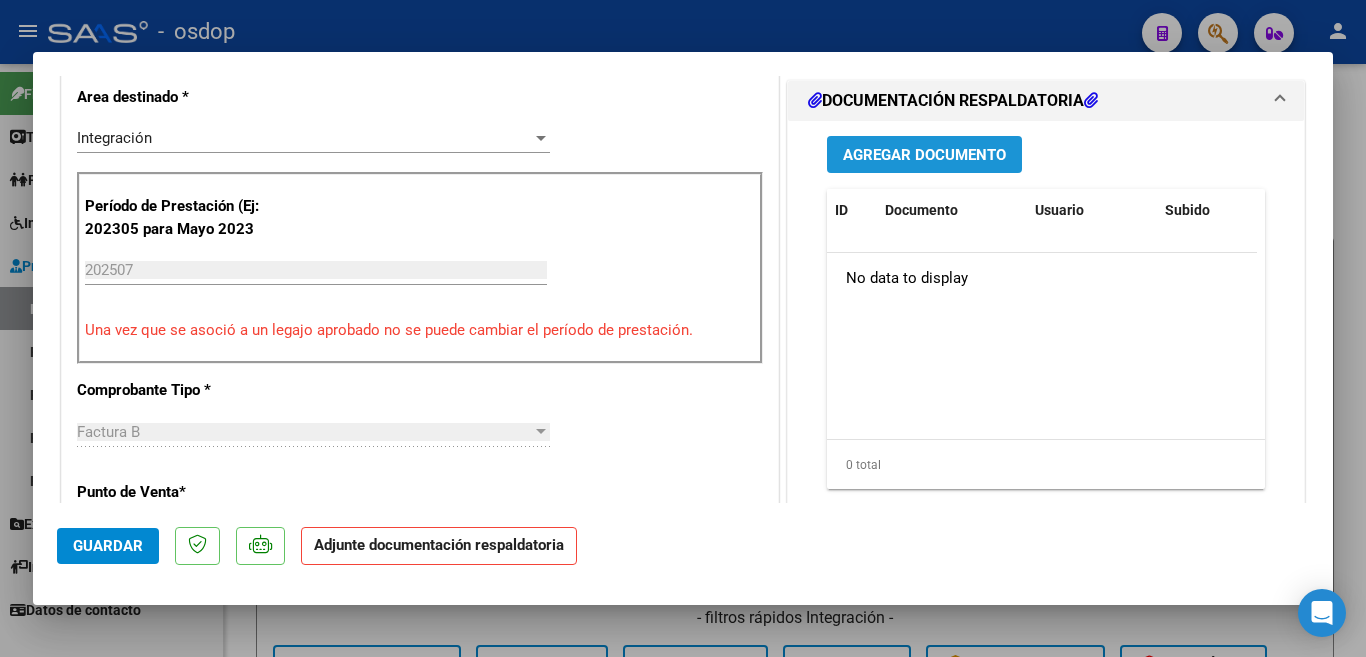 click on "Agregar Documento" at bounding box center (924, 155) 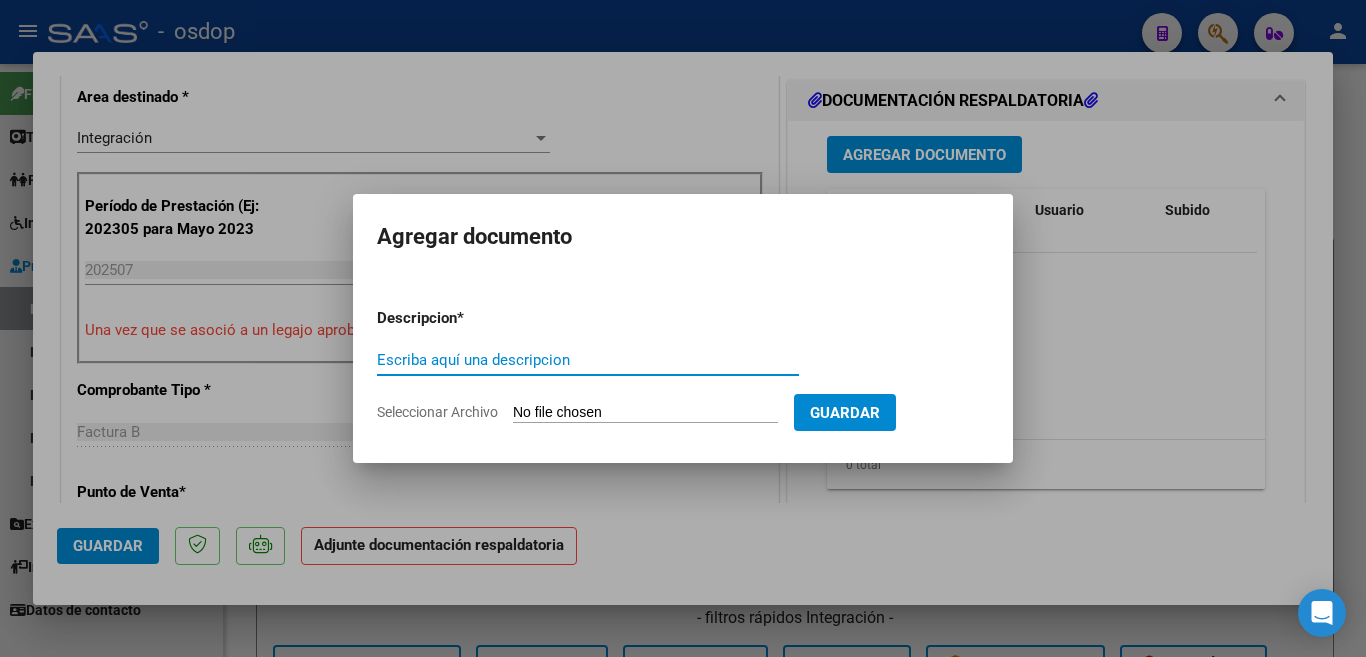 click on "Escriba aquí una descripcion" at bounding box center [588, 360] 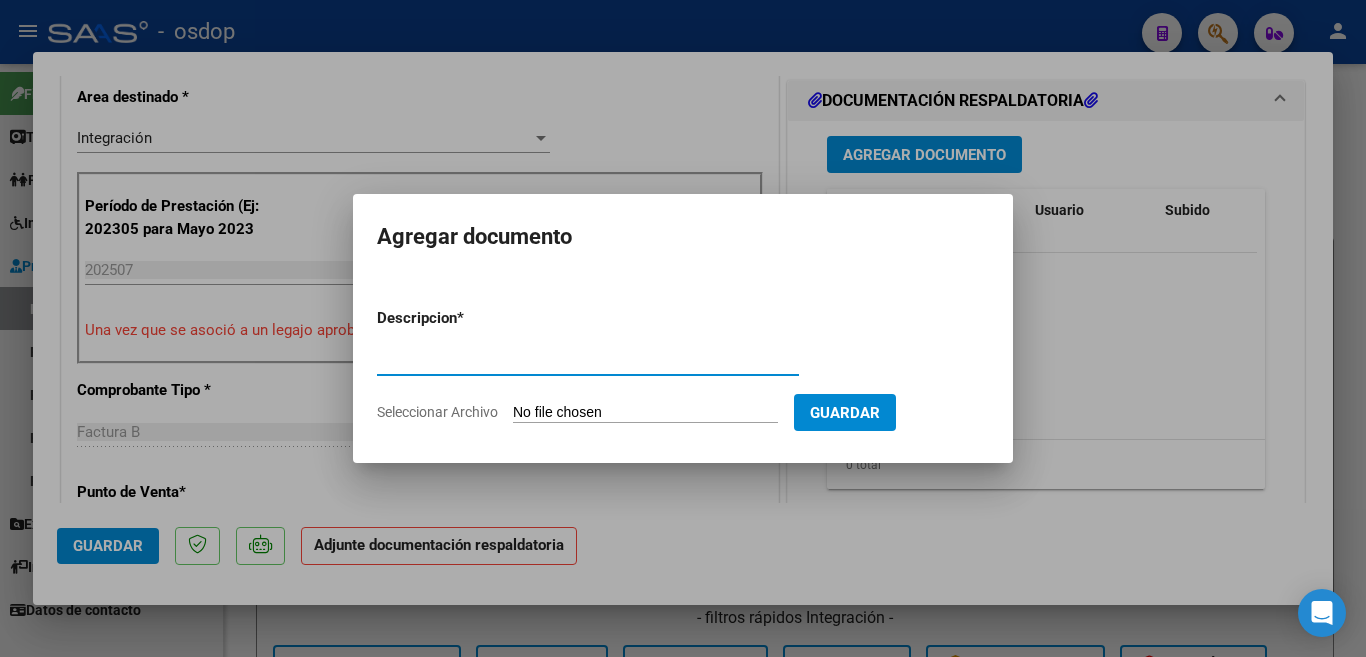 type on "Planilla de asistencia" 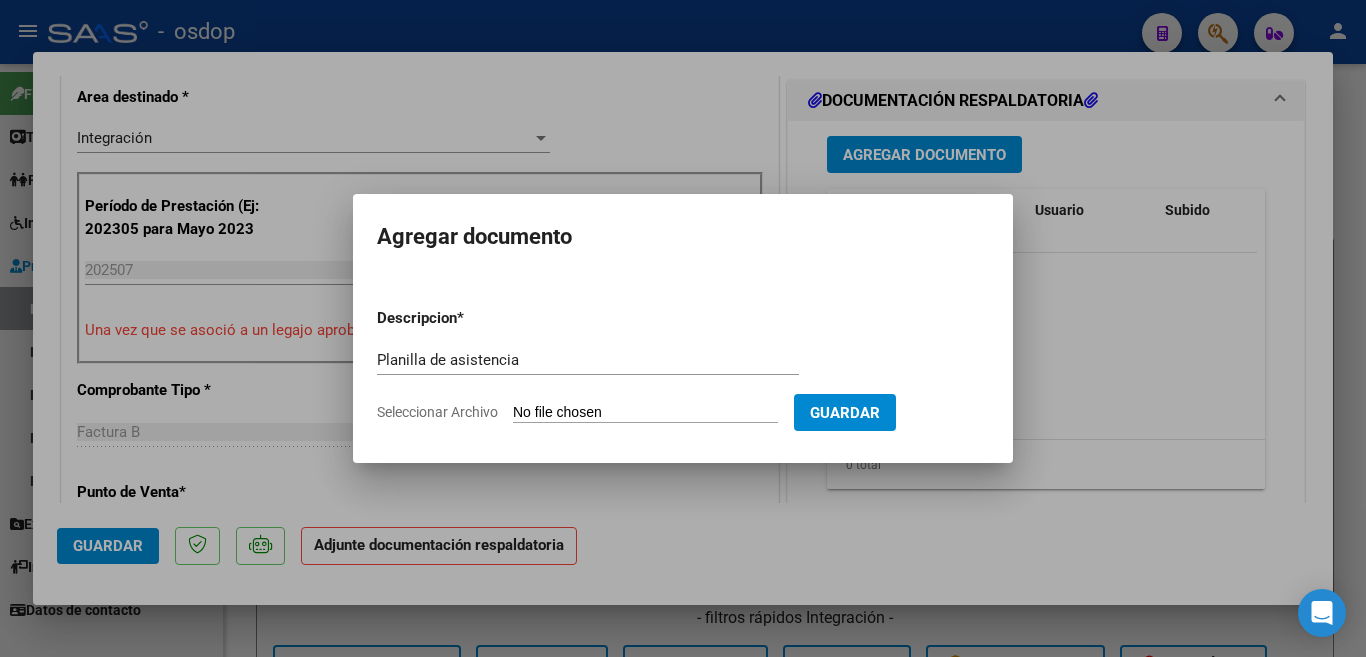 click on "Seleccionar Archivo" at bounding box center [645, 413] 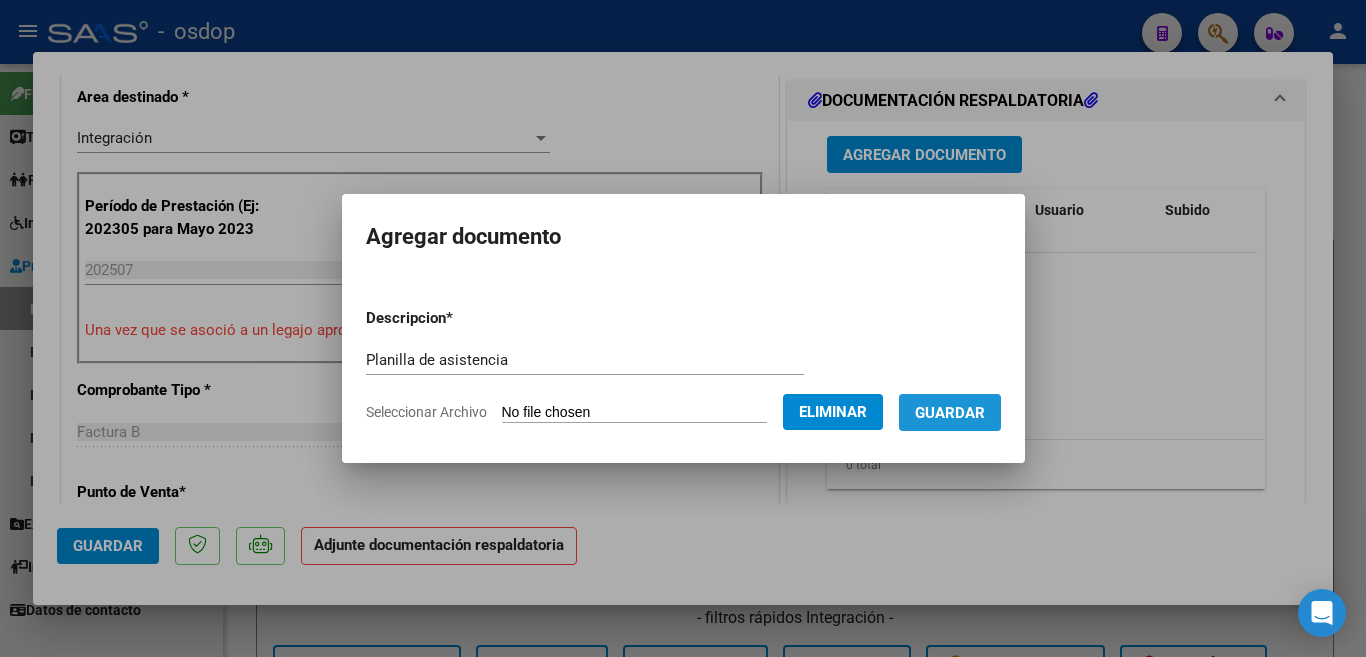 click on "Guardar" at bounding box center [950, 413] 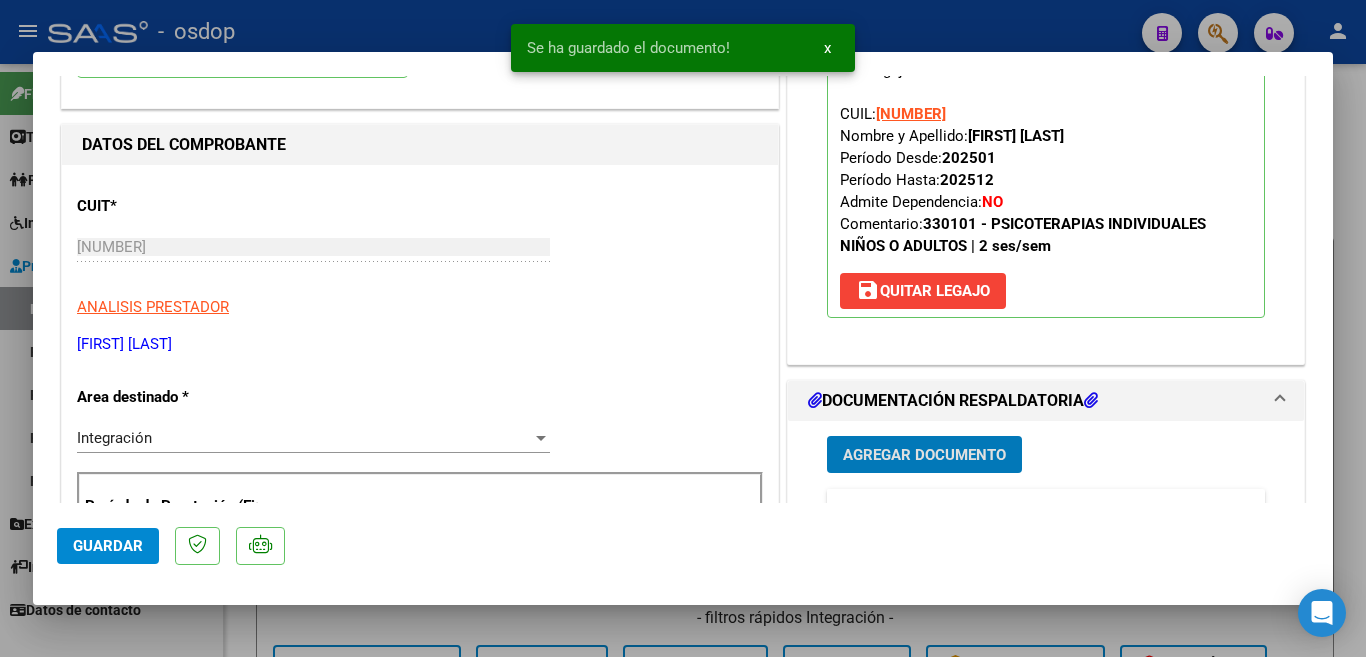 scroll, scrollTop: 700, scrollLeft: 0, axis: vertical 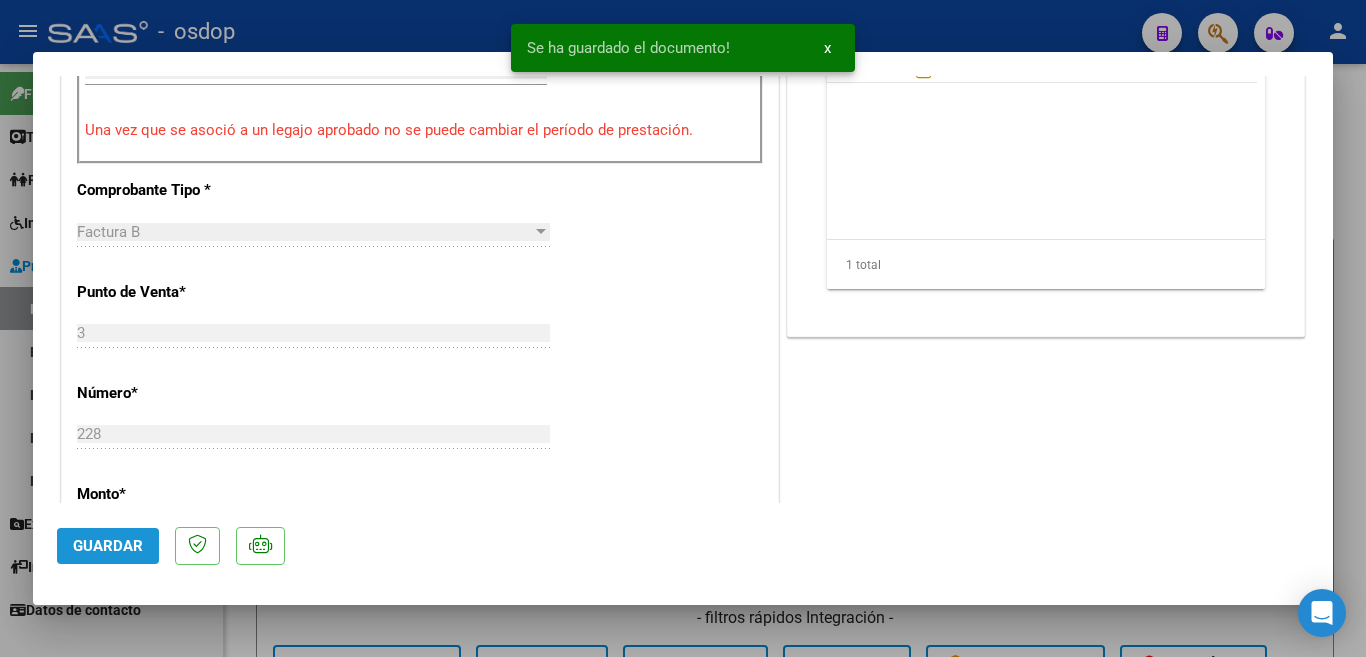 click on "Guardar" 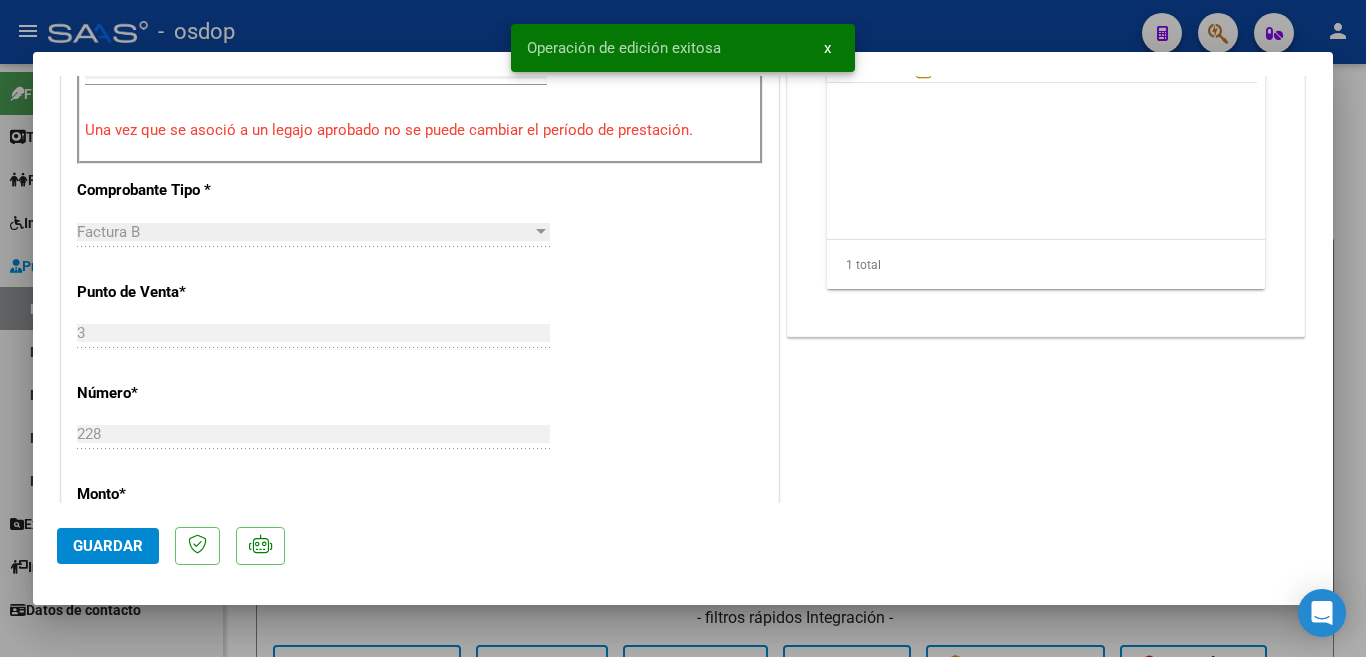 click at bounding box center [683, 328] 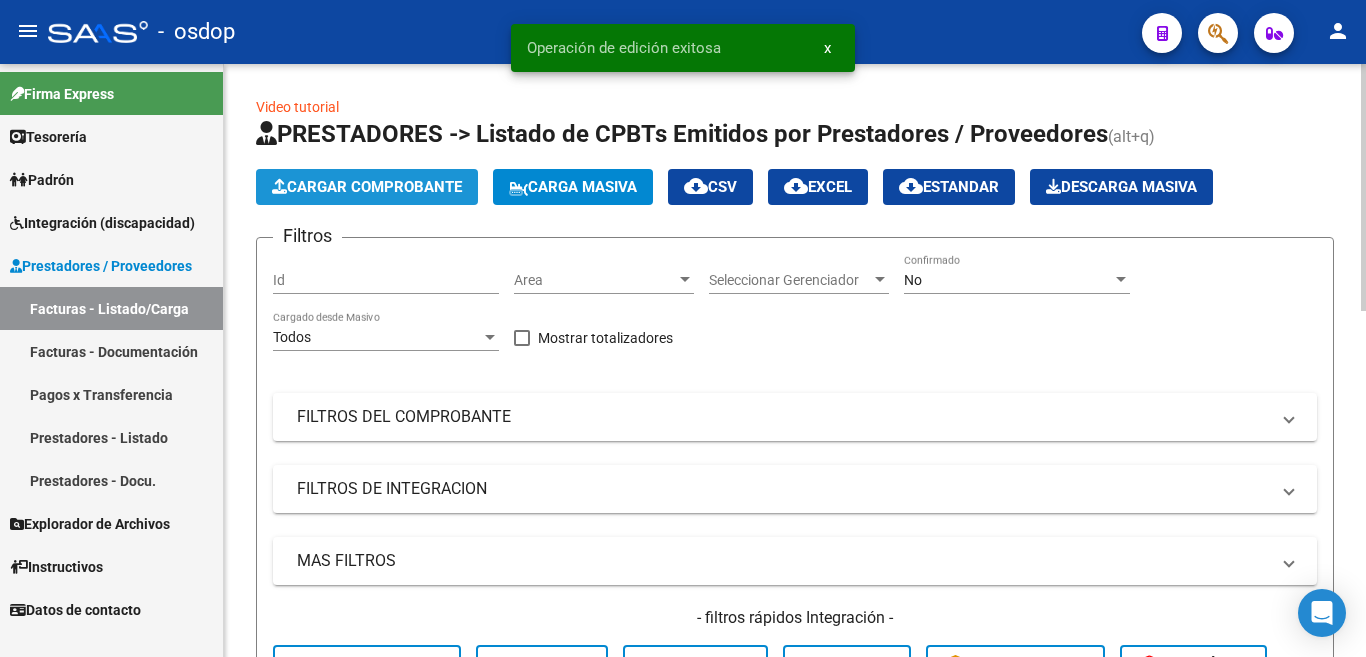 click on "Cargar Comprobante" 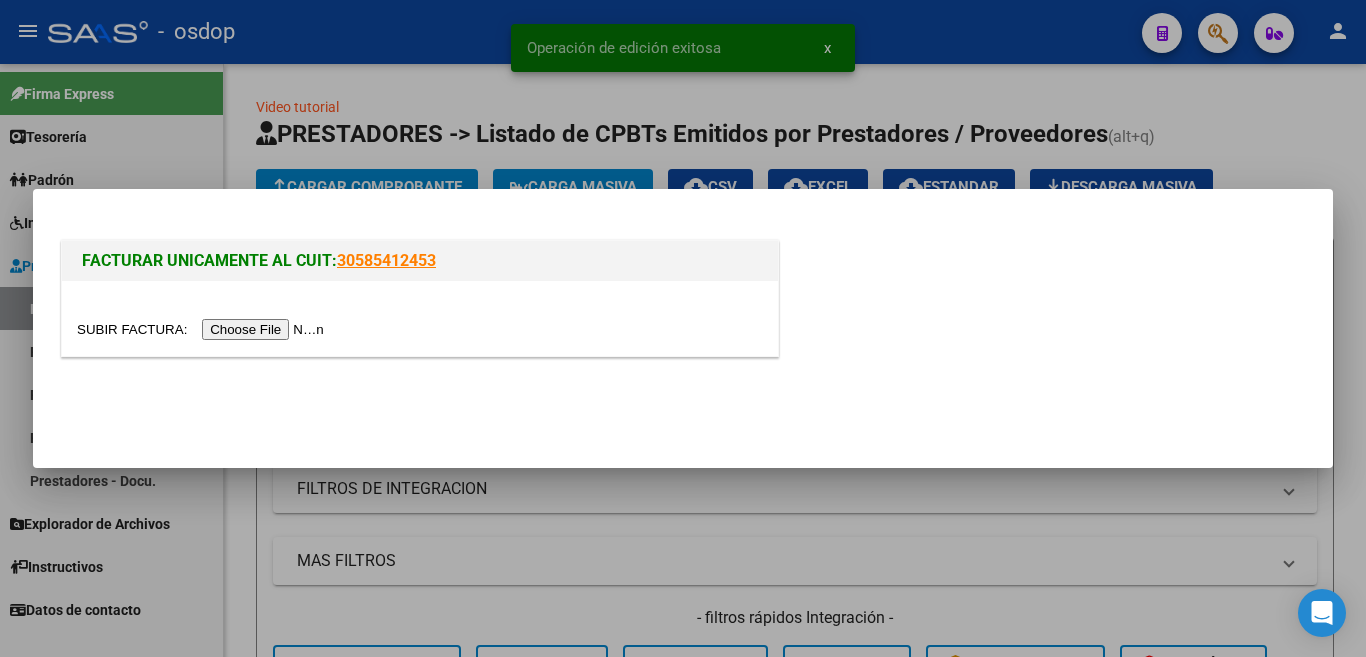 click at bounding box center (203, 329) 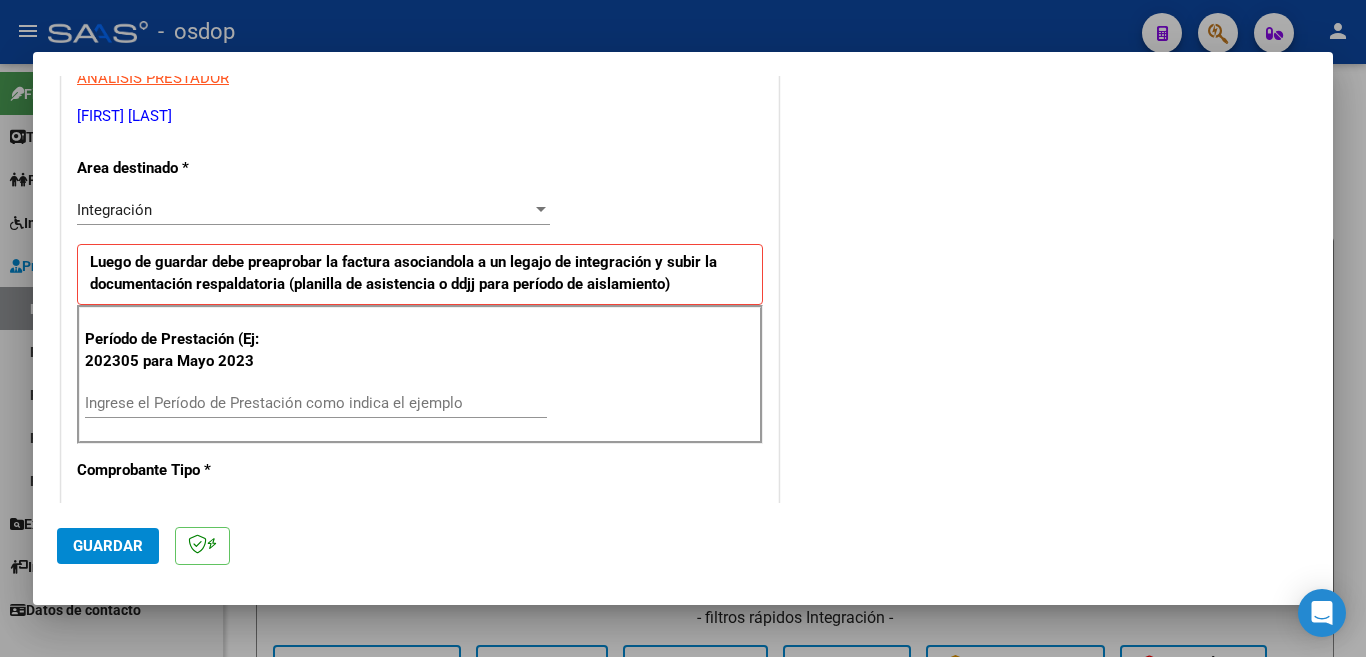 scroll, scrollTop: 400, scrollLeft: 0, axis: vertical 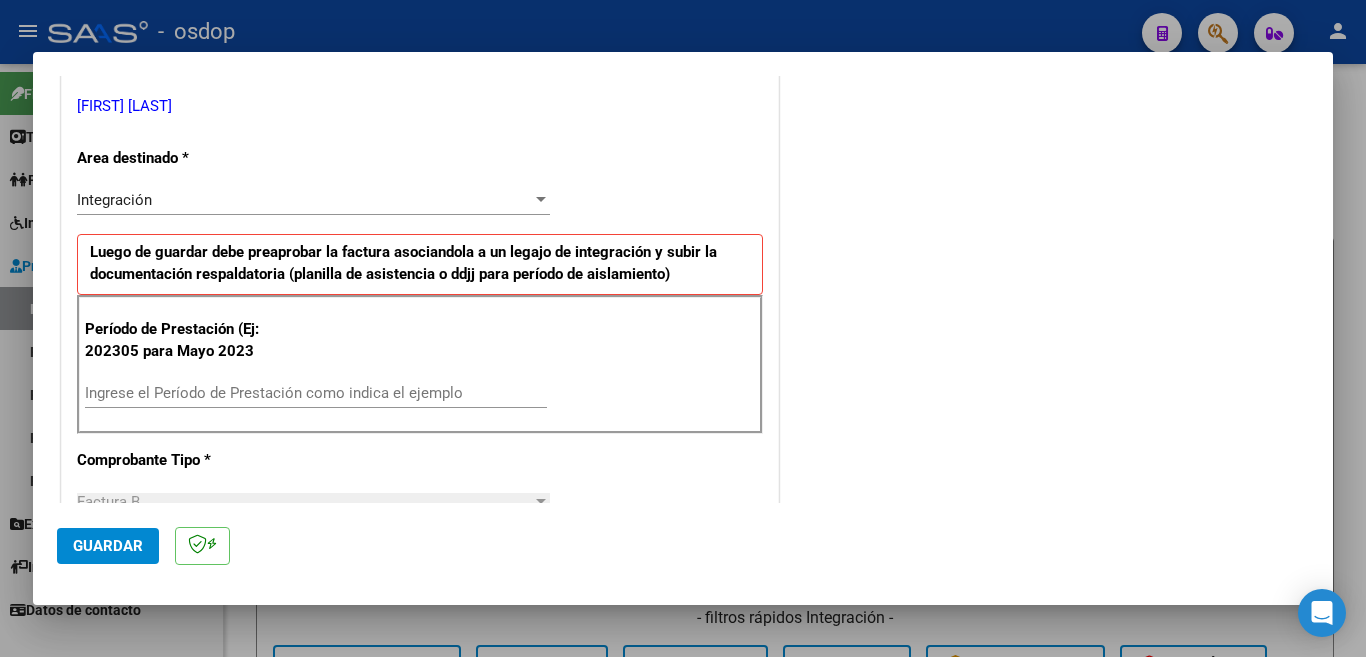 drag, startPoint x: 173, startPoint y: 382, endPoint x: 174, endPoint y: 394, distance: 12.0415945 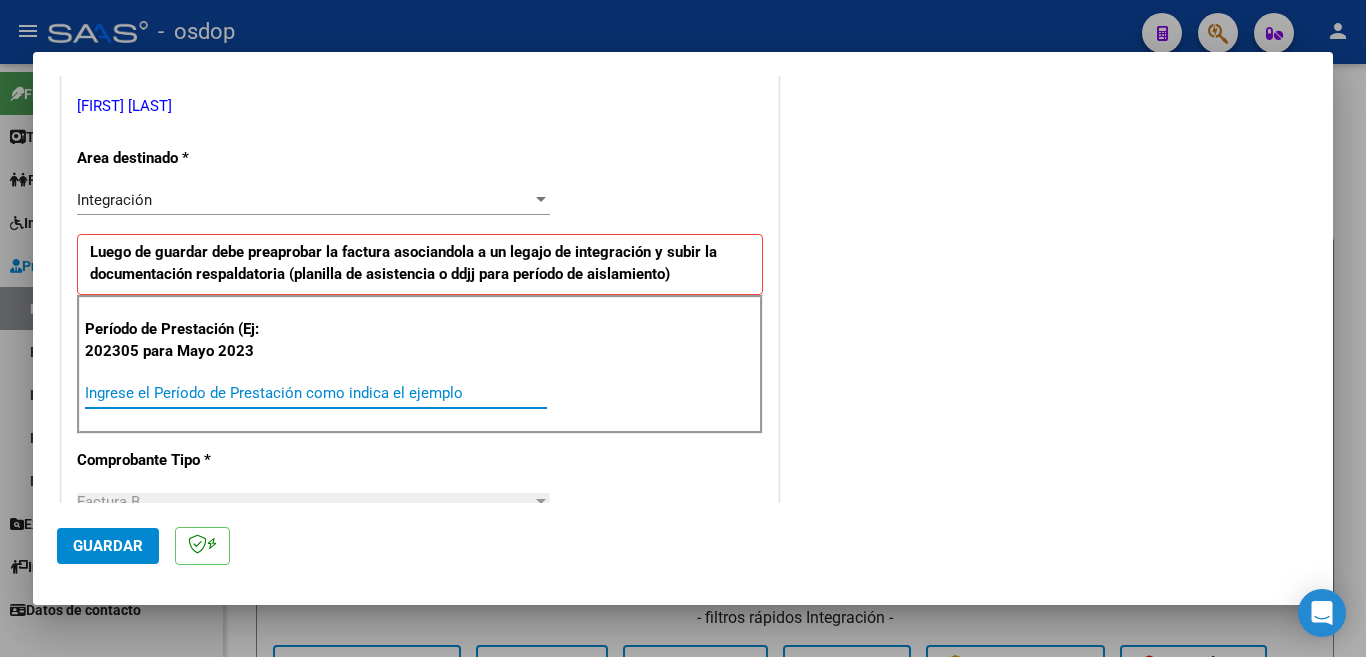 click on "Ingrese el Período de Prestación como indica el ejemplo" at bounding box center (316, 393) 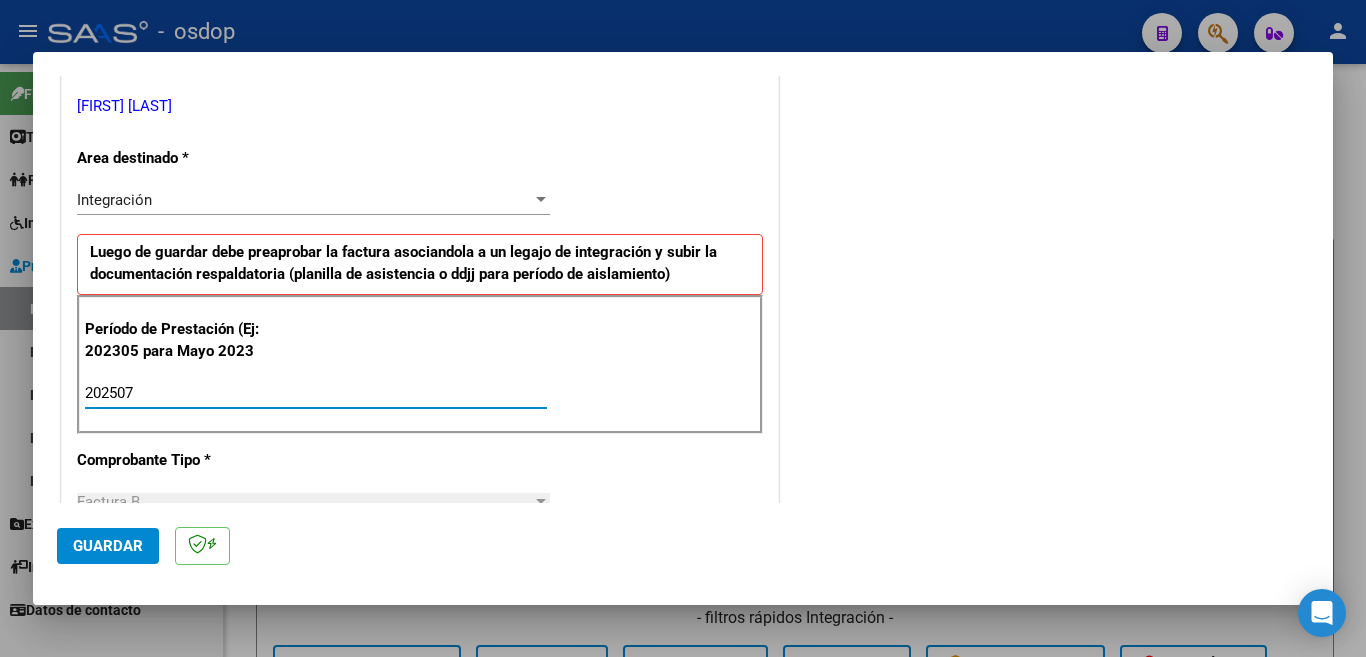 type on "202507" 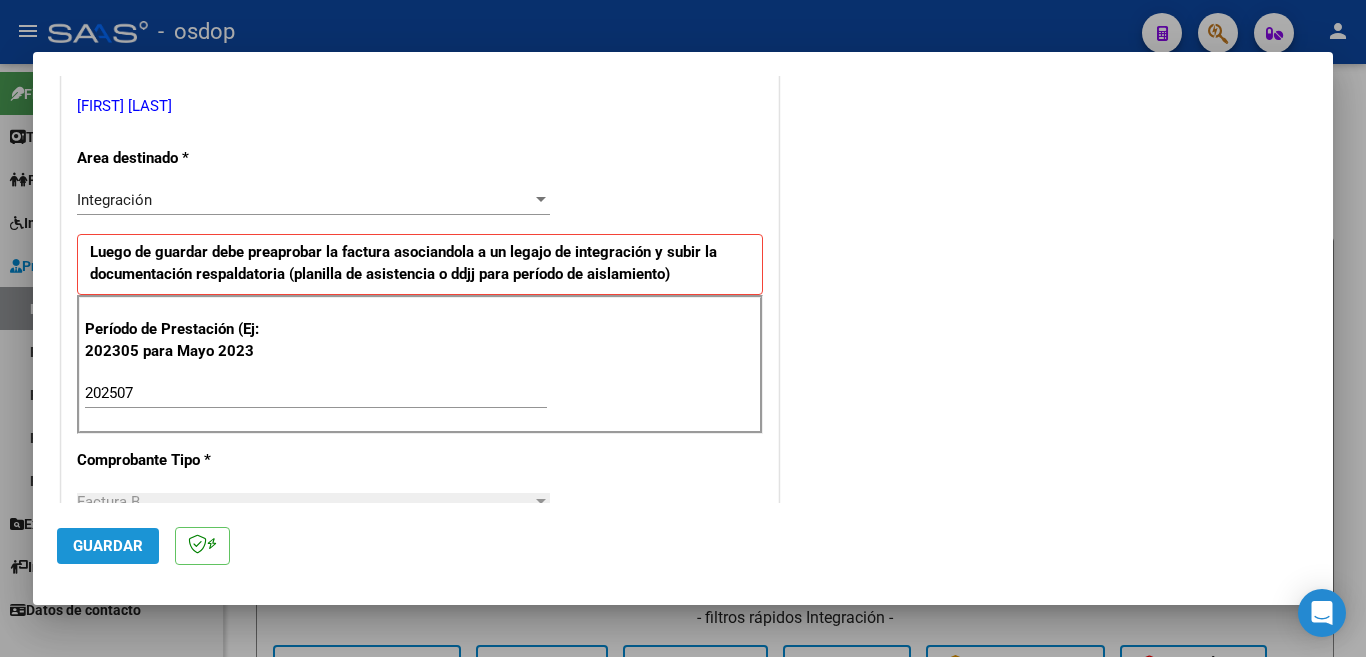 click on "Guardar" 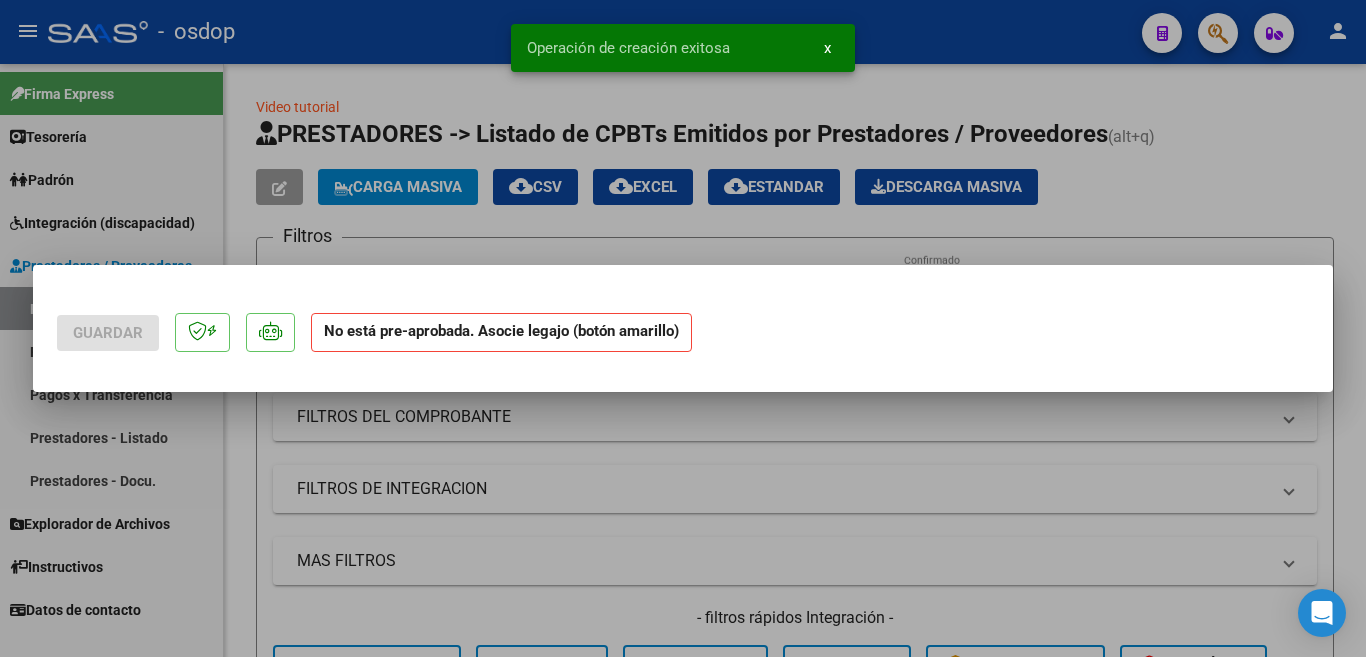 scroll, scrollTop: 0, scrollLeft: 0, axis: both 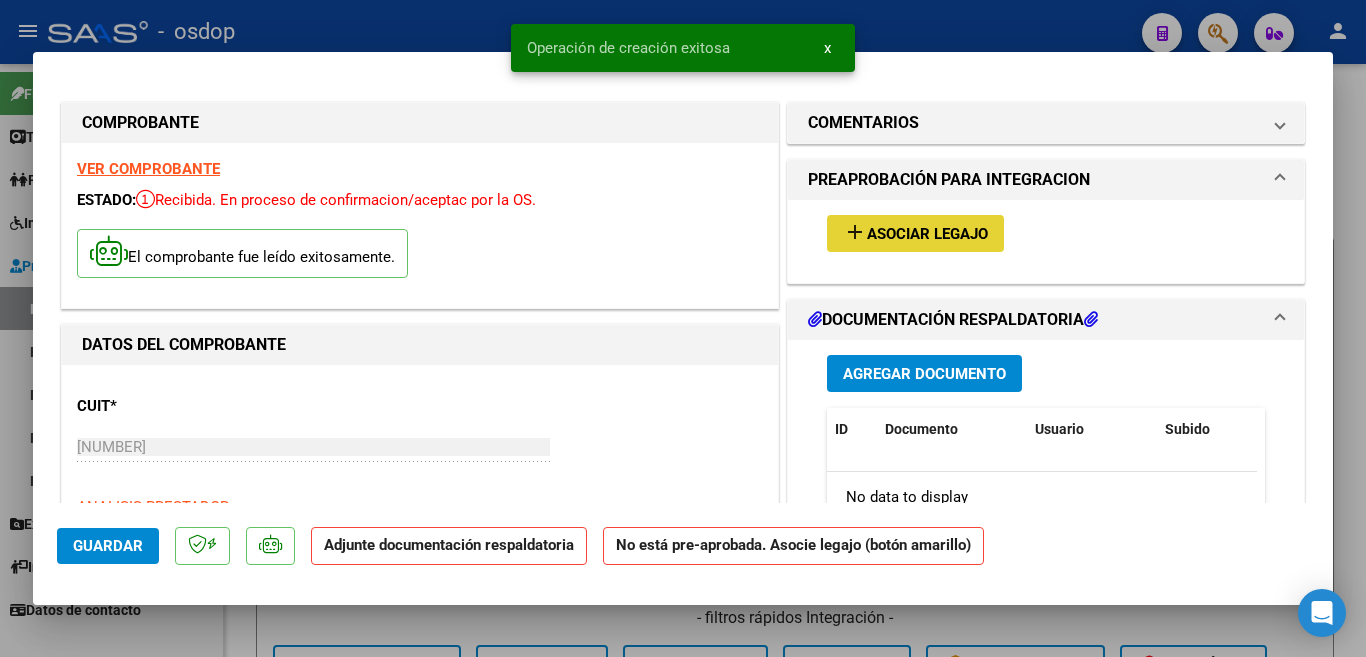 click on "add Asociar Legajo" at bounding box center [915, 233] 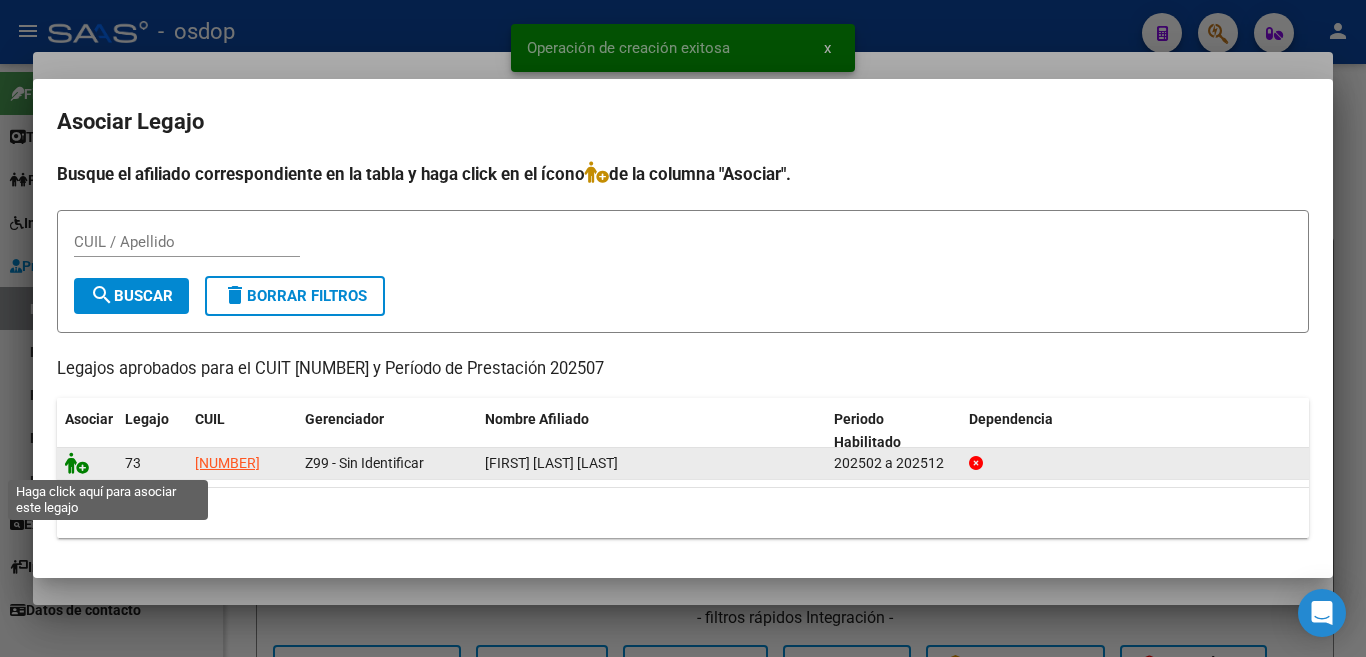 click 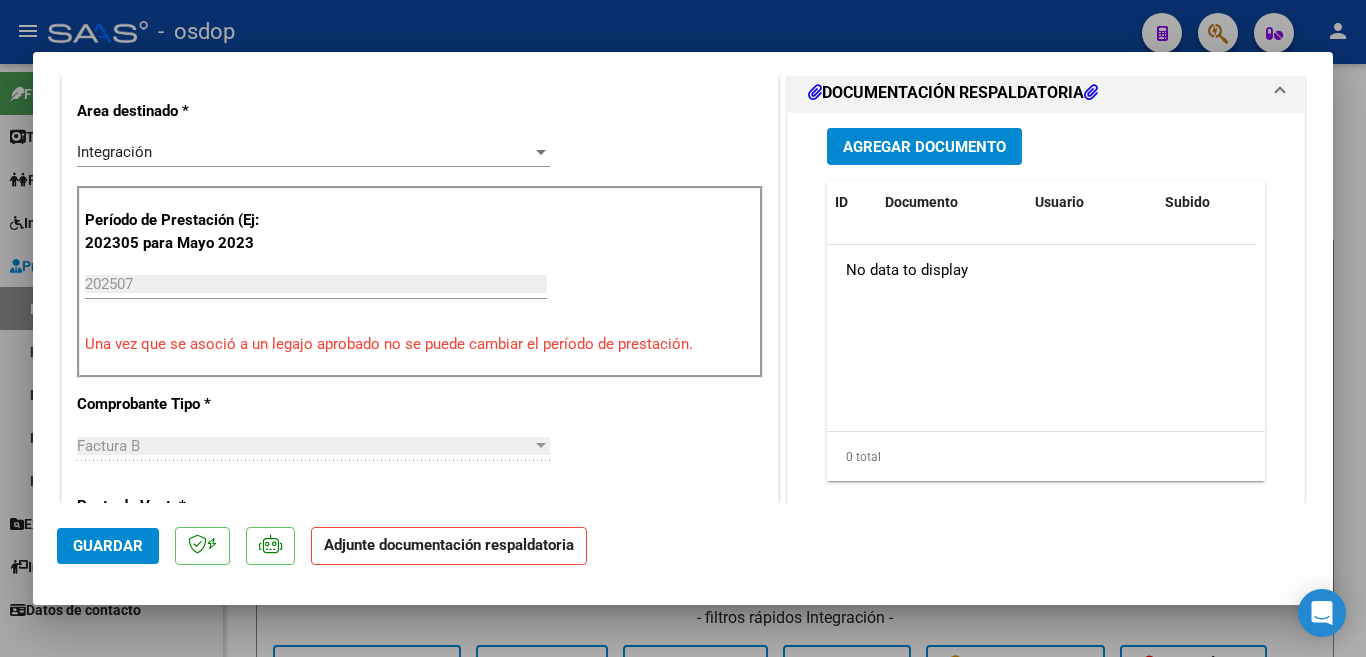 scroll, scrollTop: 500, scrollLeft: 0, axis: vertical 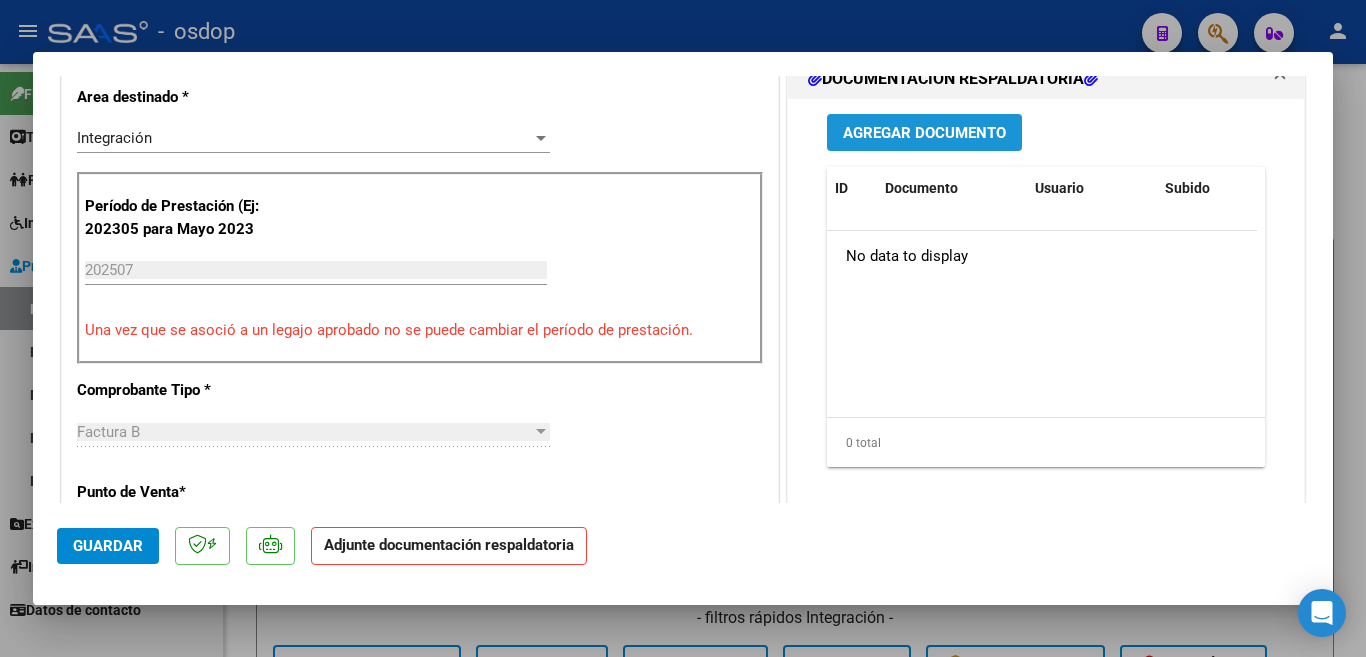 click on "Agregar Documento" at bounding box center [924, 133] 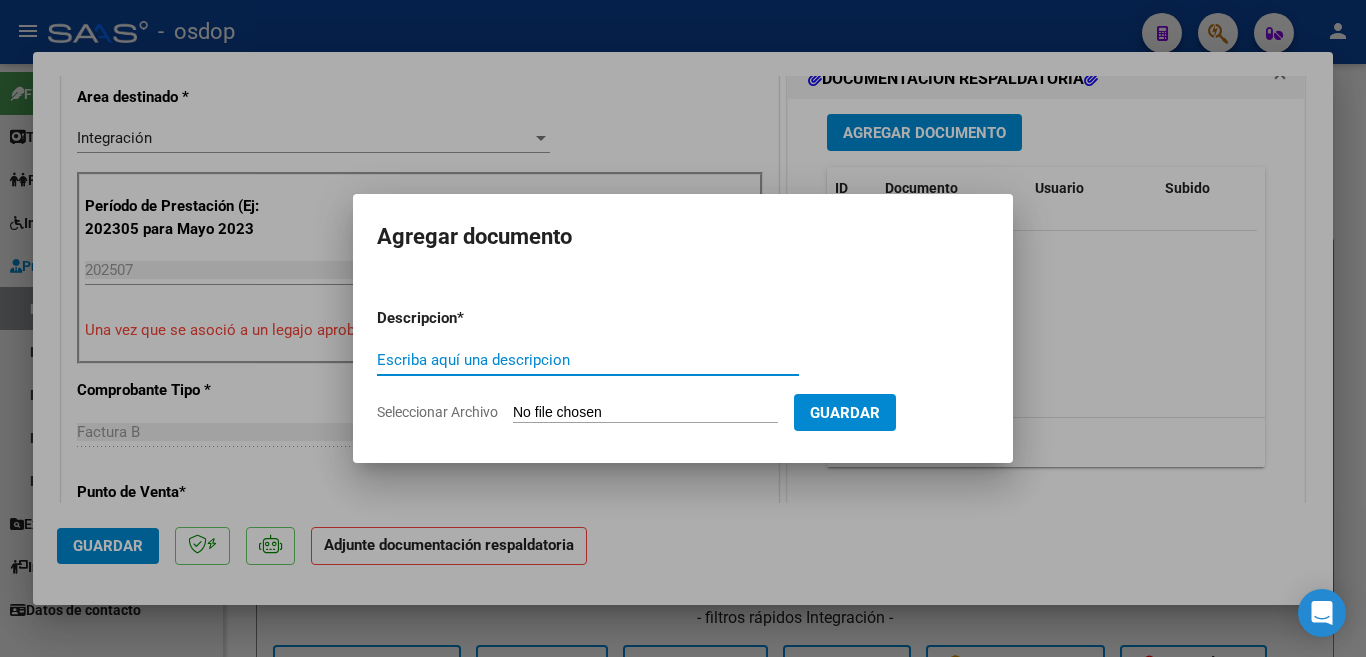 drag, startPoint x: 577, startPoint y: 371, endPoint x: 582, endPoint y: 361, distance: 11.18034 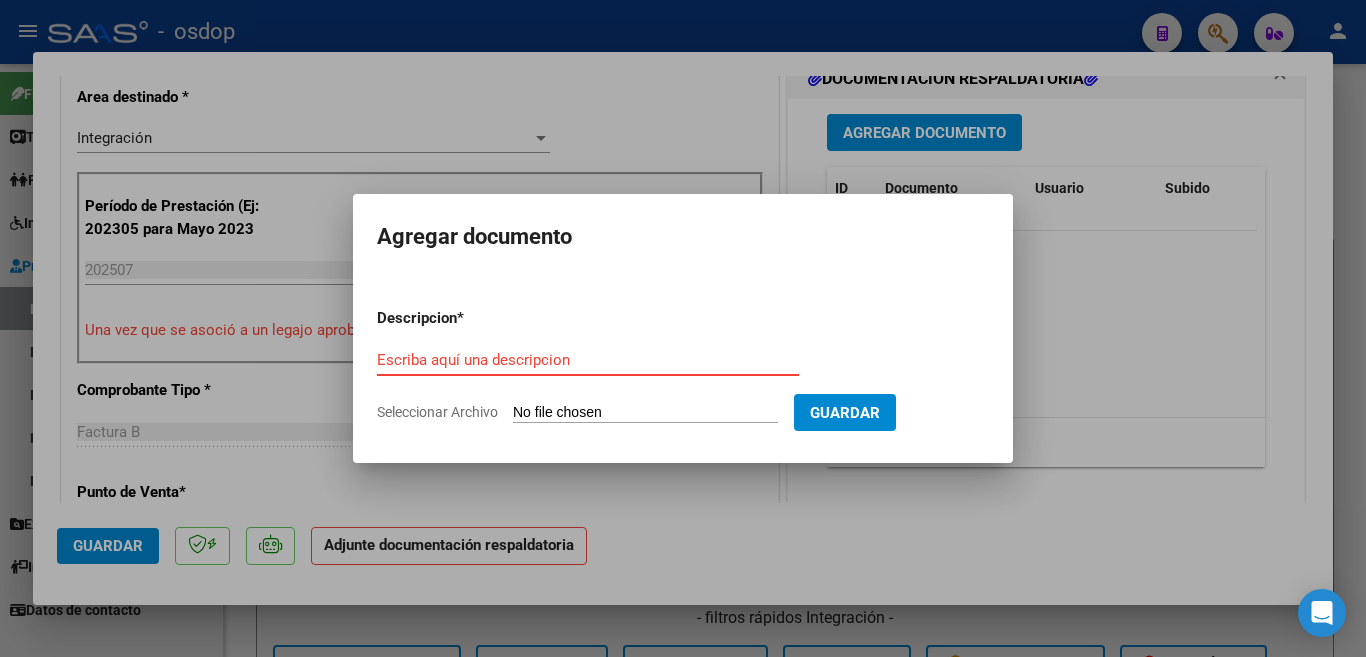 click on "Escriba aquí una descripcion" at bounding box center [588, 360] 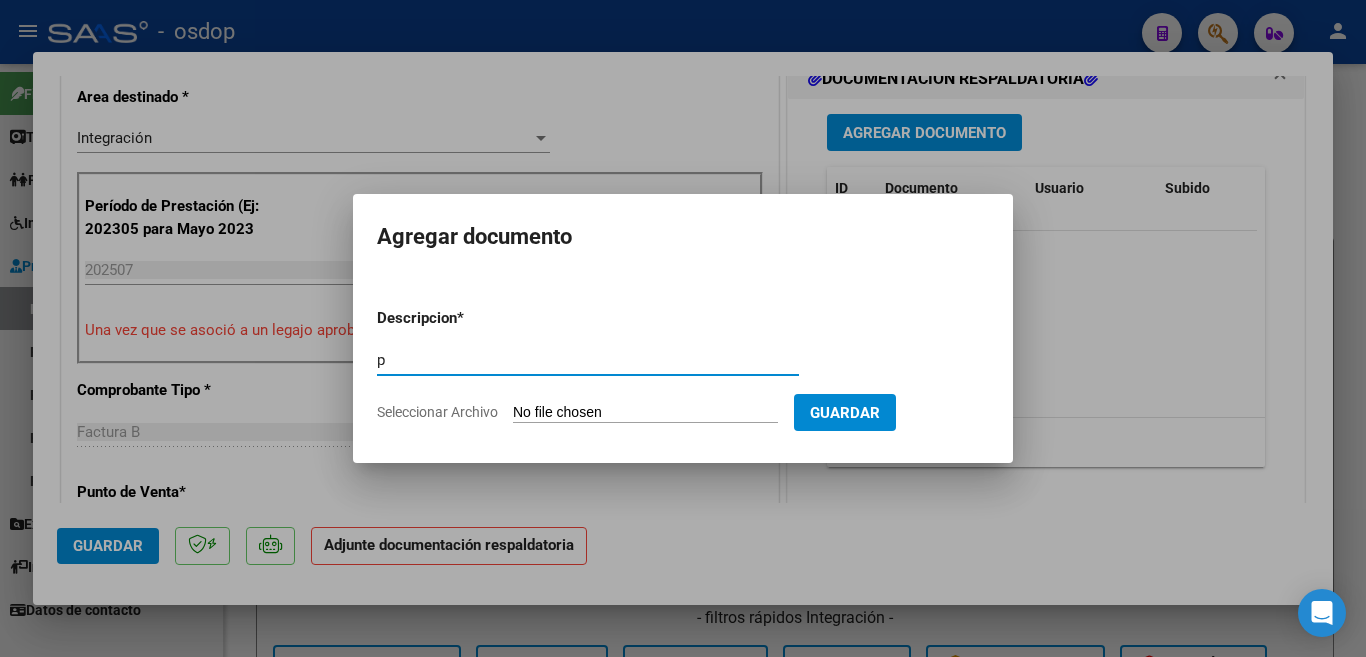click on "p" at bounding box center [588, 360] 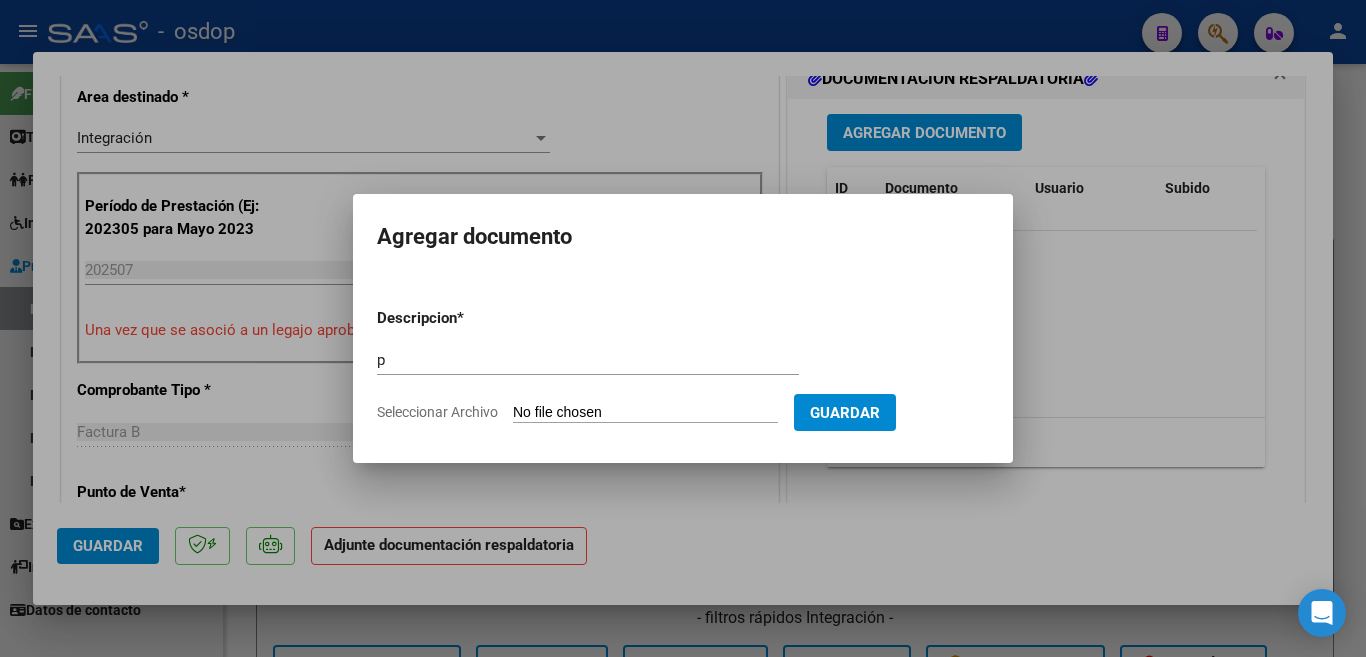 click on "p Escriba aquí una descripcion" at bounding box center (588, 360) 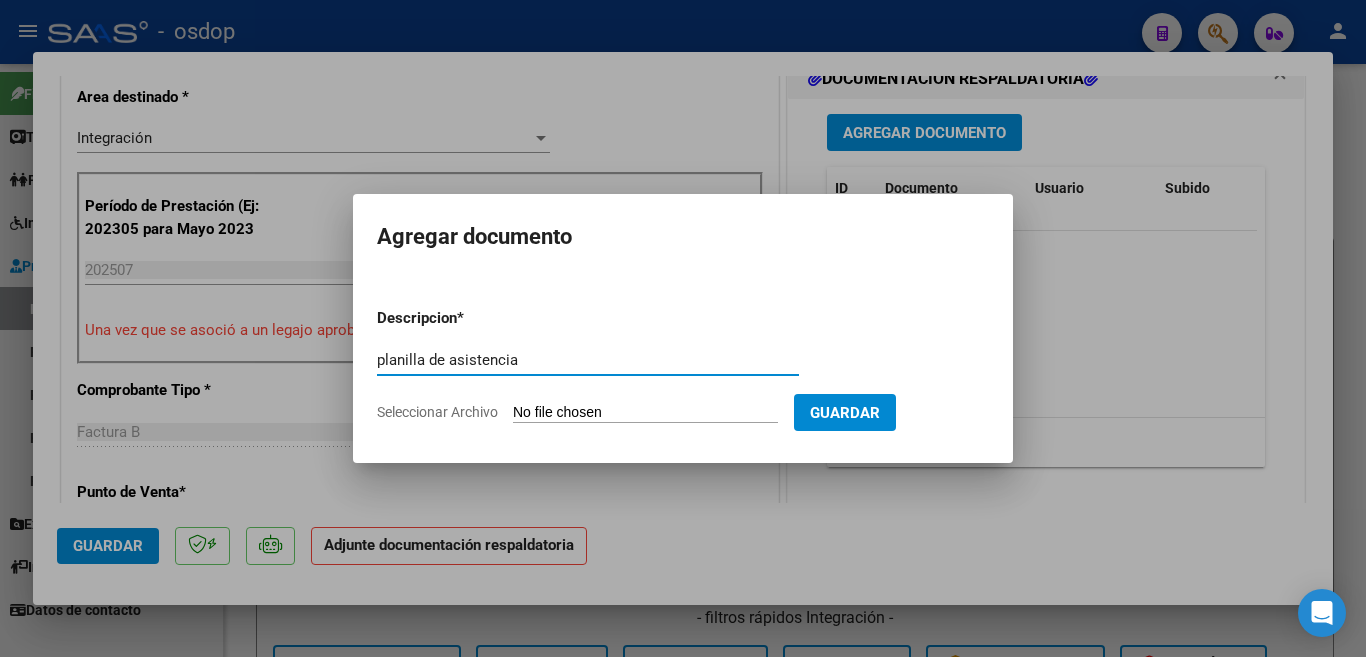 type on "planilla de asistencia" 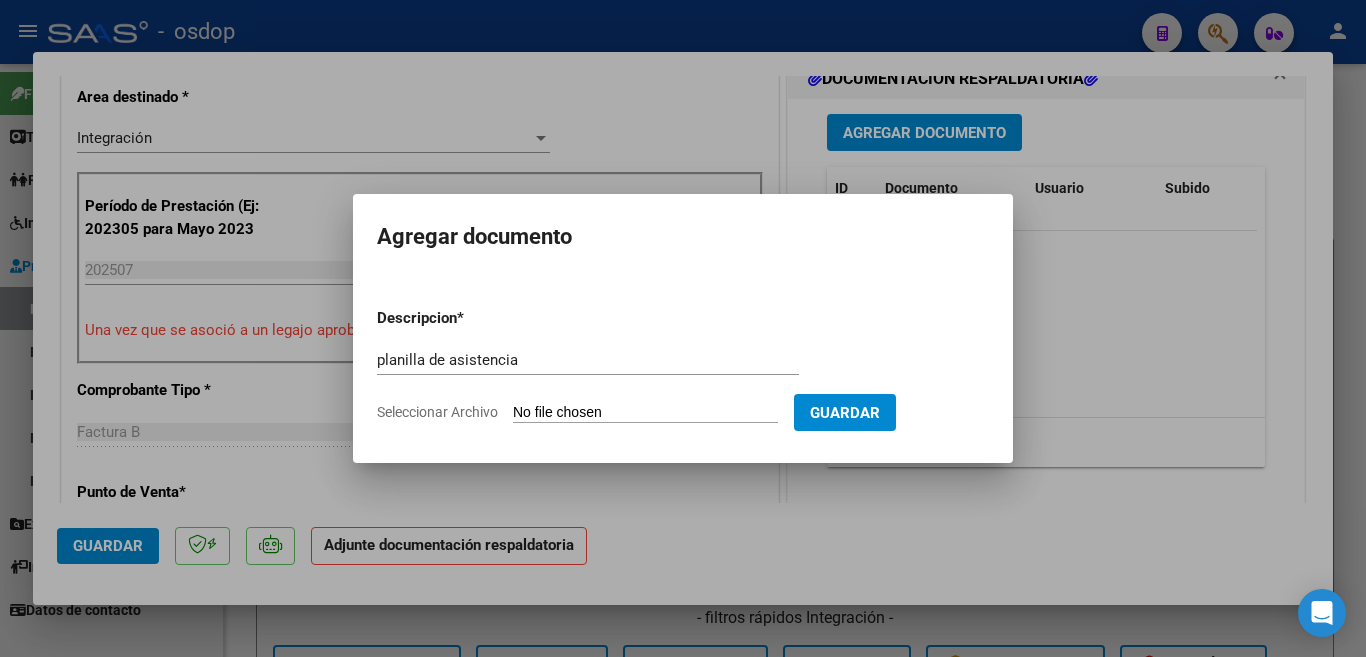 click on "Seleccionar Archivo" at bounding box center (645, 413) 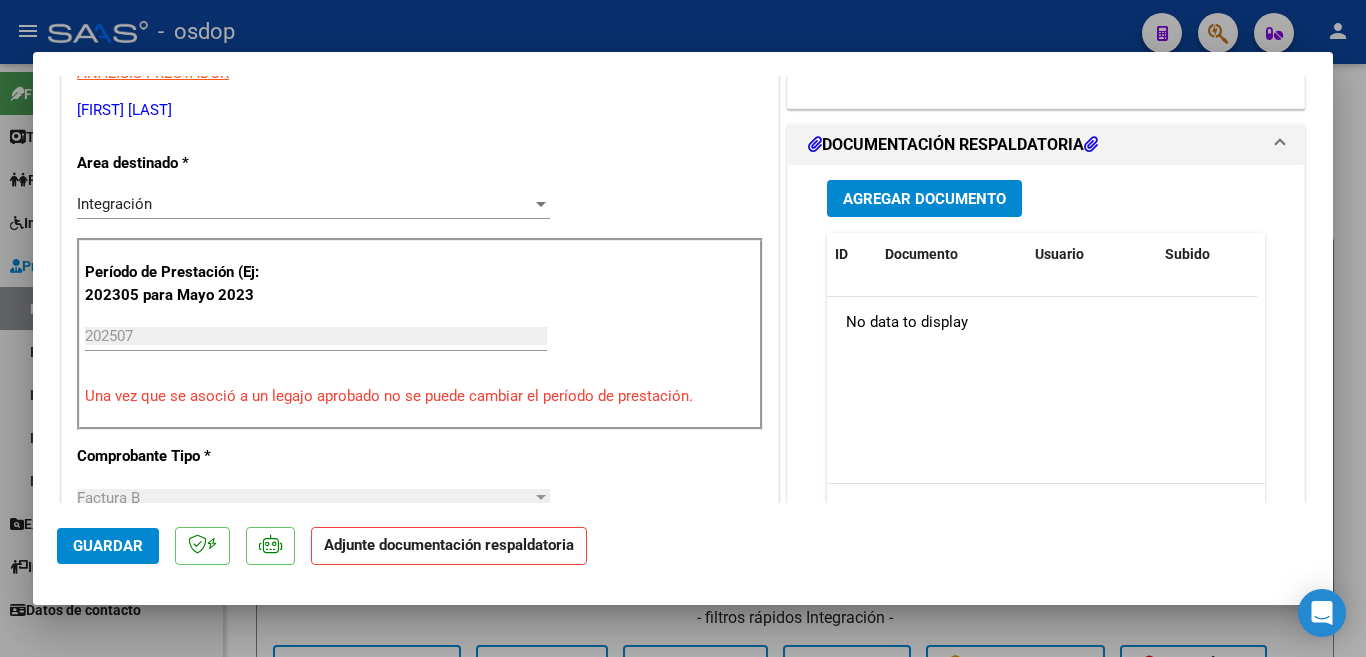 scroll, scrollTop: 400, scrollLeft: 0, axis: vertical 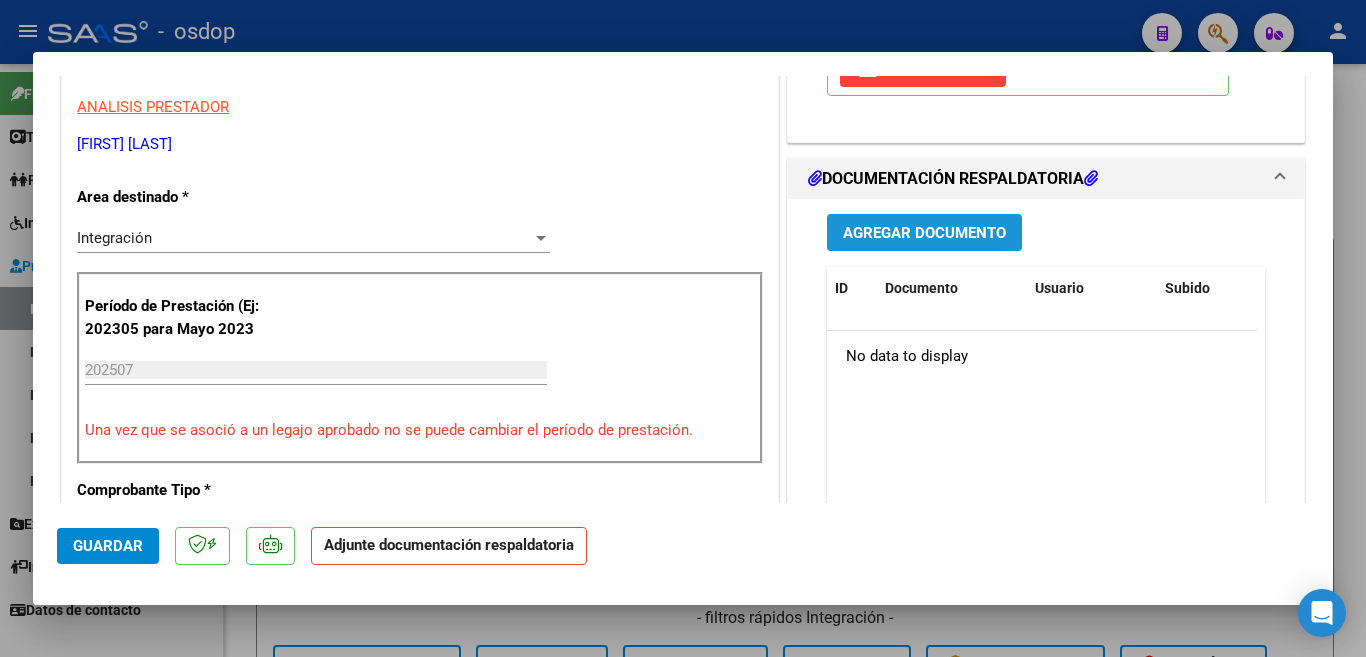 click on "Agregar Documento" at bounding box center [924, 232] 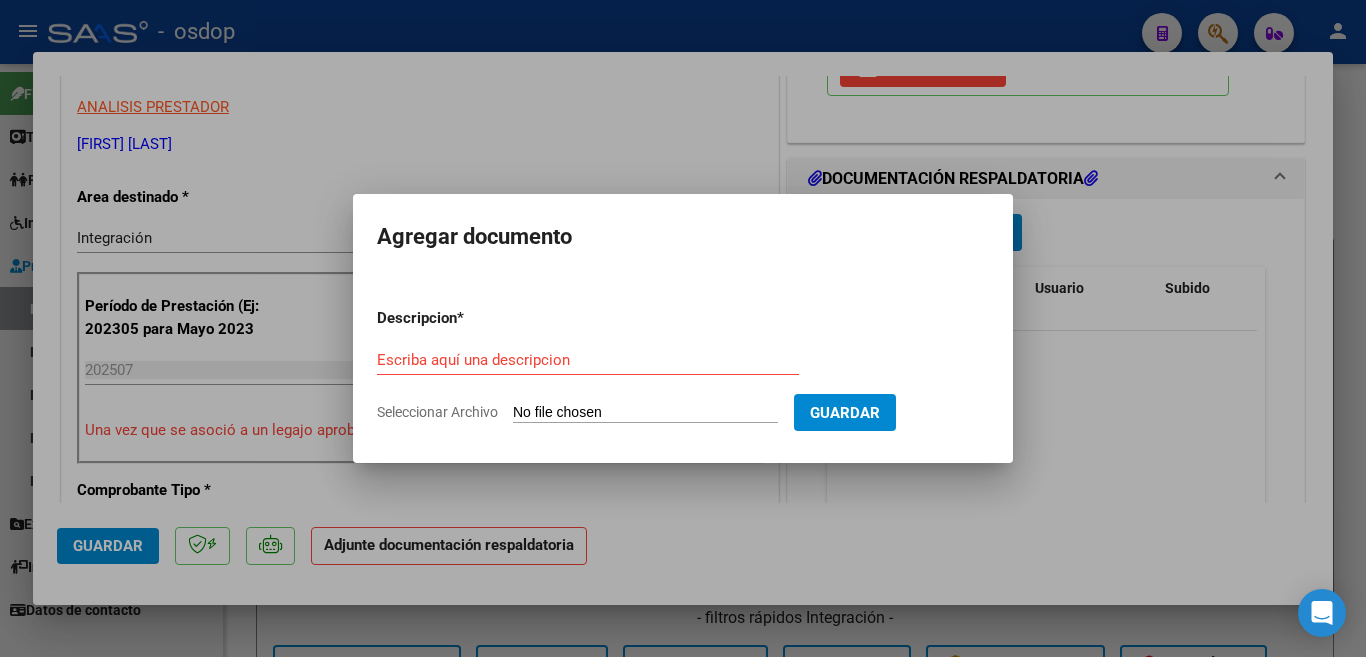 click on "Escriba aquí una descripcion" at bounding box center [588, 369] 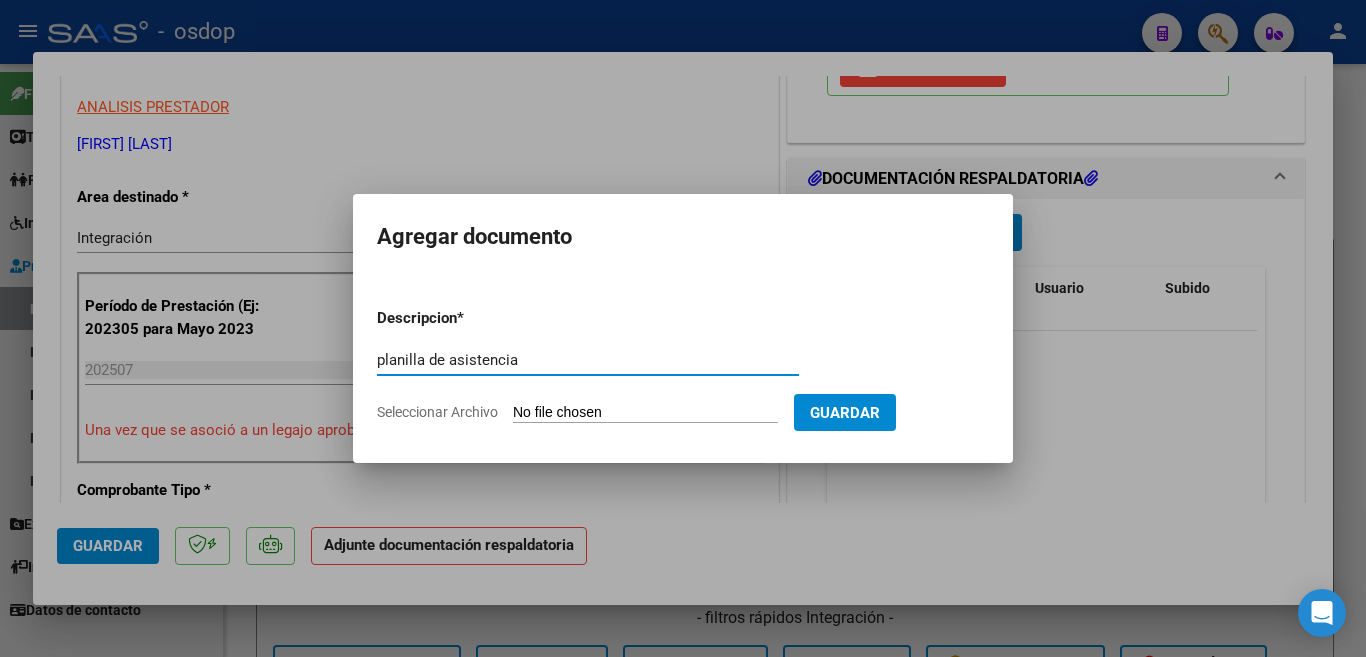 type on "planilla de asistencia" 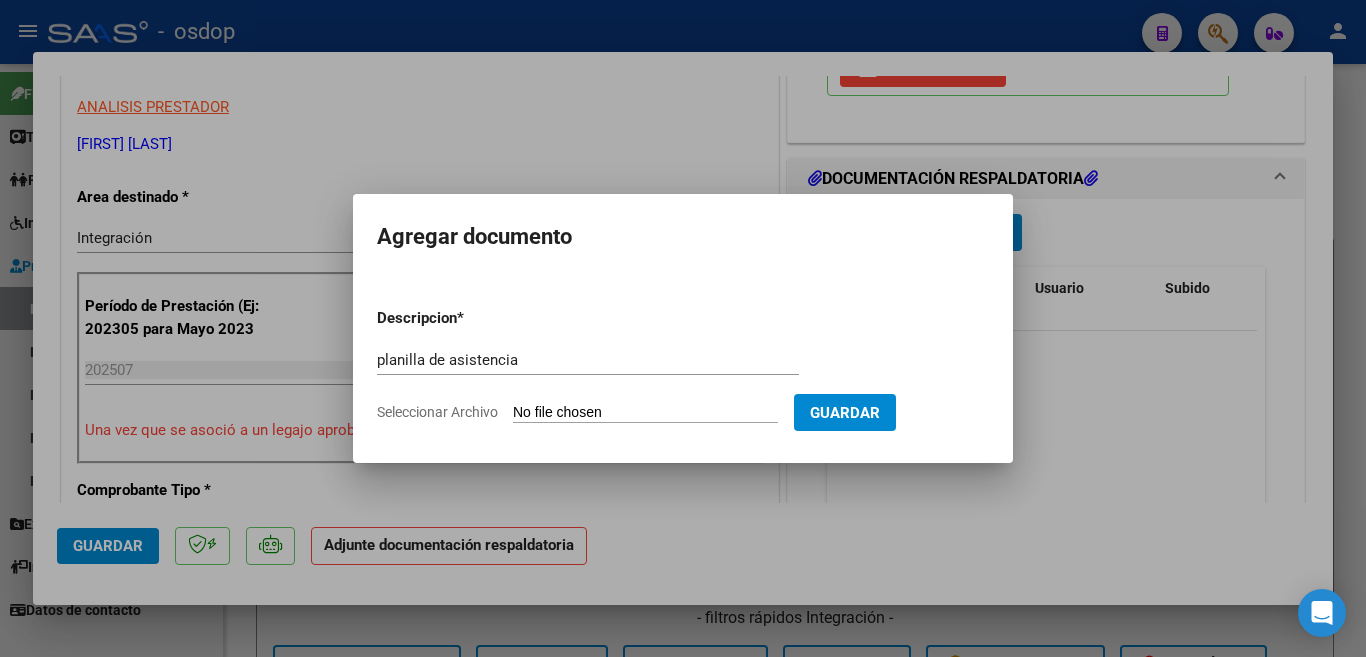 click on "Seleccionar Archivo" at bounding box center (645, 413) 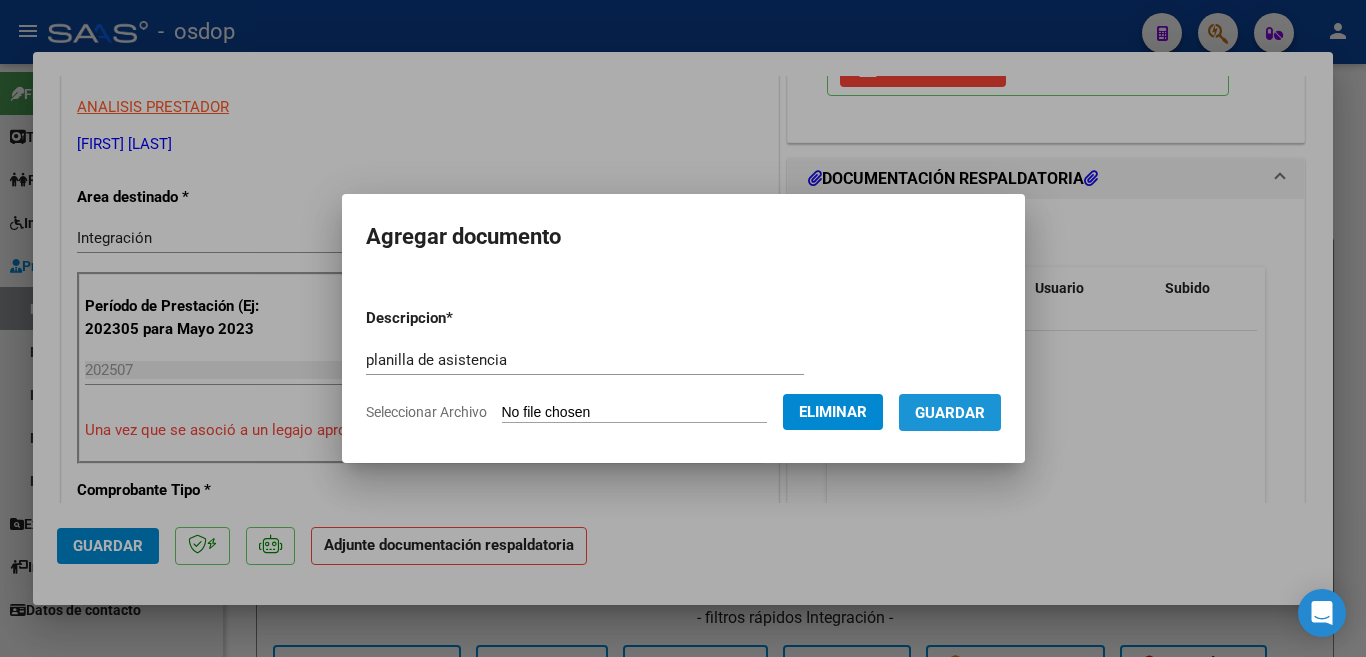 click on "Guardar" at bounding box center [950, 413] 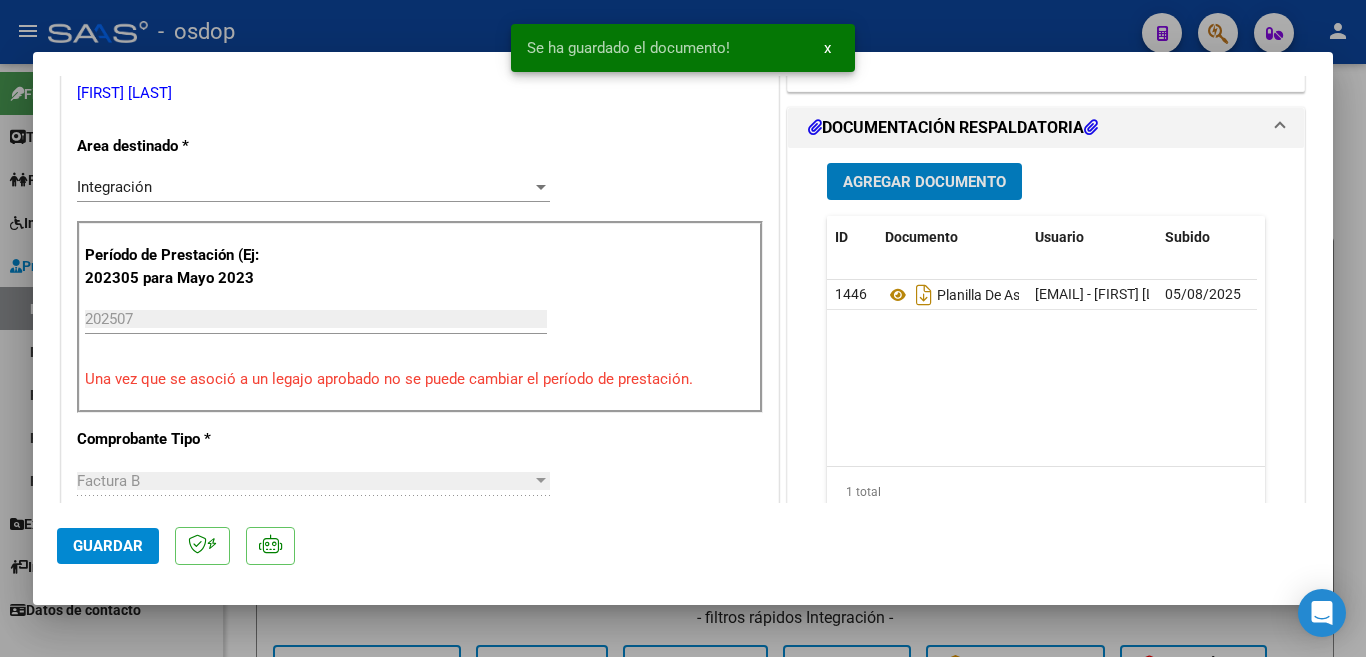 scroll, scrollTop: 500, scrollLeft: 0, axis: vertical 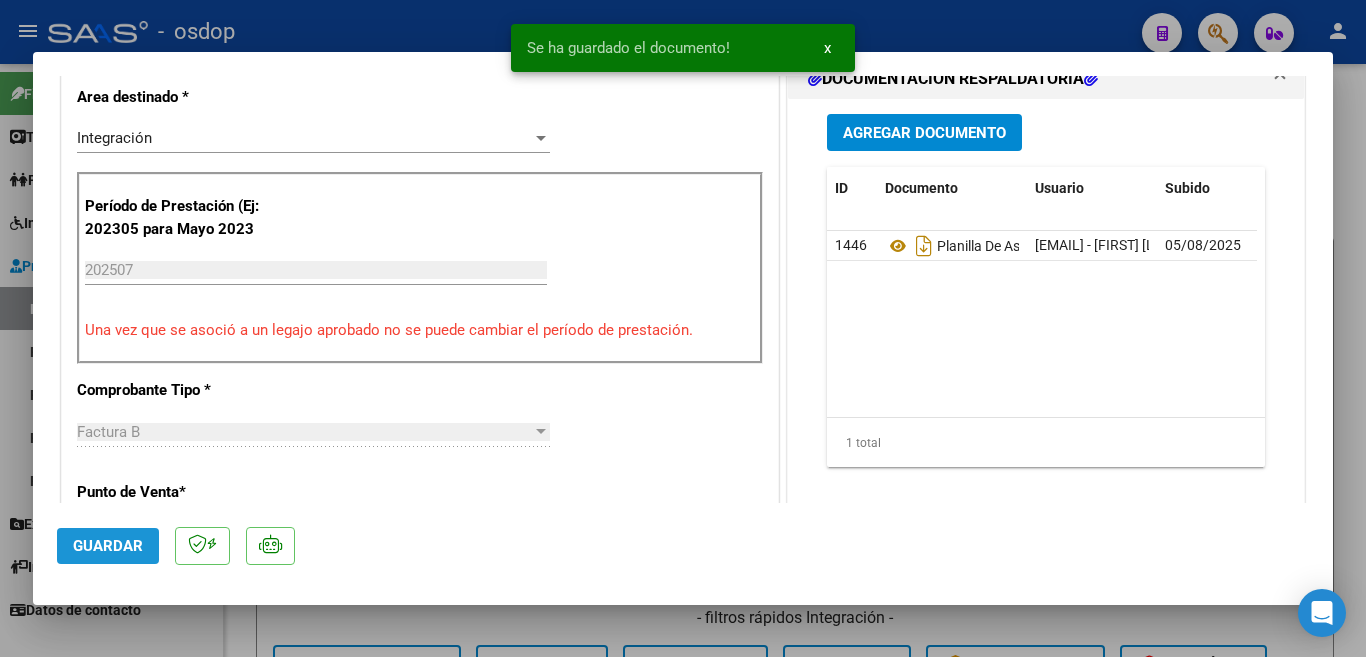 click on "Guardar" 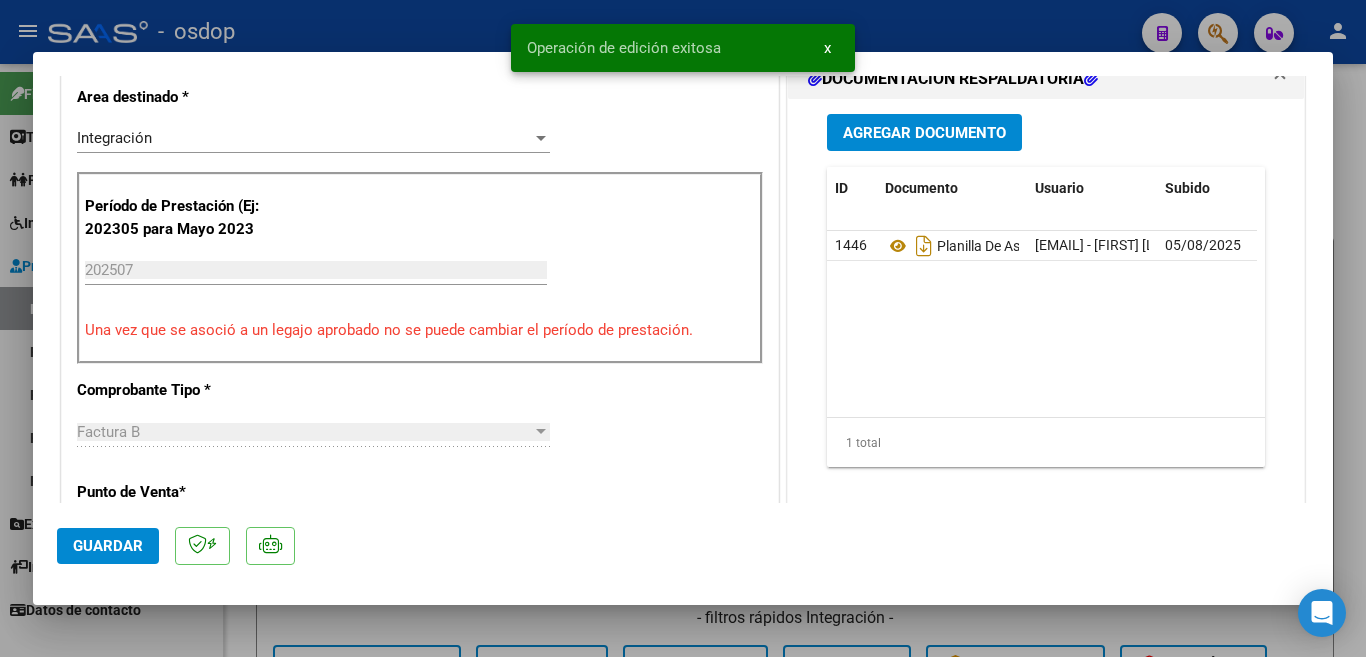 click at bounding box center [683, 328] 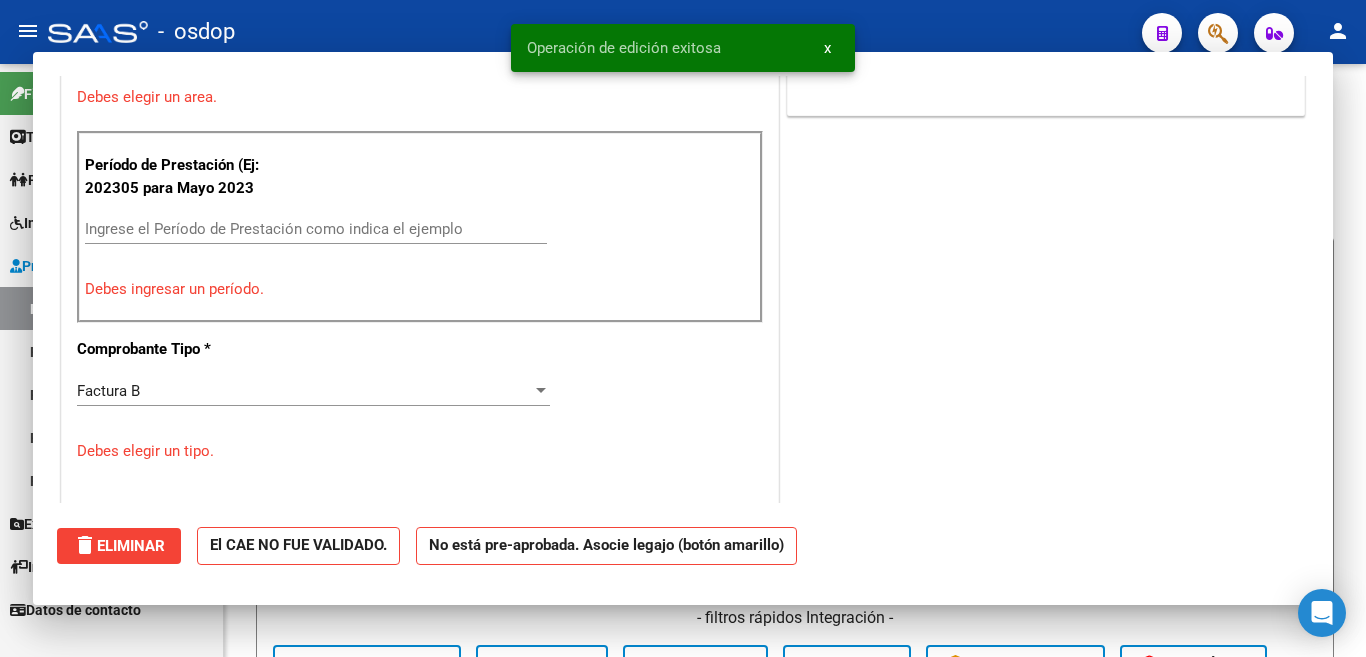 scroll, scrollTop: 414, scrollLeft: 0, axis: vertical 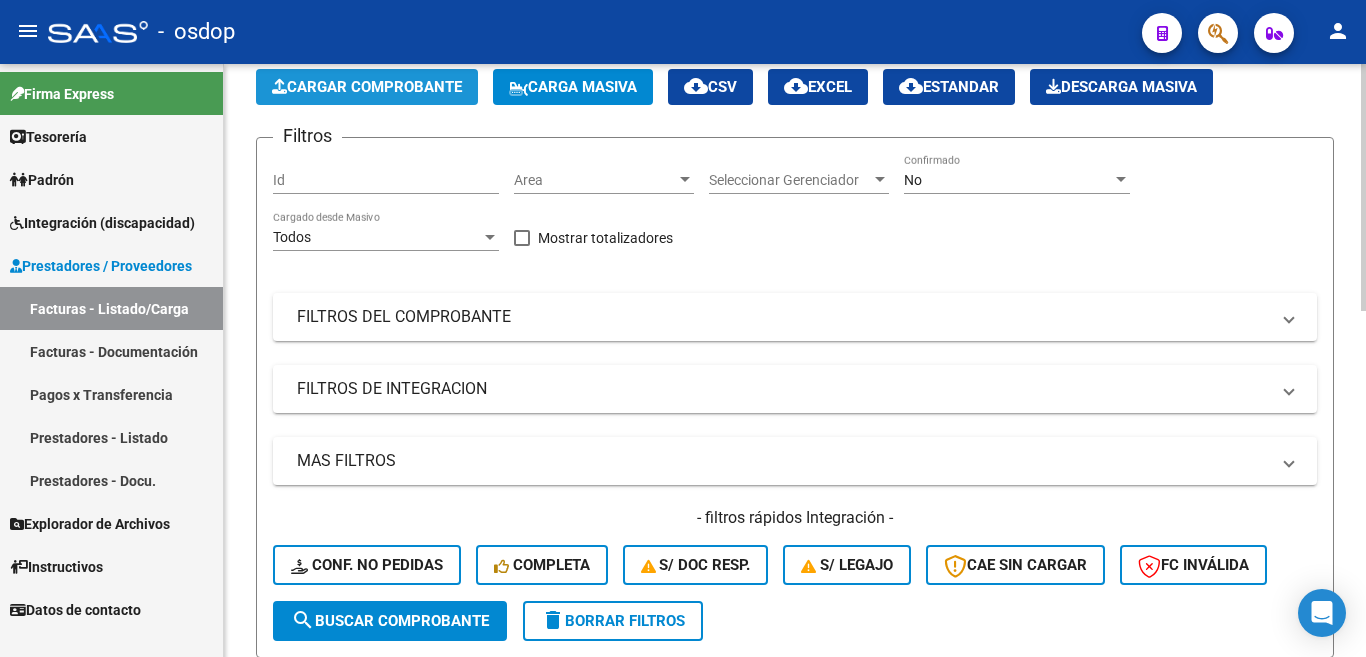 click on "Cargar Comprobante" 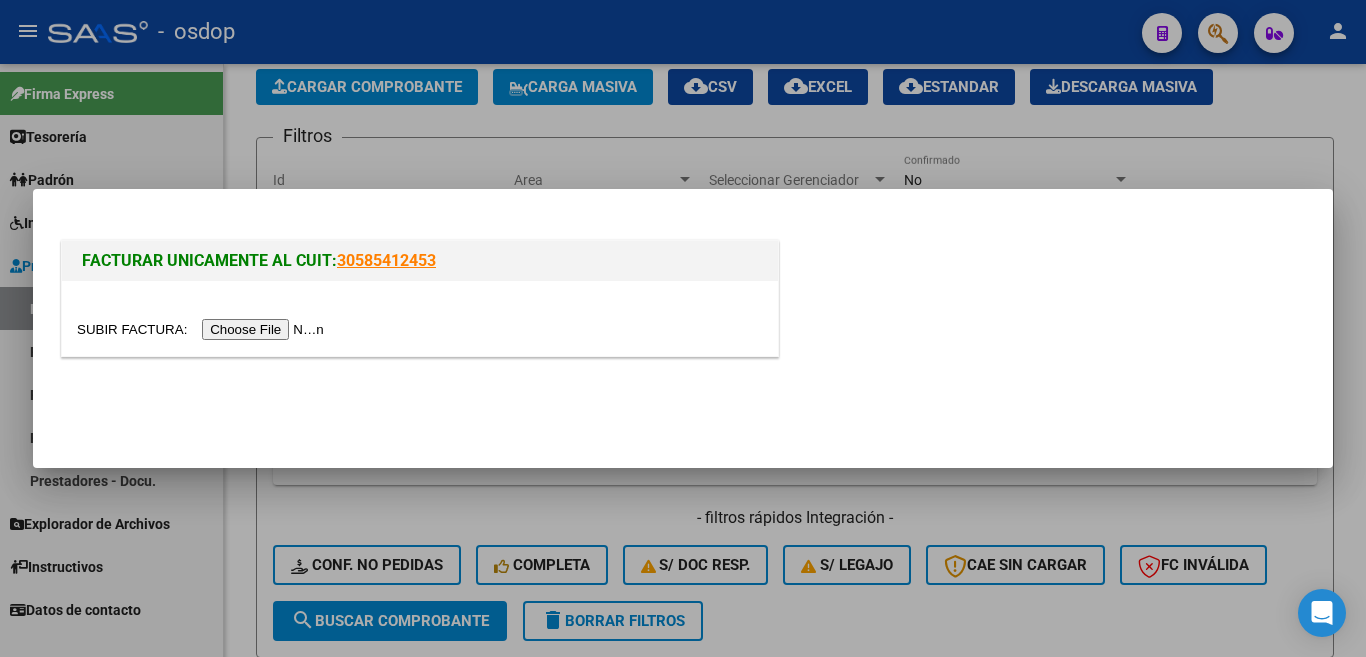 click at bounding box center (203, 329) 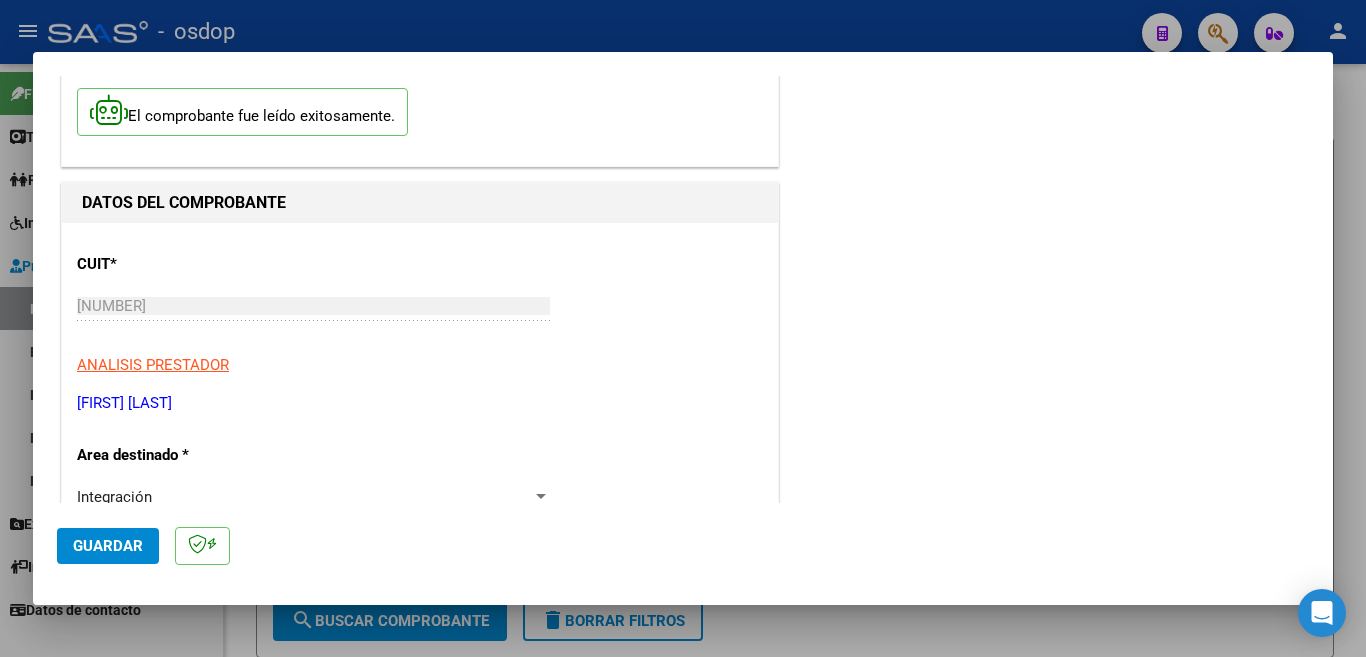 scroll, scrollTop: 400, scrollLeft: 0, axis: vertical 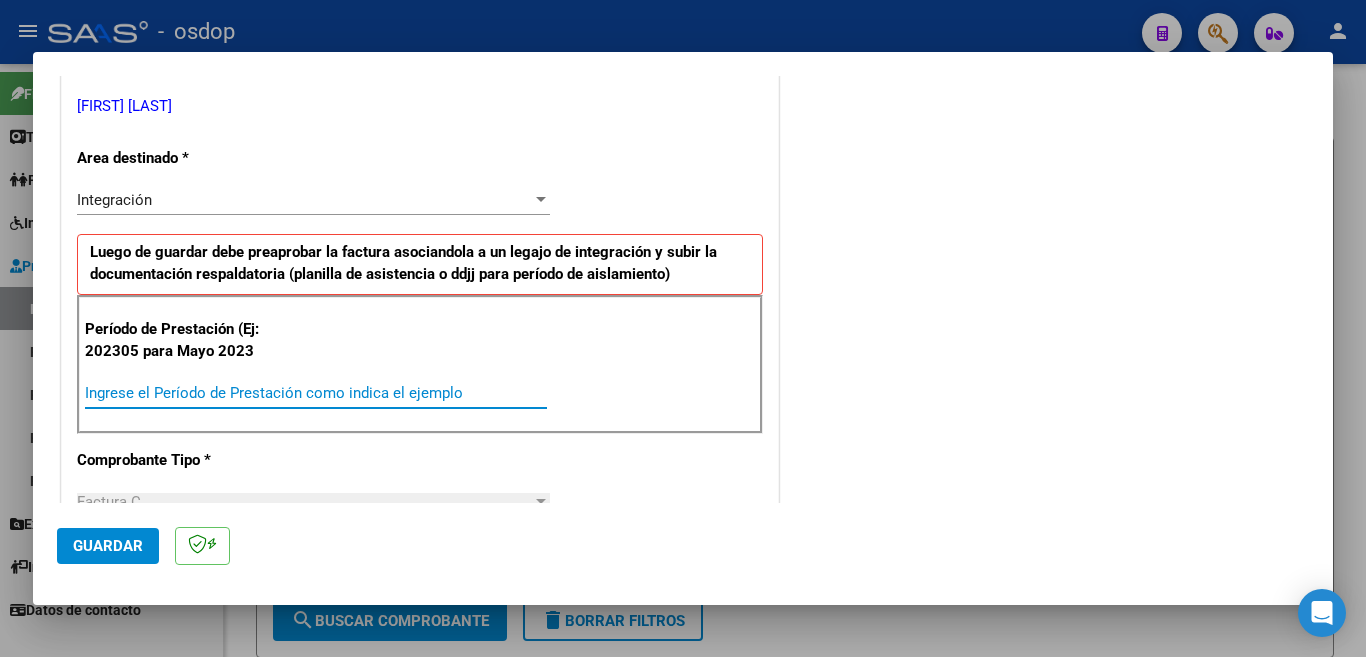 click on "Ingrese el Período de Prestación como indica el ejemplo" at bounding box center (316, 393) 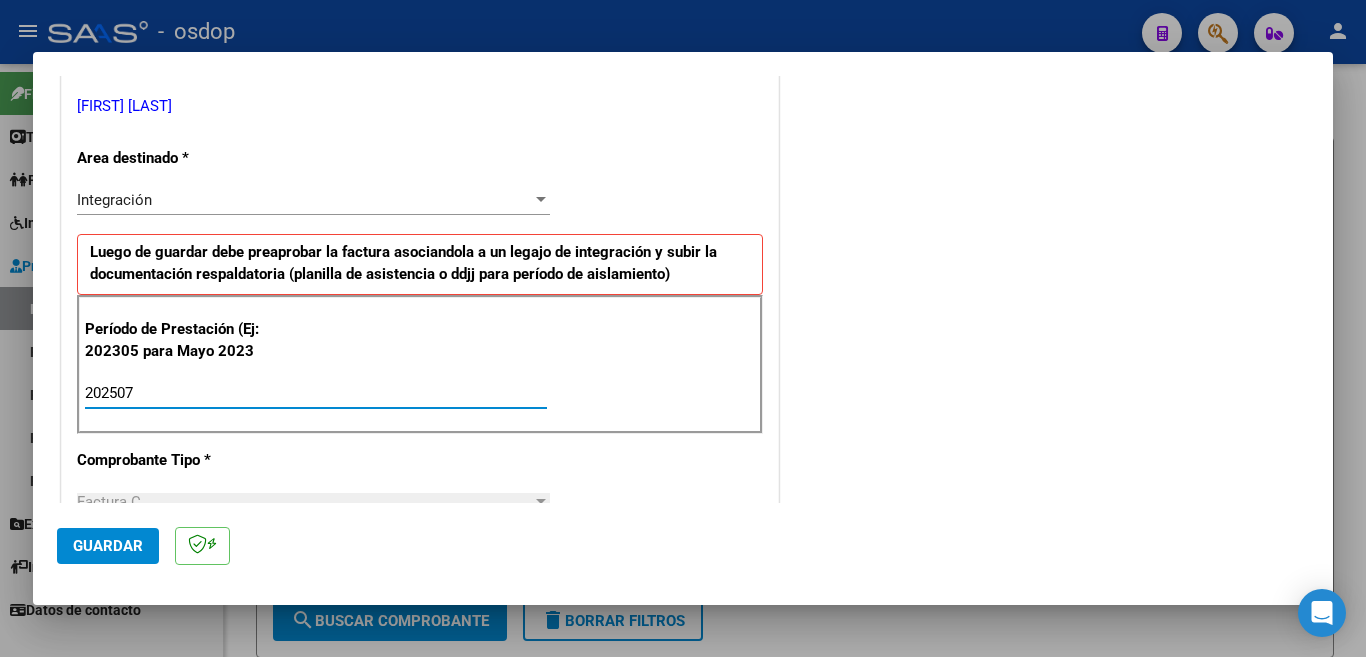 type on "202507" 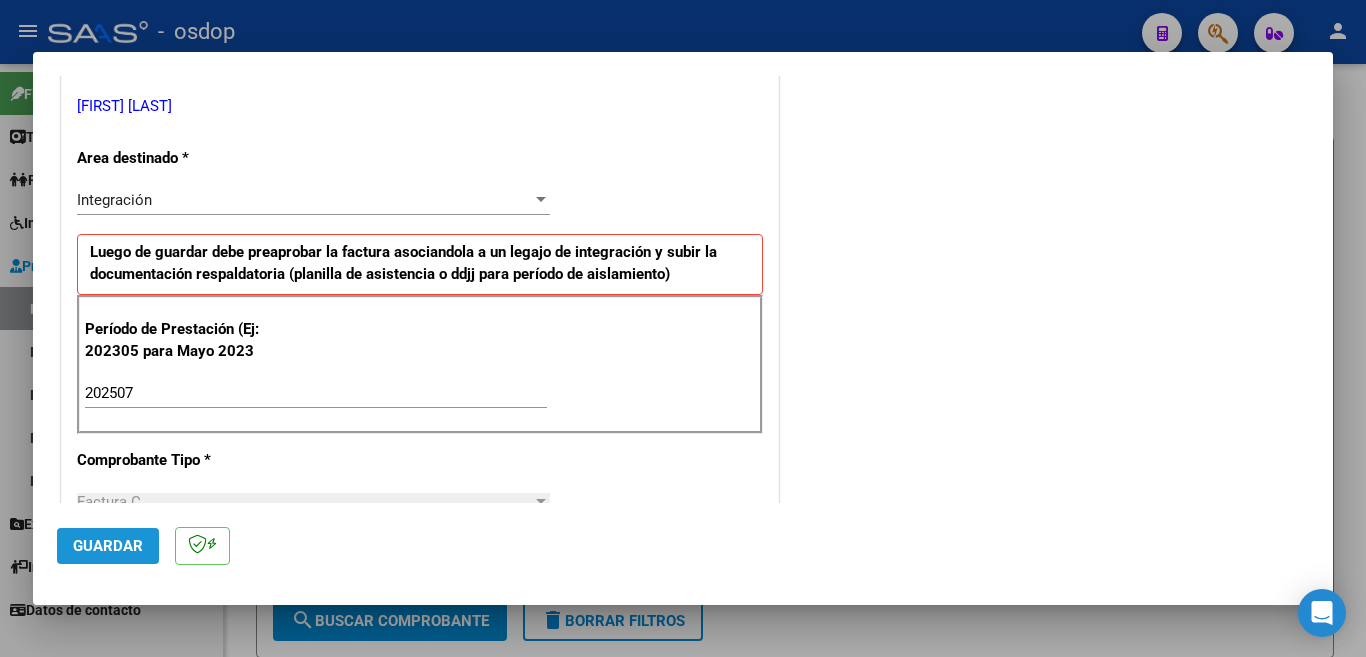 click on "Guardar" 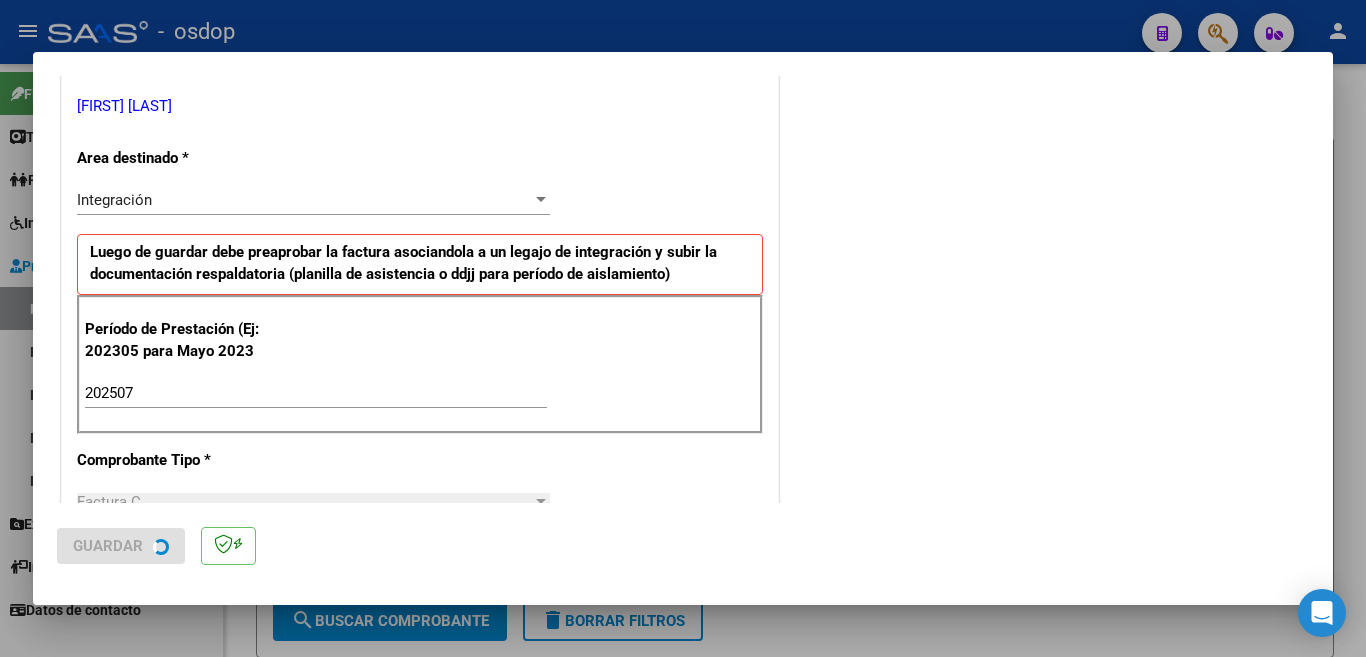 scroll, scrollTop: 0, scrollLeft: 0, axis: both 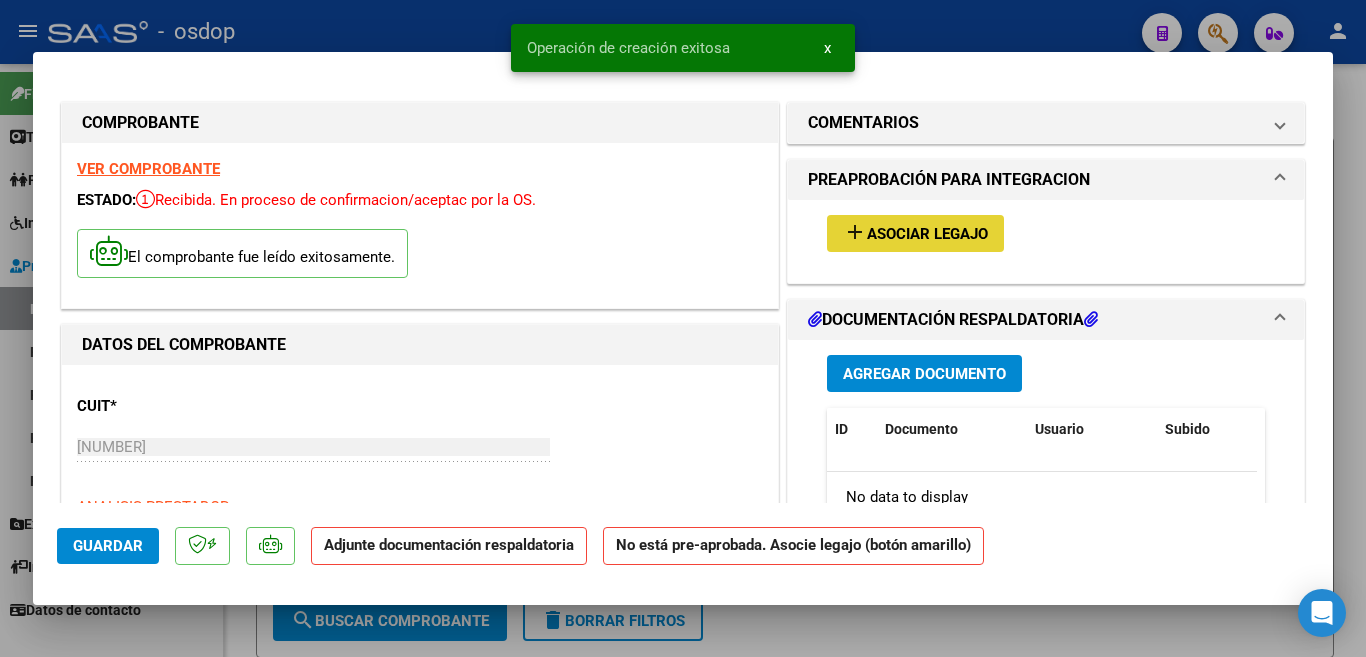 click on "Asociar Legajo" at bounding box center (927, 234) 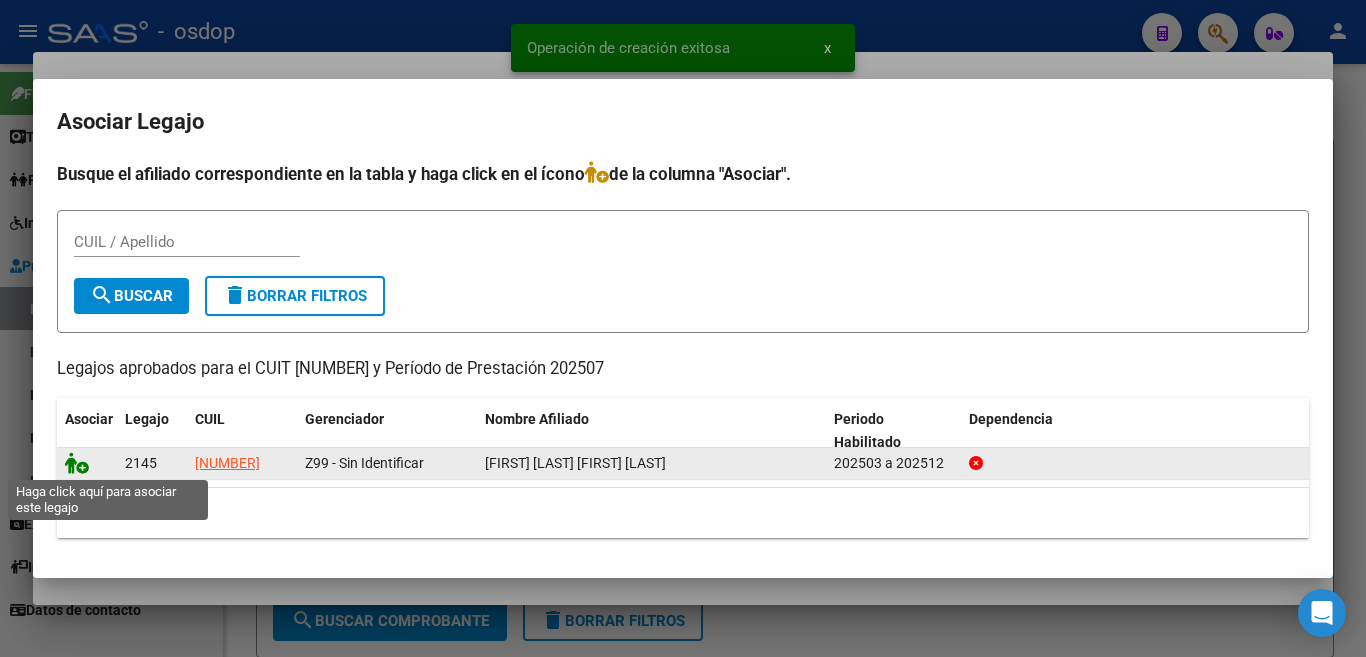 click 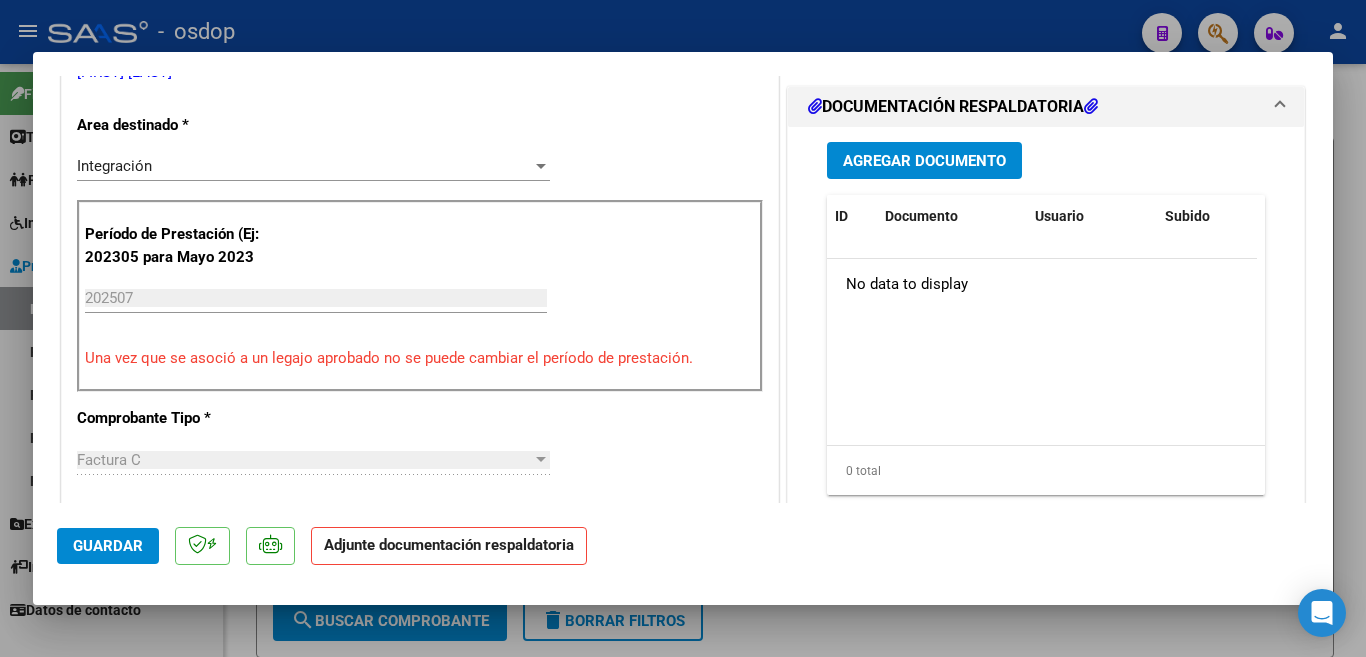 scroll, scrollTop: 500, scrollLeft: 0, axis: vertical 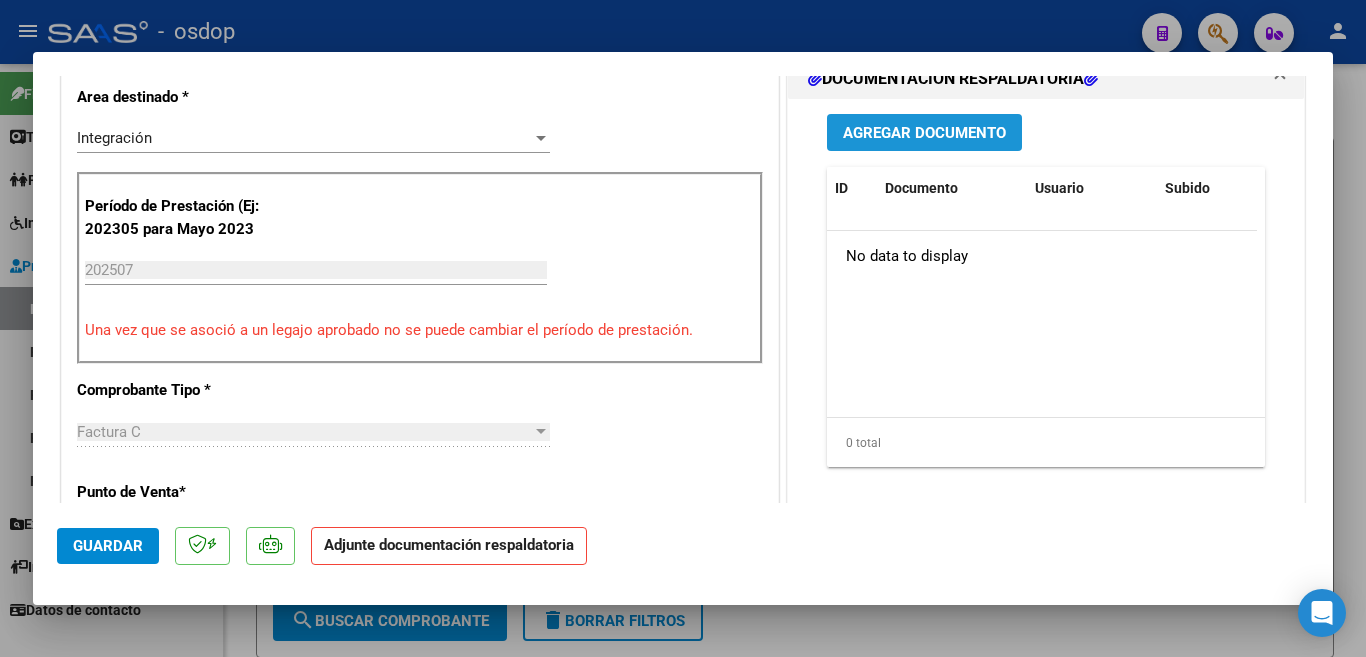 click on "Agregar Documento" at bounding box center (924, 133) 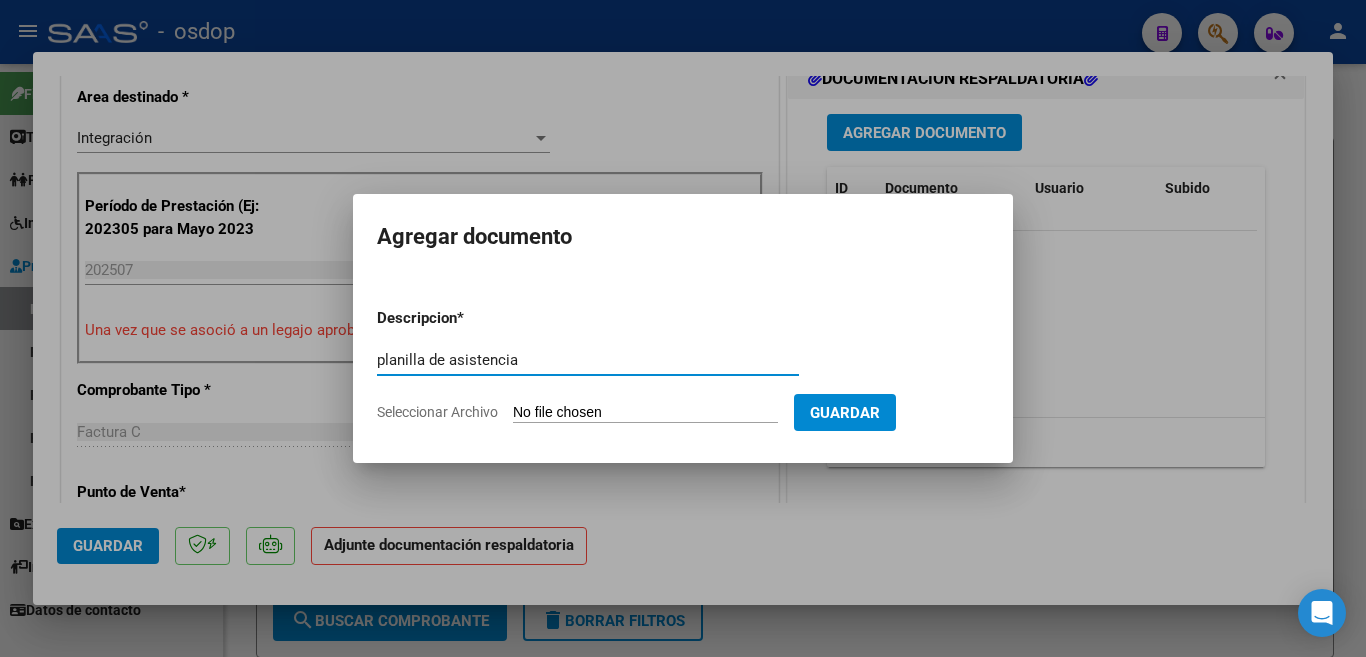 type on "planilla de asistencia" 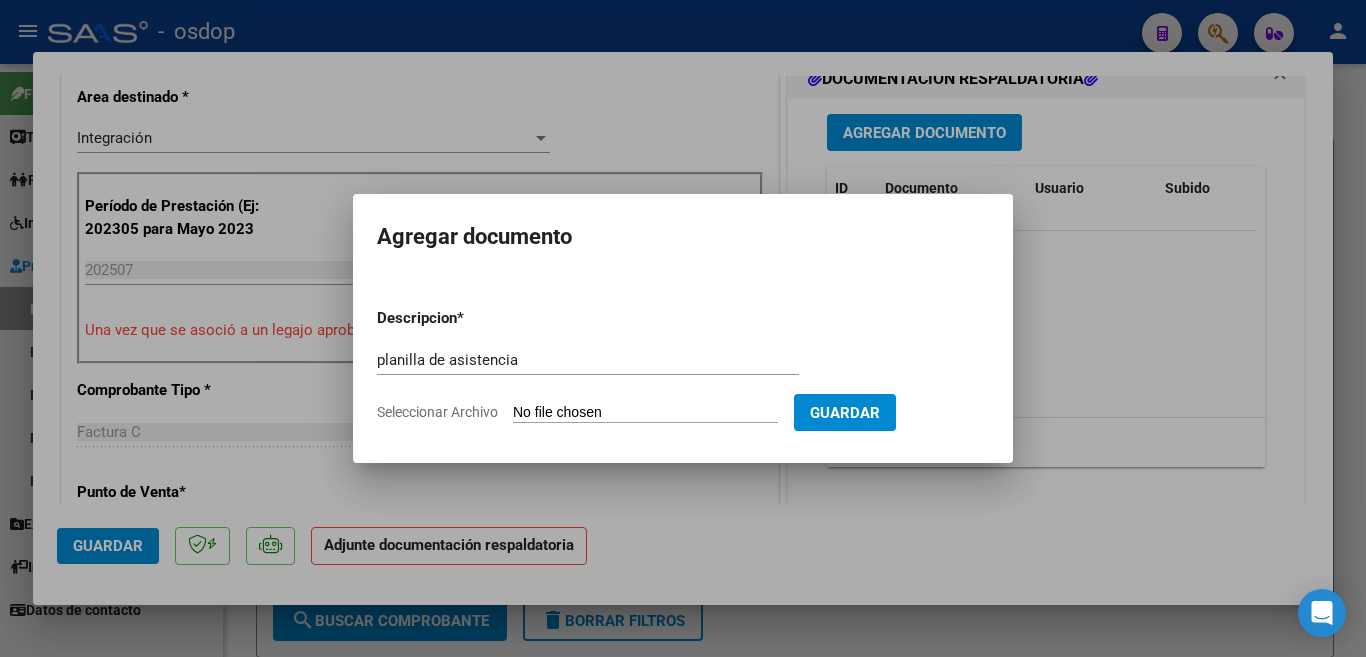 click on "Seleccionar Archivo" at bounding box center [645, 413] 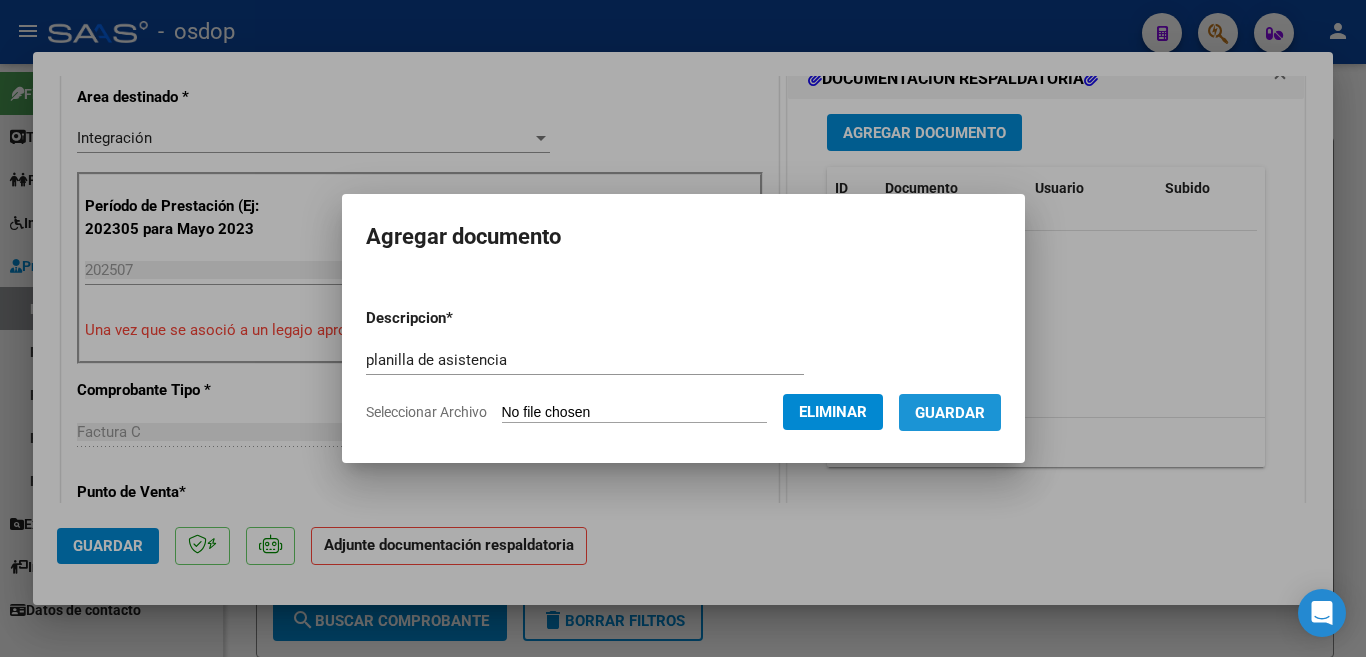 click on "Guardar" at bounding box center (950, 412) 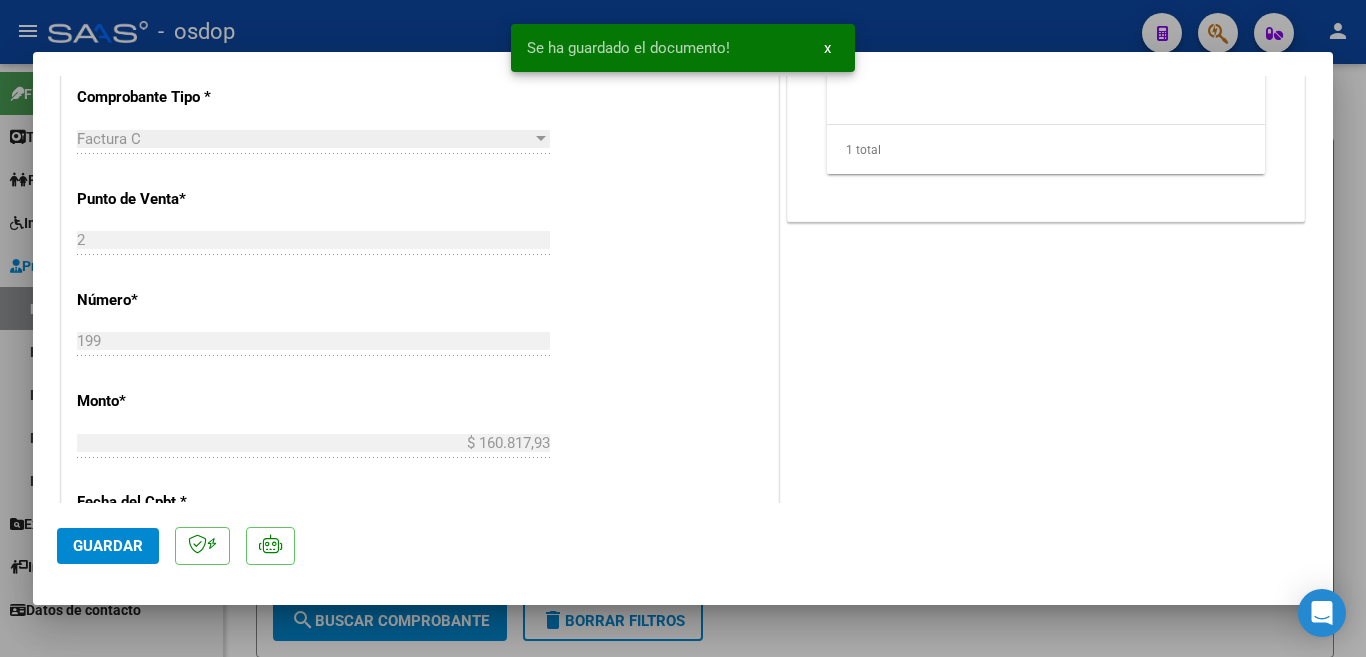 scroll, scrollTop: 800, scrollLeft: 0, axis: vertical 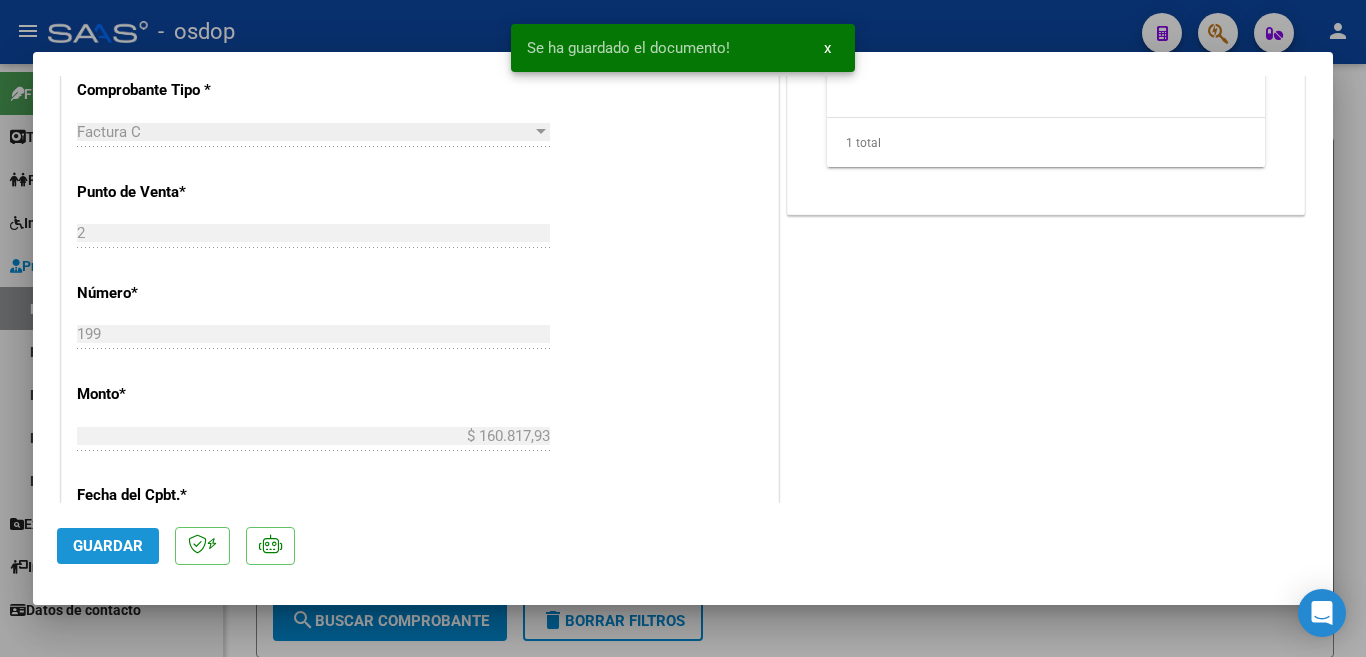click on "Guardar" 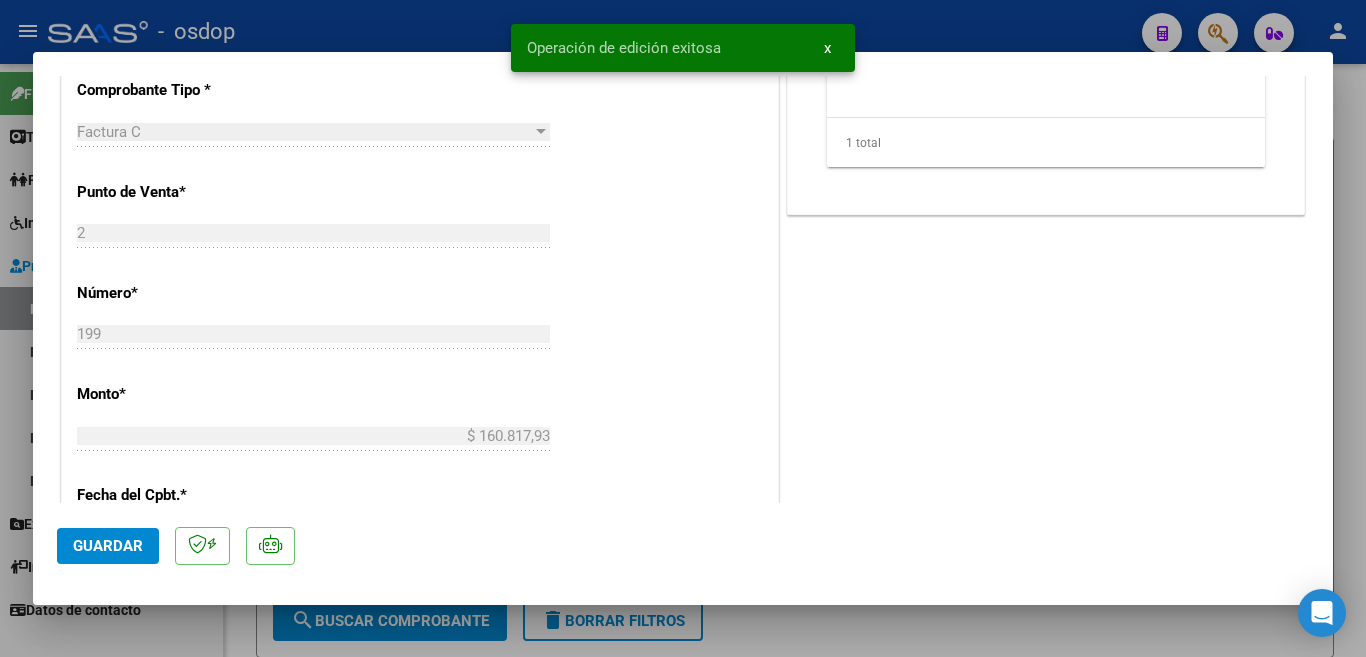 click at bounding box center (683, 328) 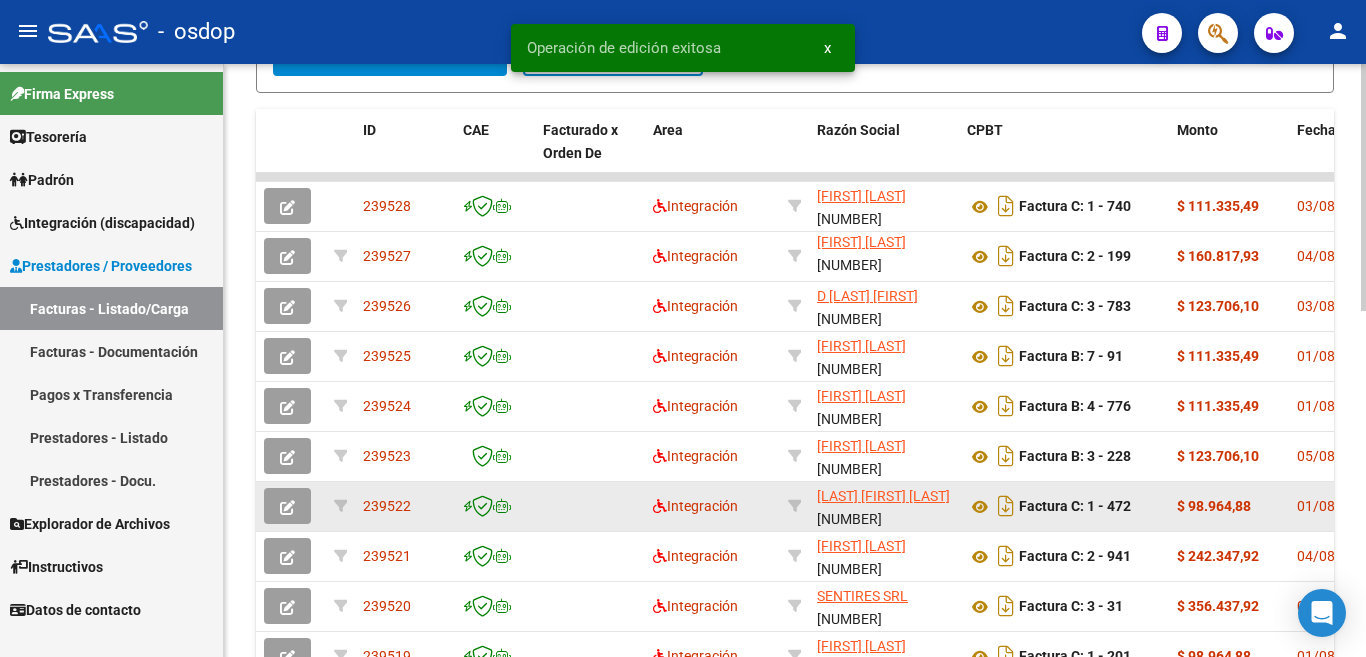 scroll, scrollTop: 700, scrollLeft: 0, axis: vertical 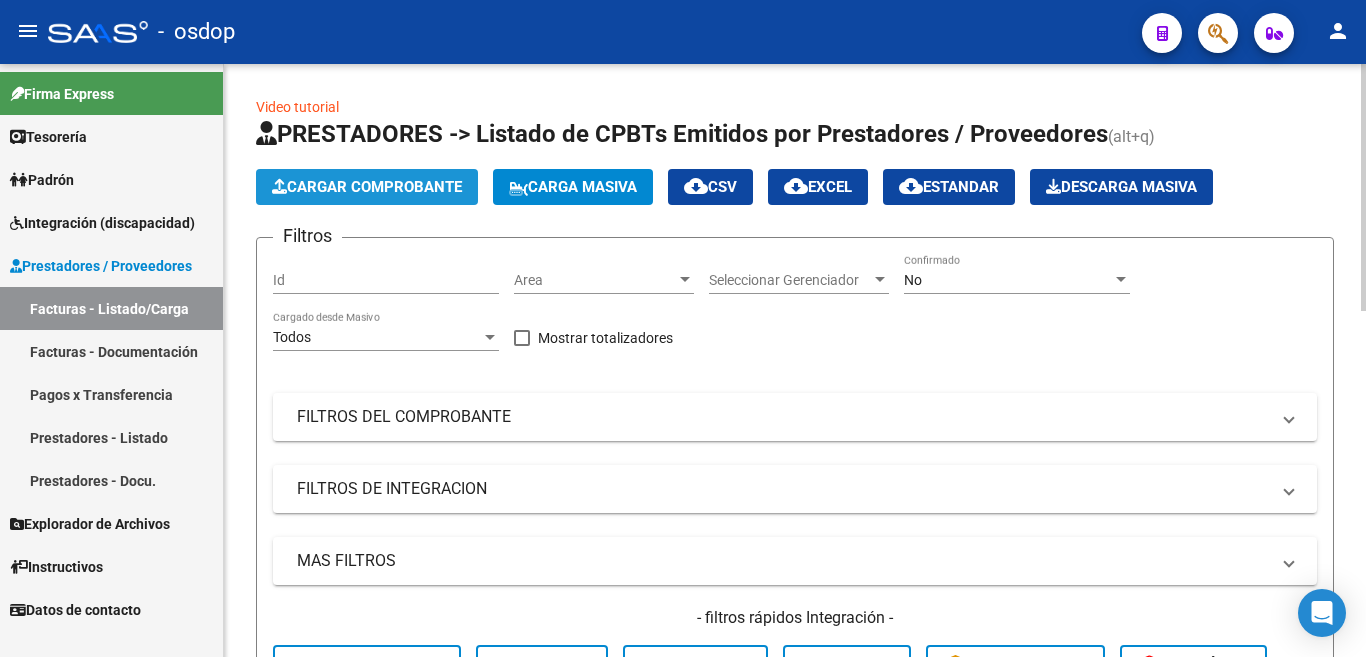 click on "Cargar Comprobante" 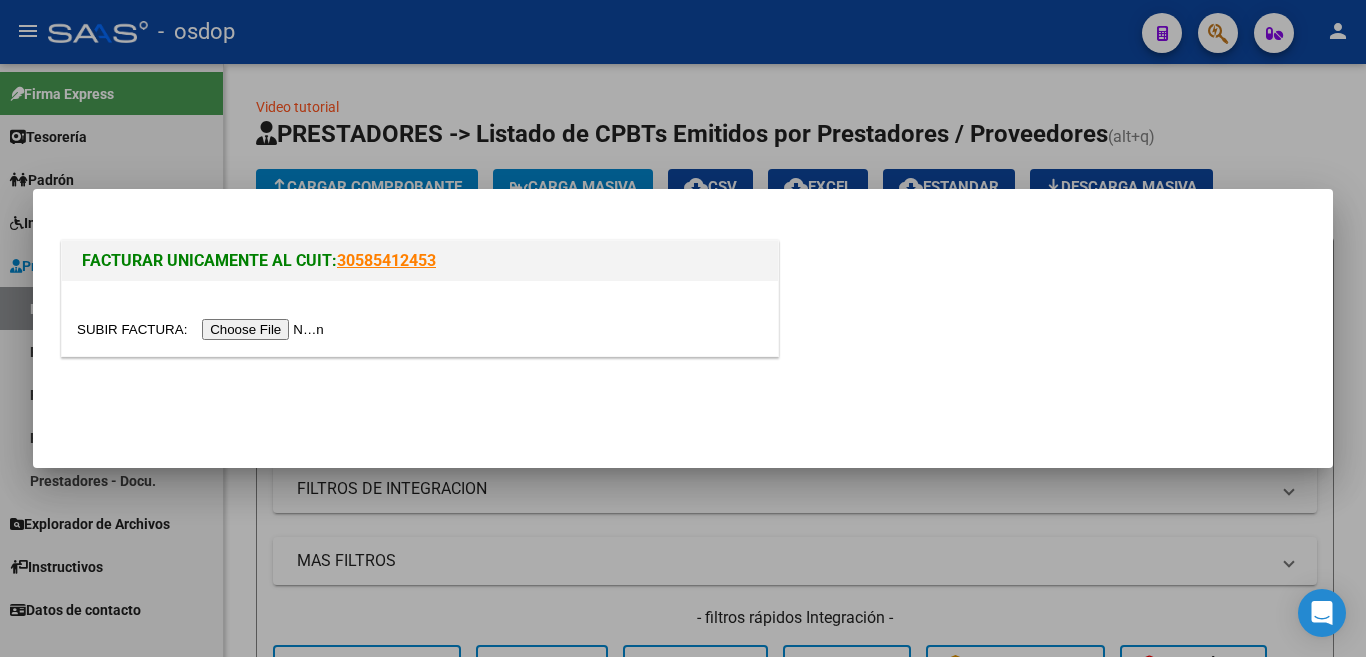 click at bounding box center (203, 329) 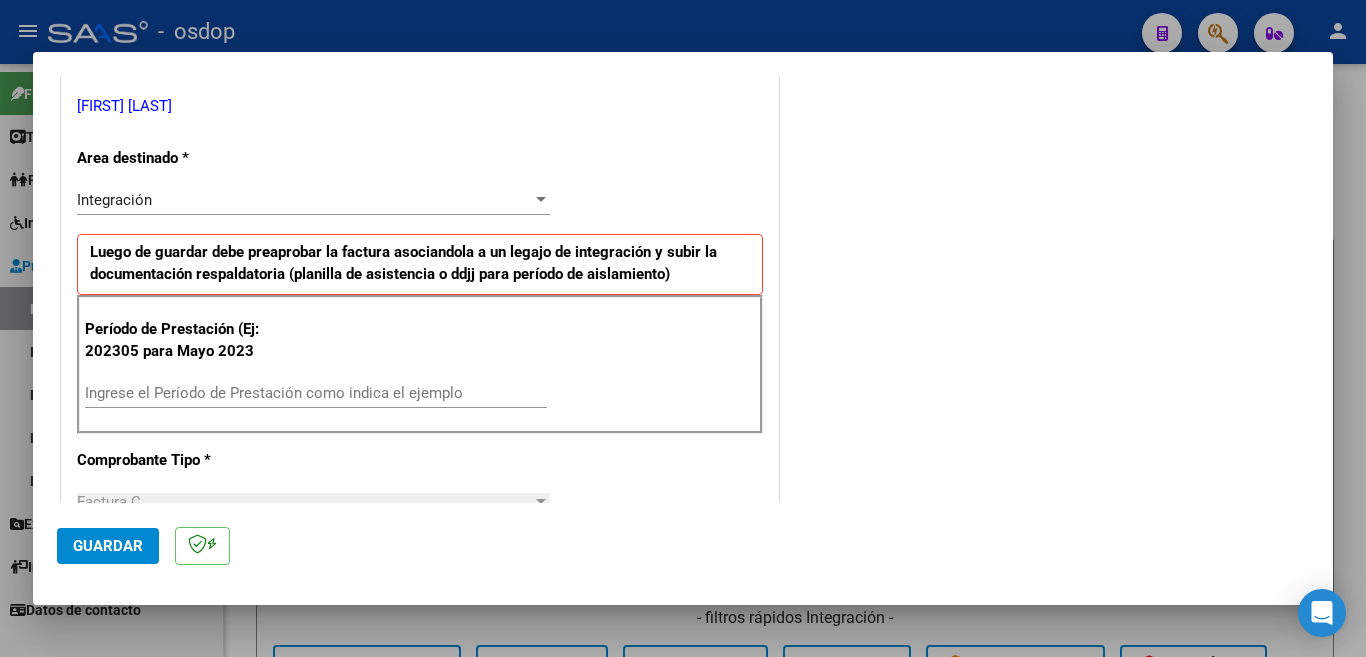 scroll, scrollTop: 500, scrollLeft: 0, axis: vertical 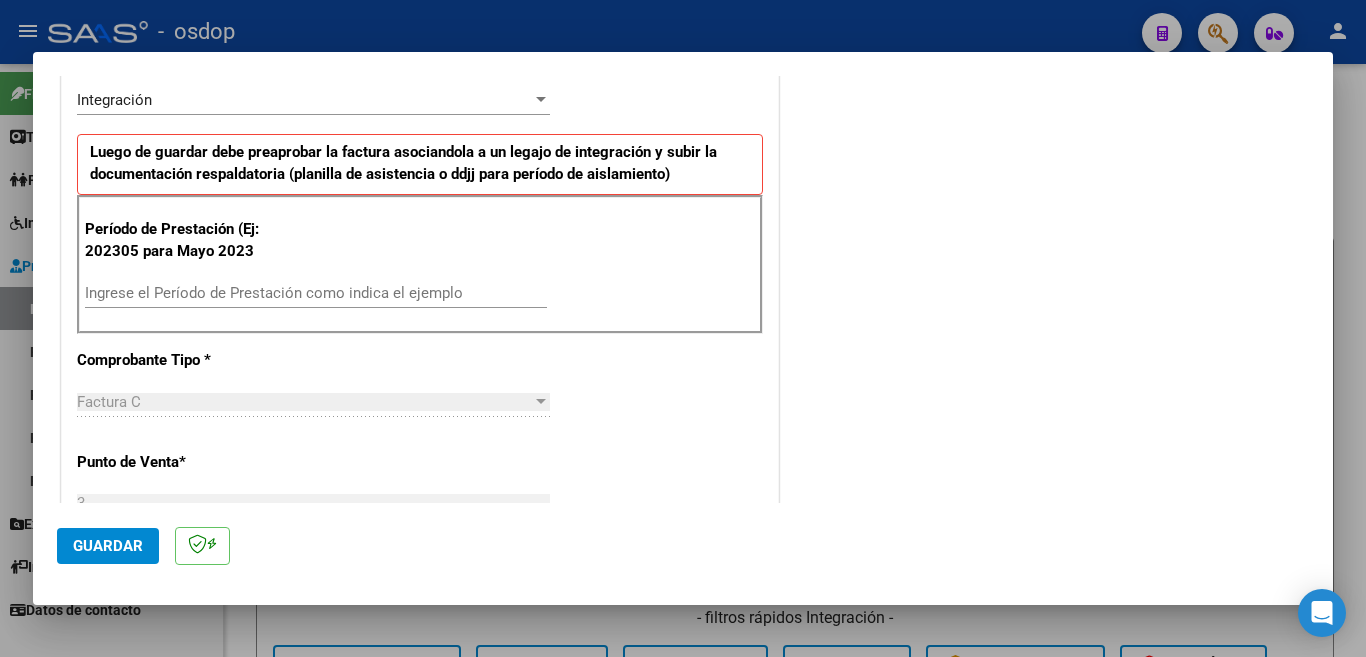 click on "Ingrese el Período de Prestación como indica el ejemplo" at bounding box center [316, 293] 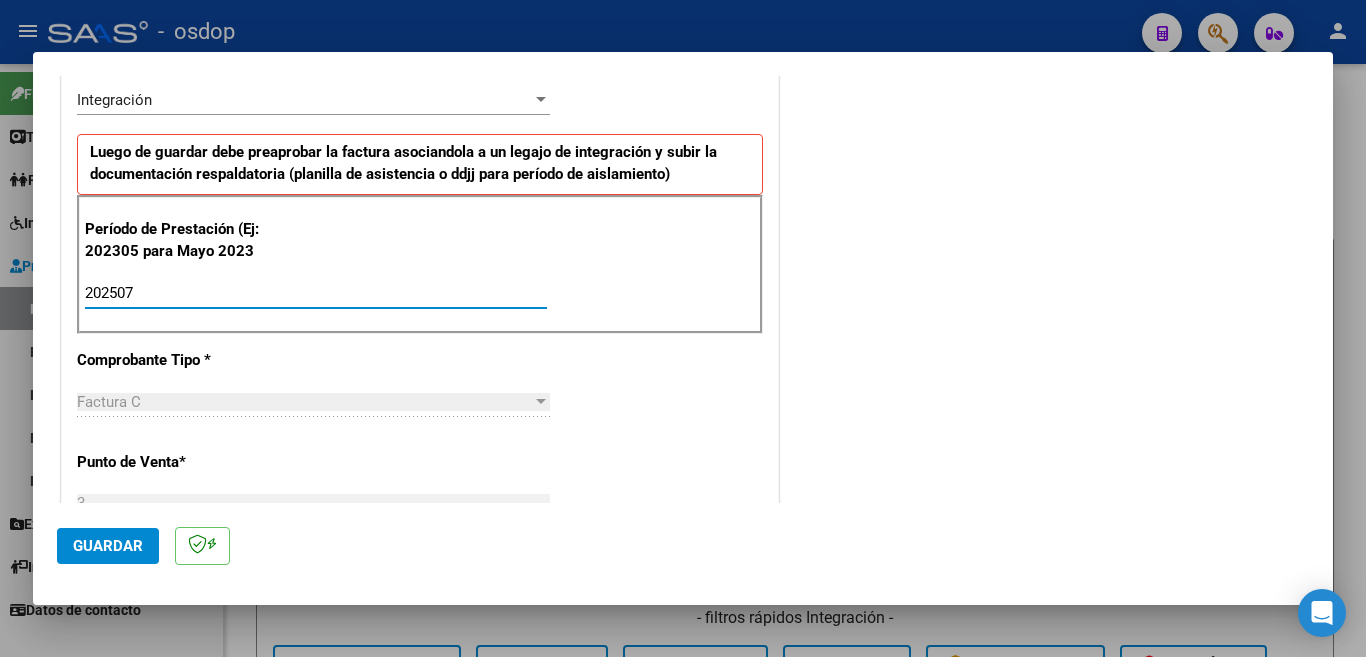 type on "202507" 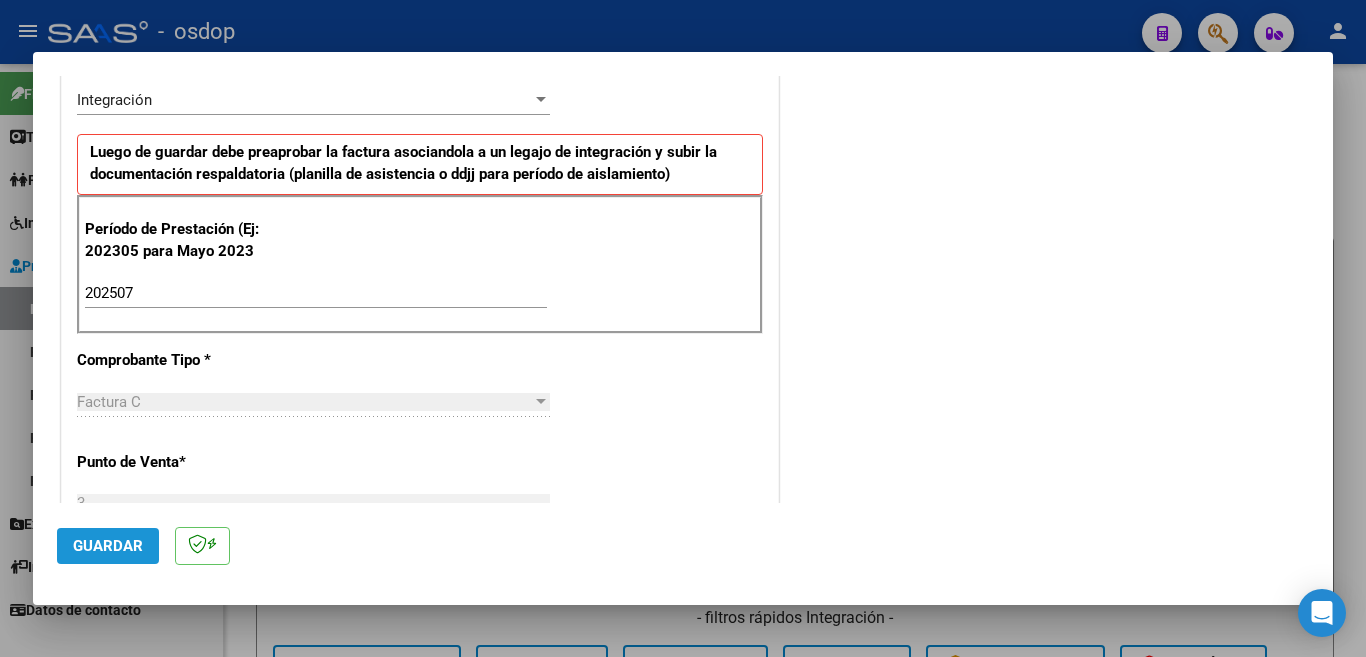 click on "Guardar" 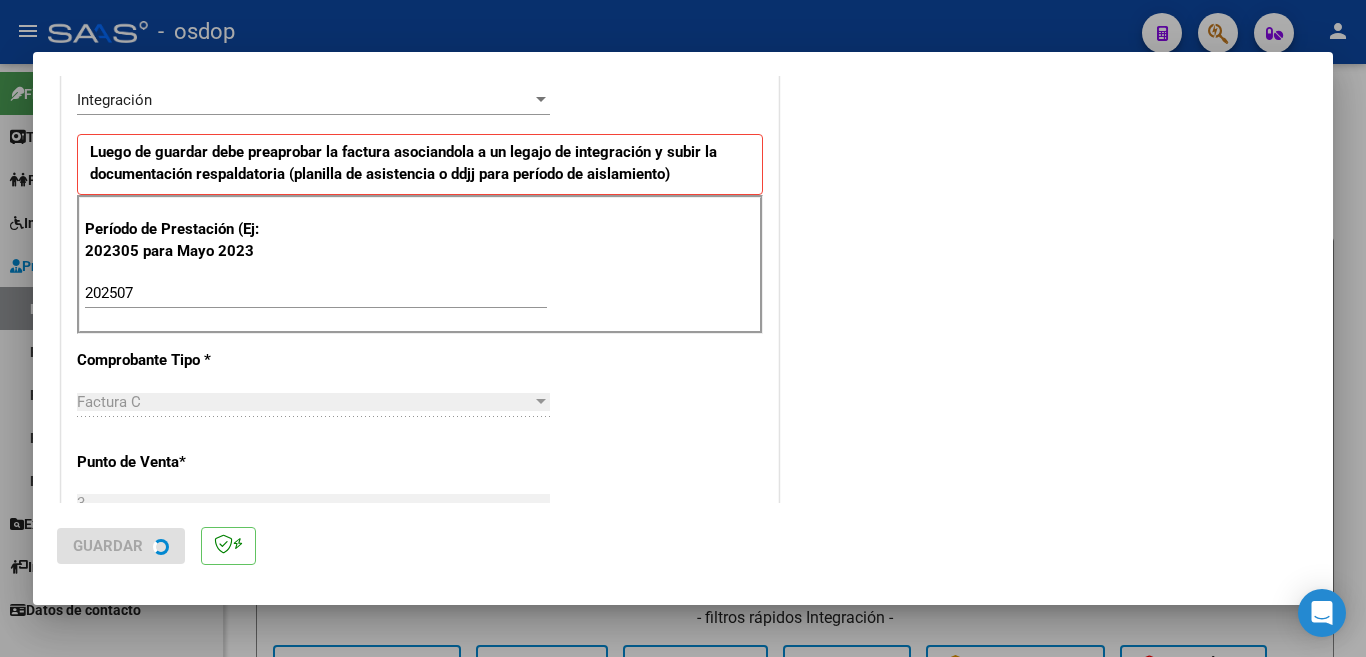 scroll, scrollTop: 0, scrollLeft: 0, axis: both 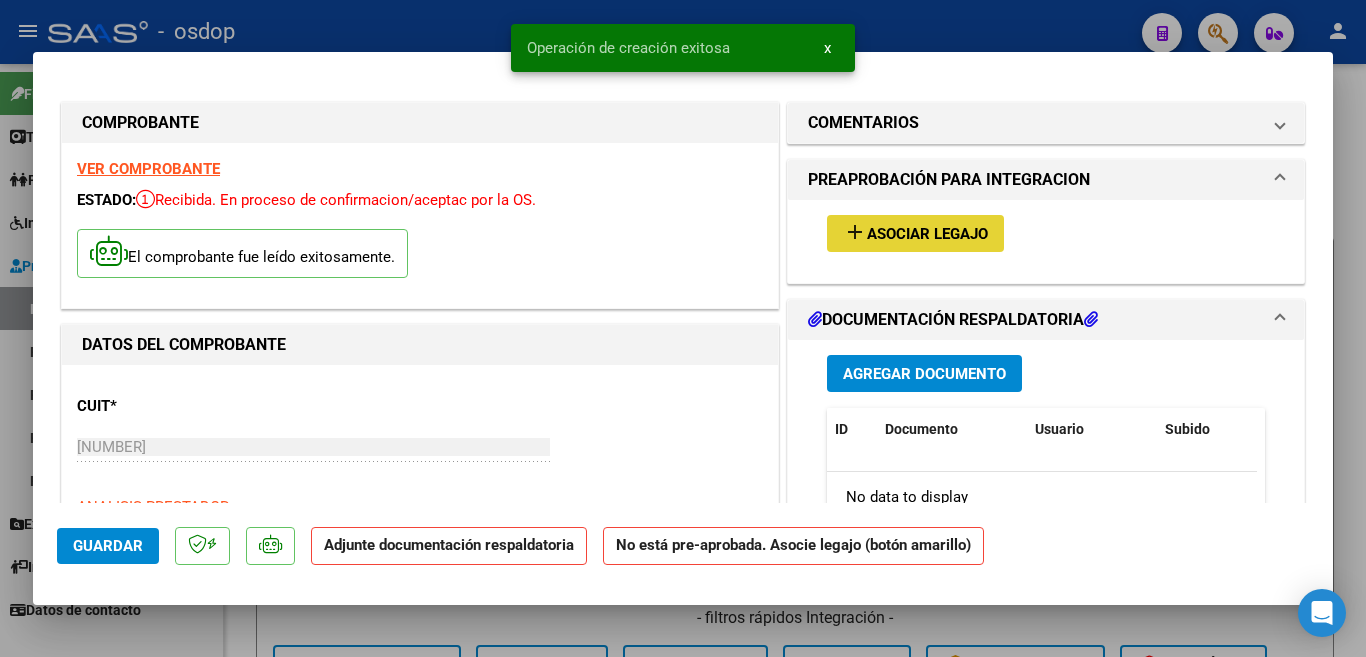 click on "Asociar Legajo" at bounding box center [927, 234] 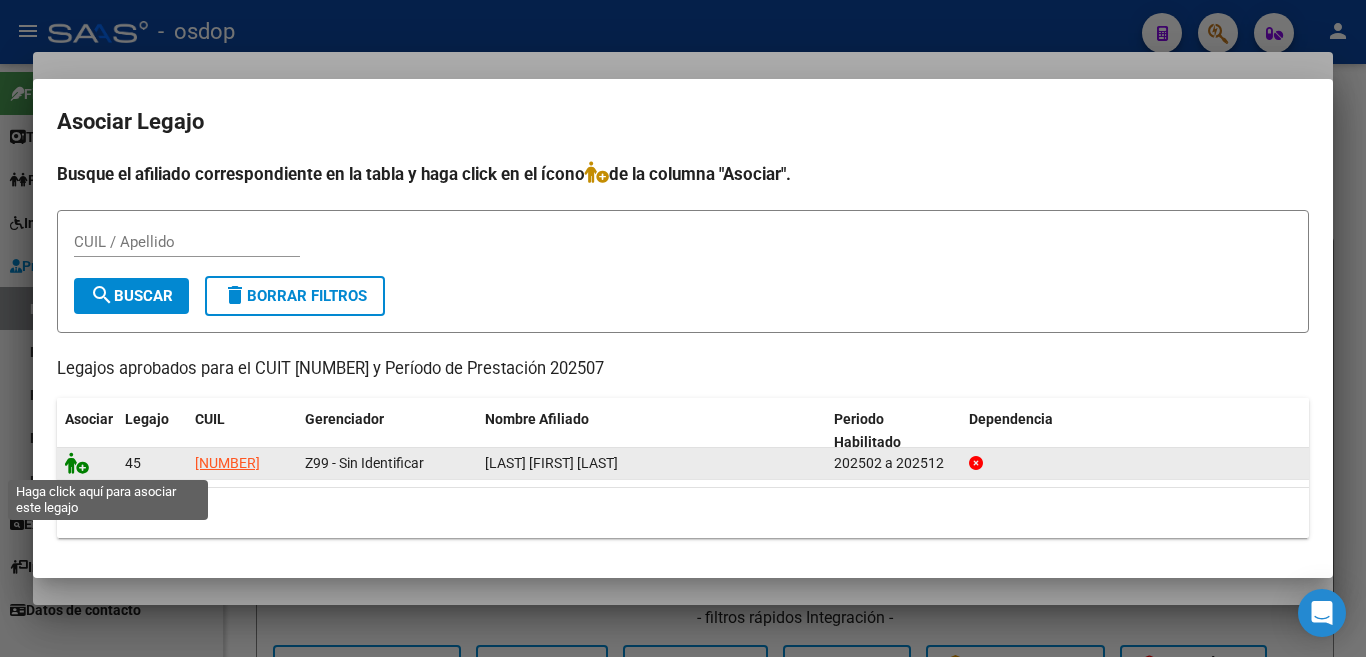 click 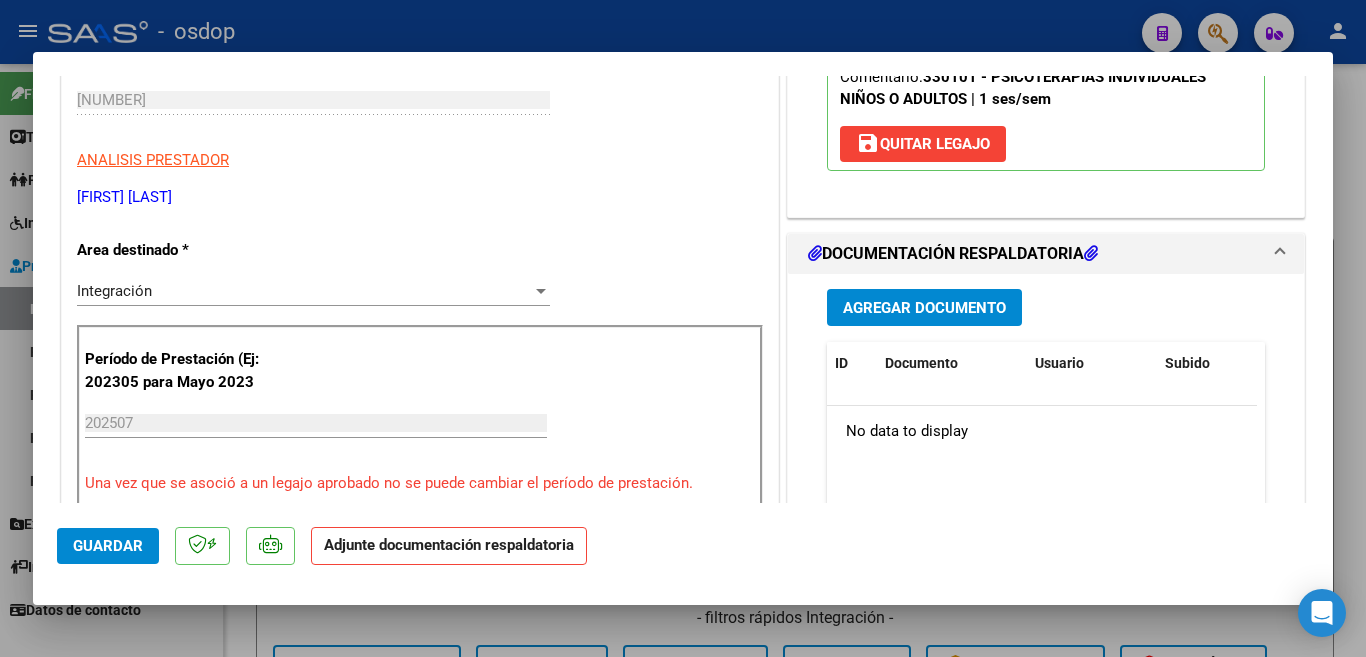 scroll, scrollTop: 400, scrollLeft: 0, axis: vertical 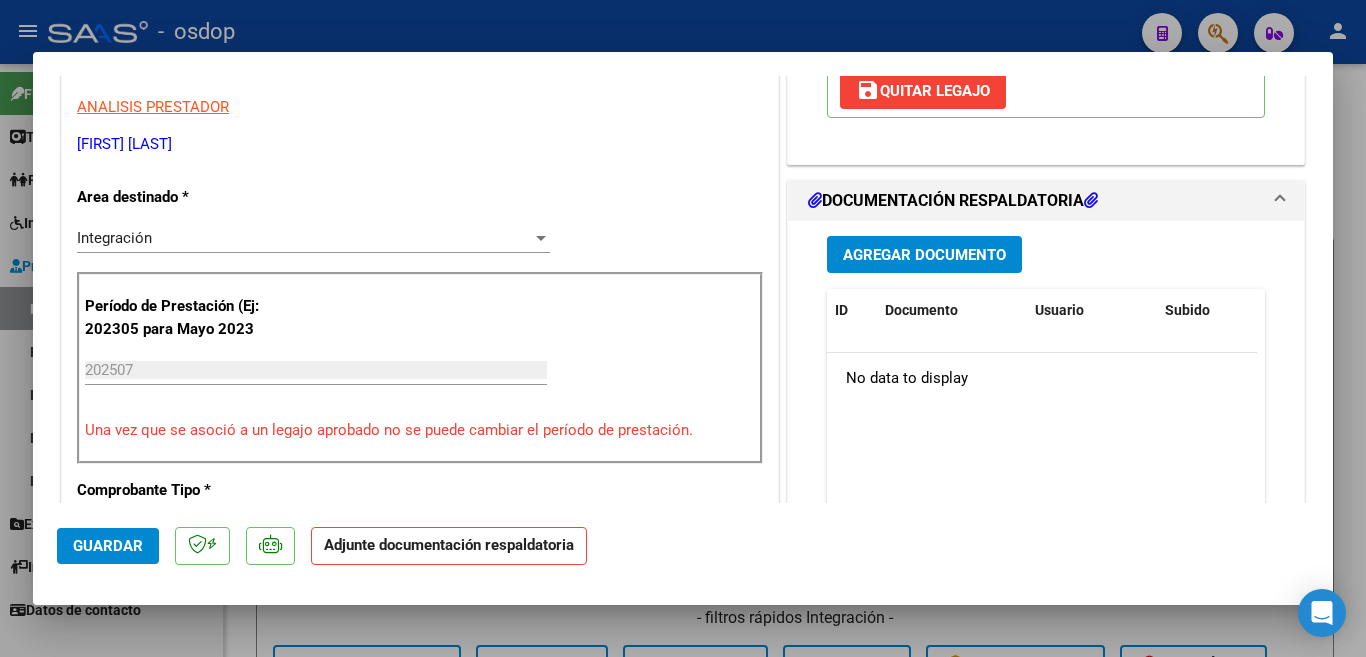 click on "Agregar Documento" at bounding box center [924, 255] 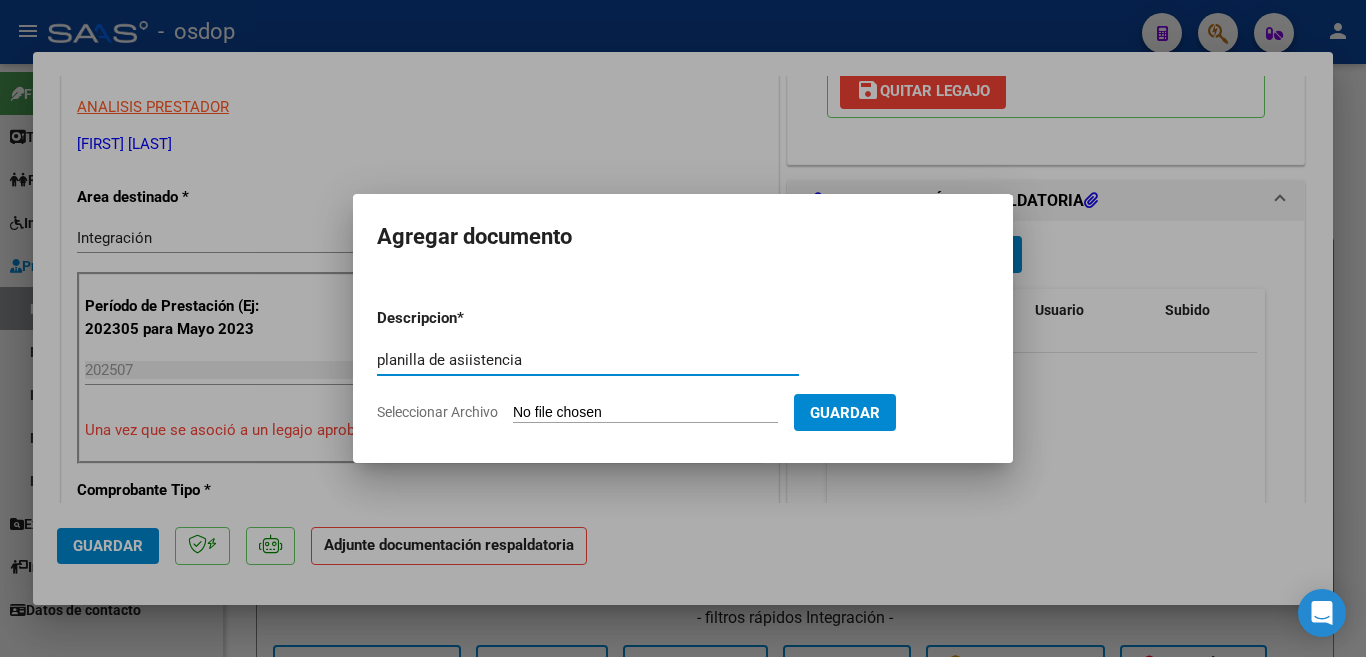 click on "planilla de asiistencia" at bounding box center (588, 360) 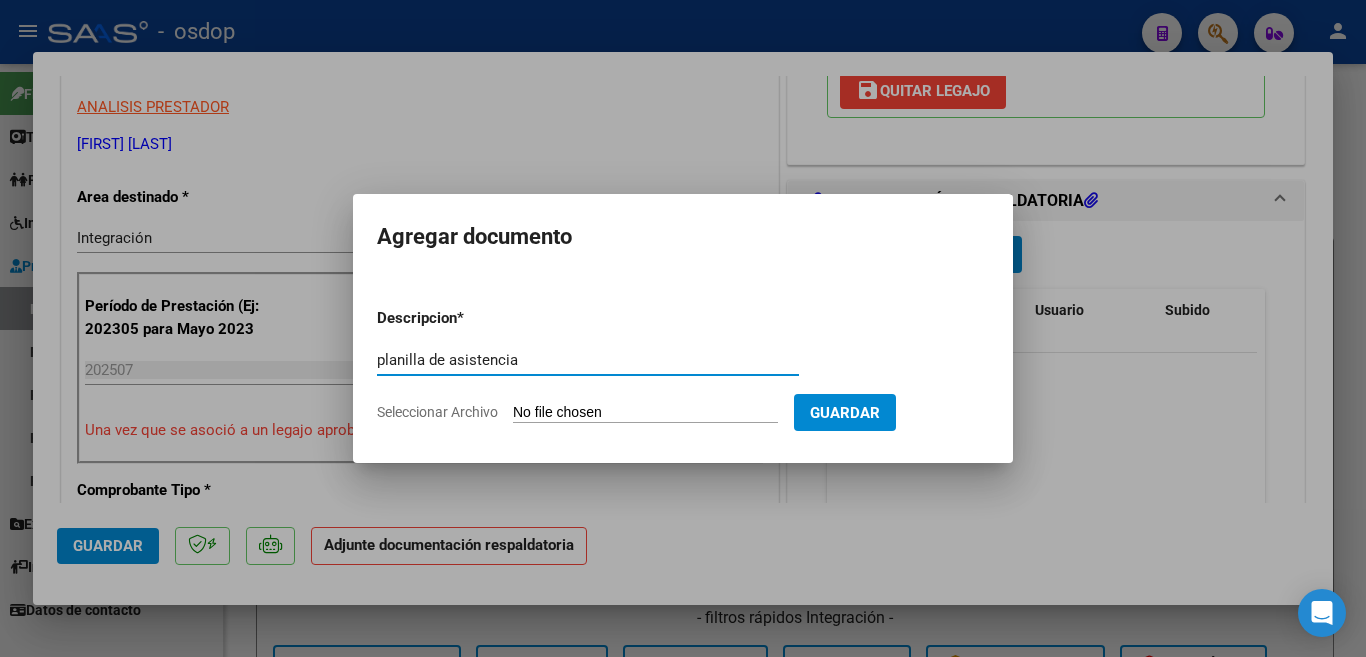 type on "planilla de asistencia" 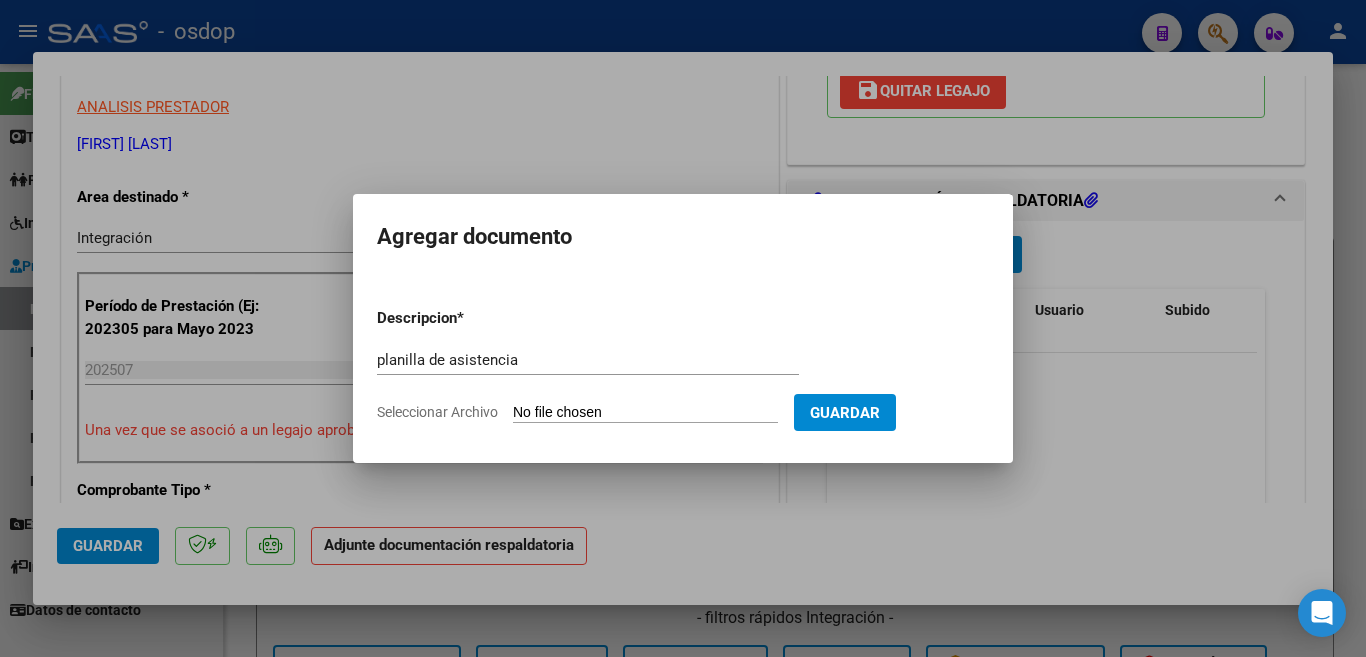 click on "Seleccionar Archivo" at bounding box center [645, 413] 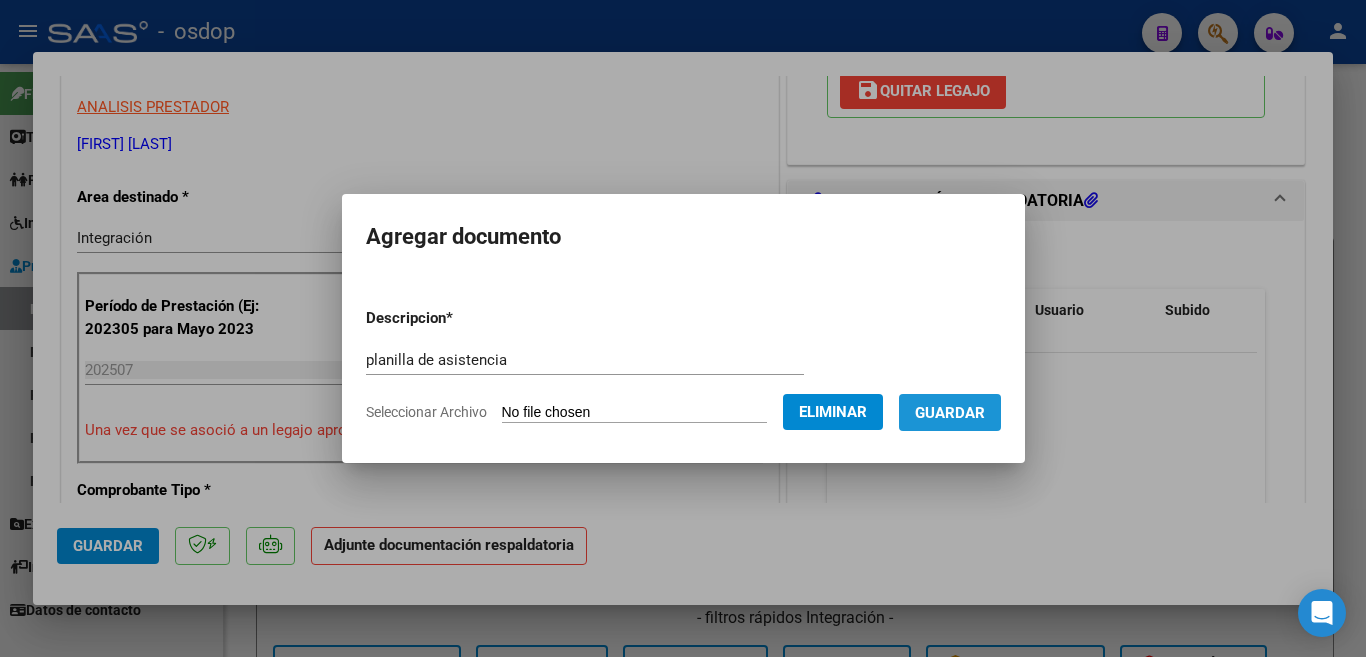 click on "Guardar" at bounding box center (950, 413) 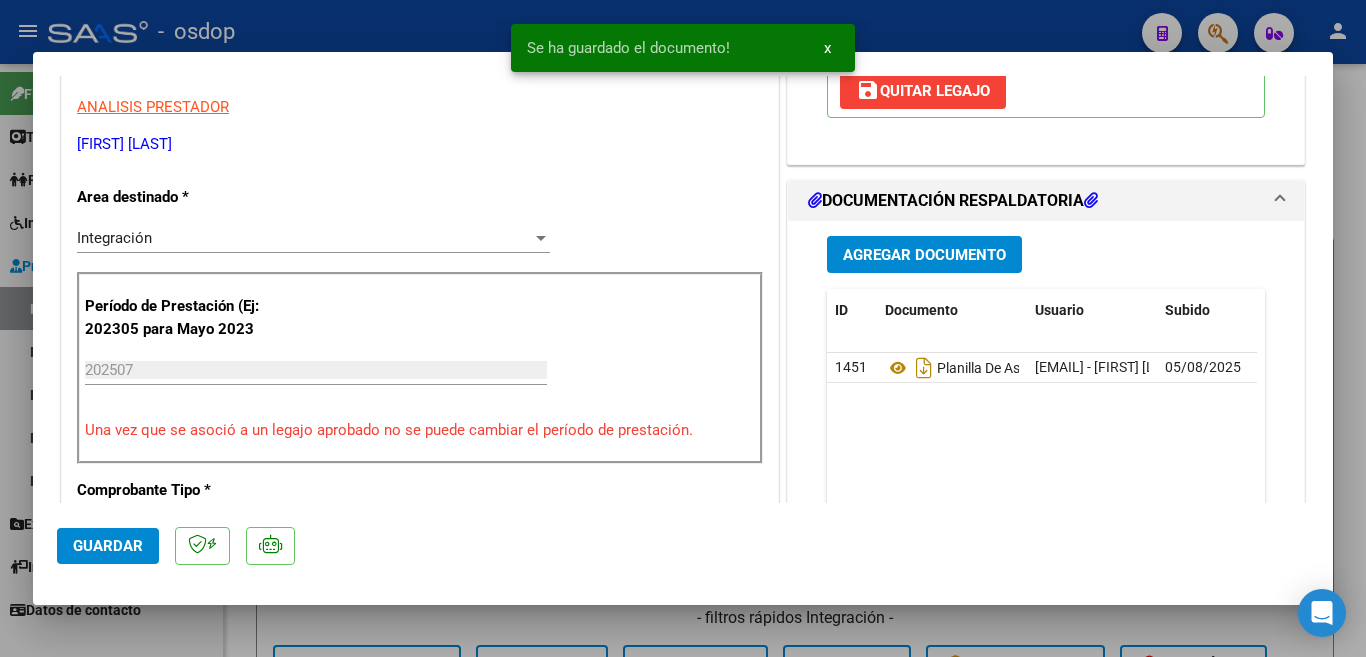 drag, startPoint x: 108, startPoint y: 520, endPoint x: 107, endPoint y: 546, distance: 26.019224 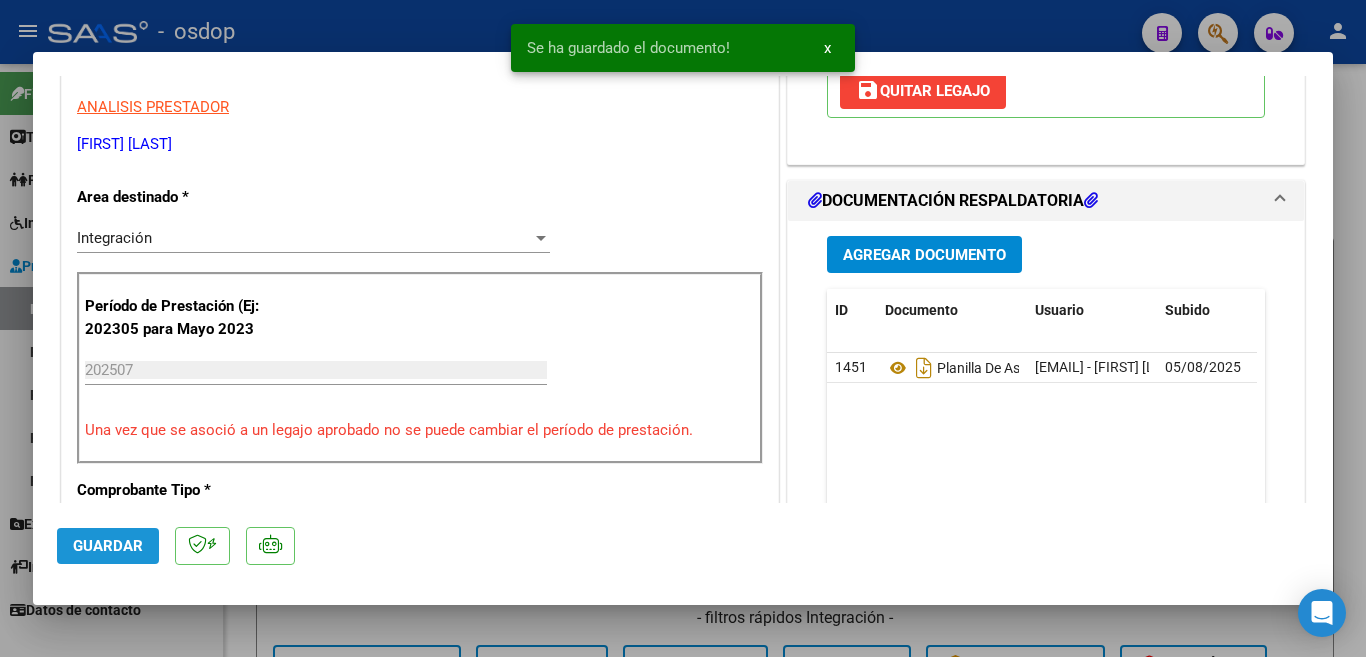 click on "Guardar" 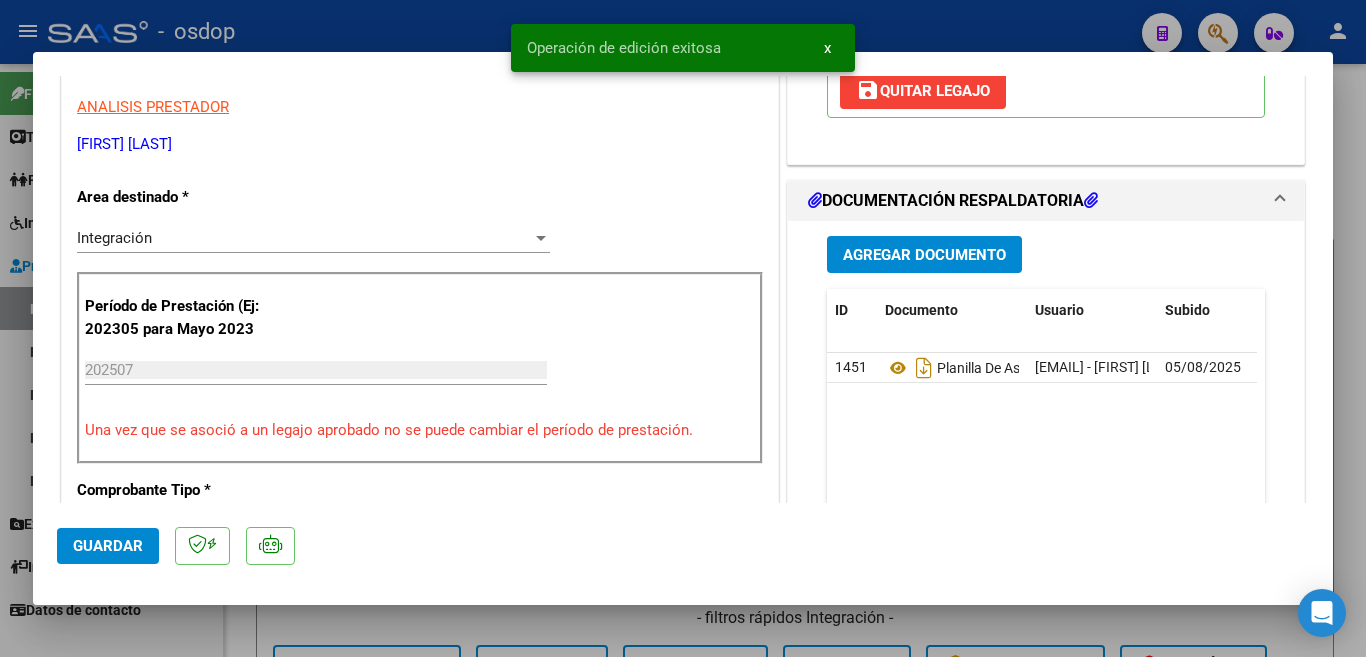 click at bounding box center (683, 328) 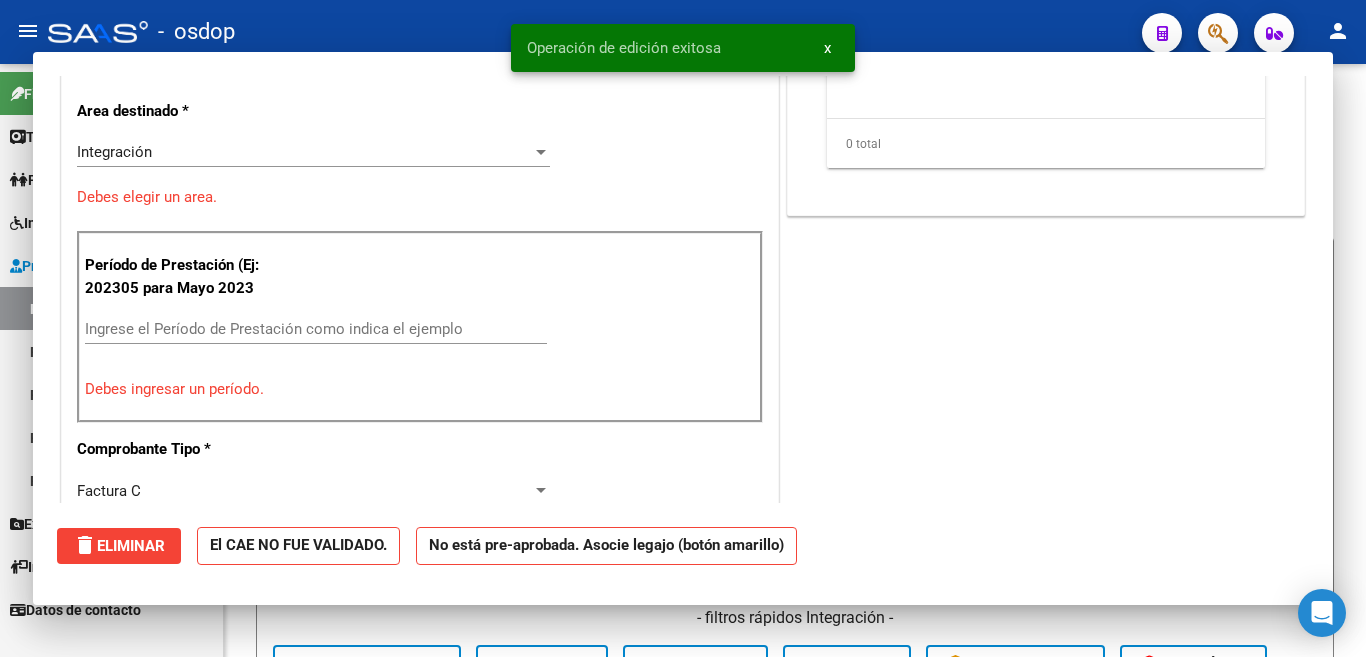 scroll, scrollTop: 339, scrollLeft: 0, axis: vertical 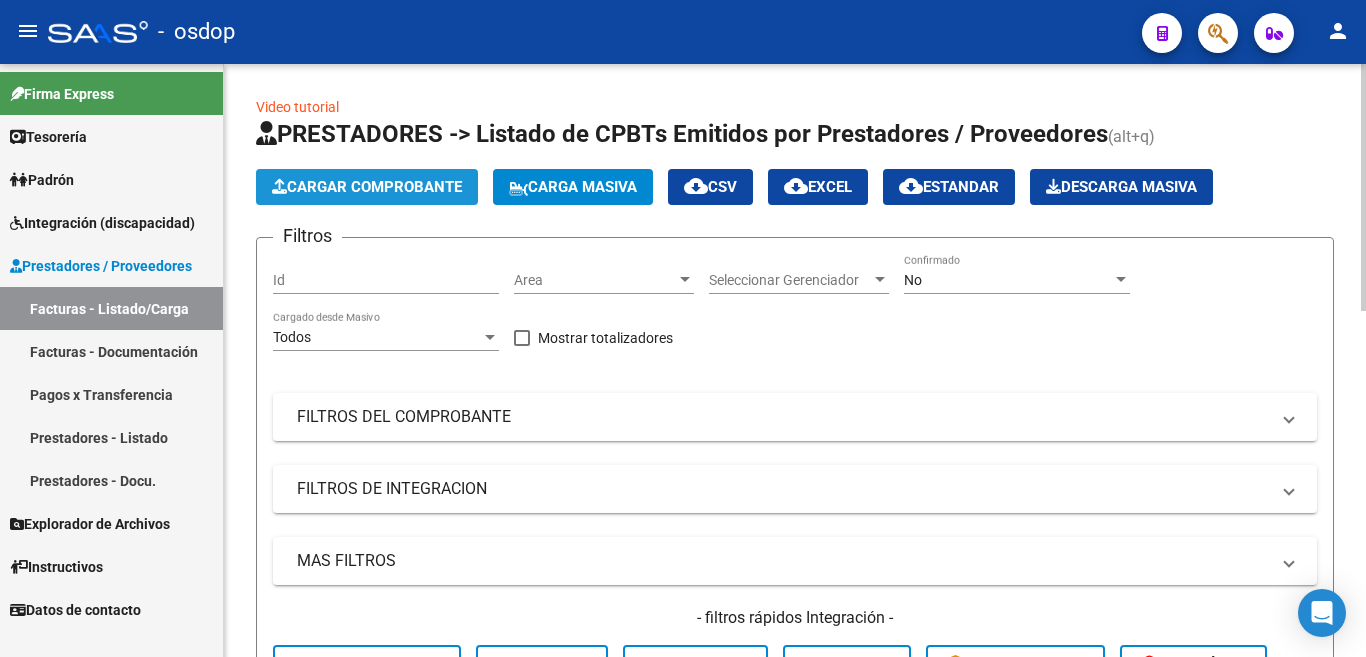 click on "Cargar Comprobante" 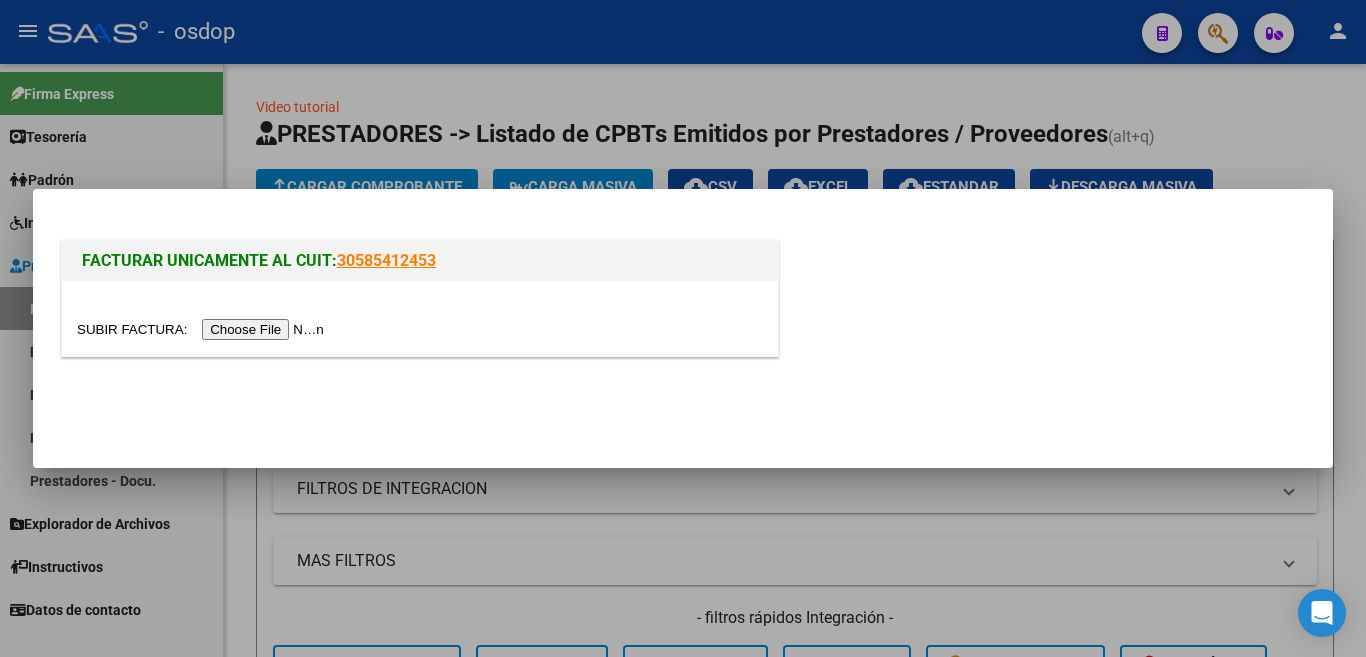 click at bounding box center (203, 329) 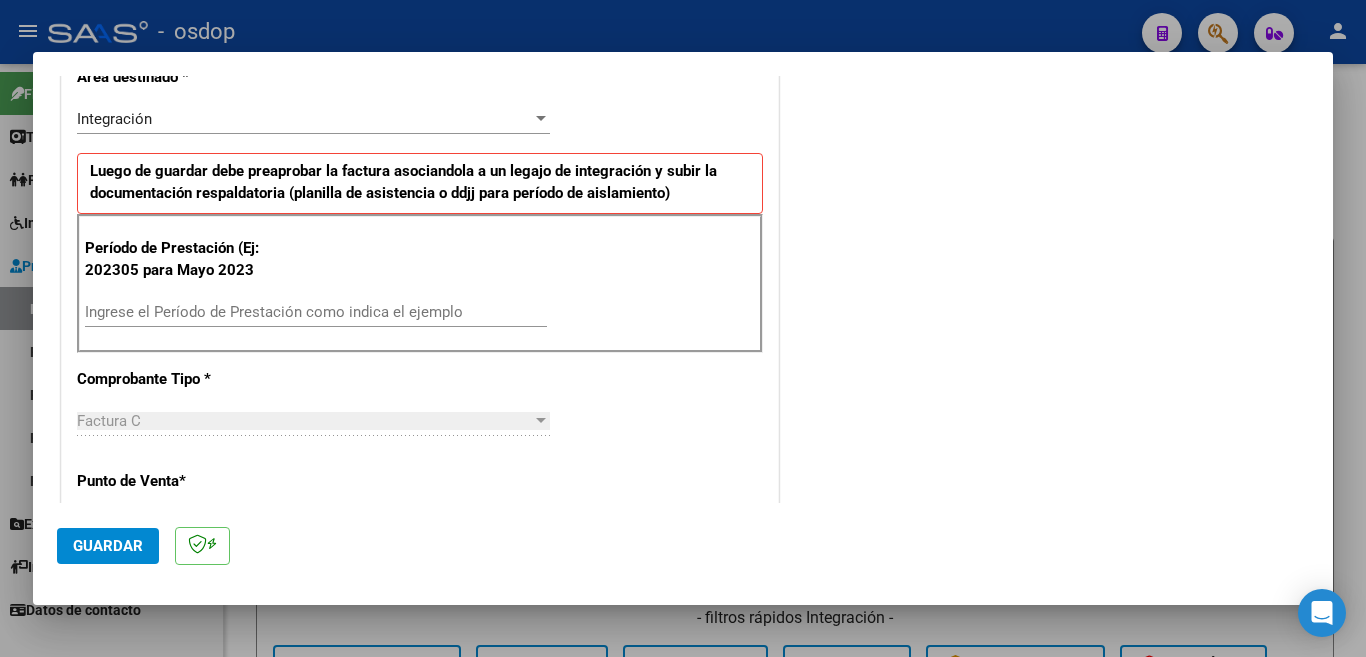 scroll, scrollTop: 500, scrollLeft: 0, axis: vertical 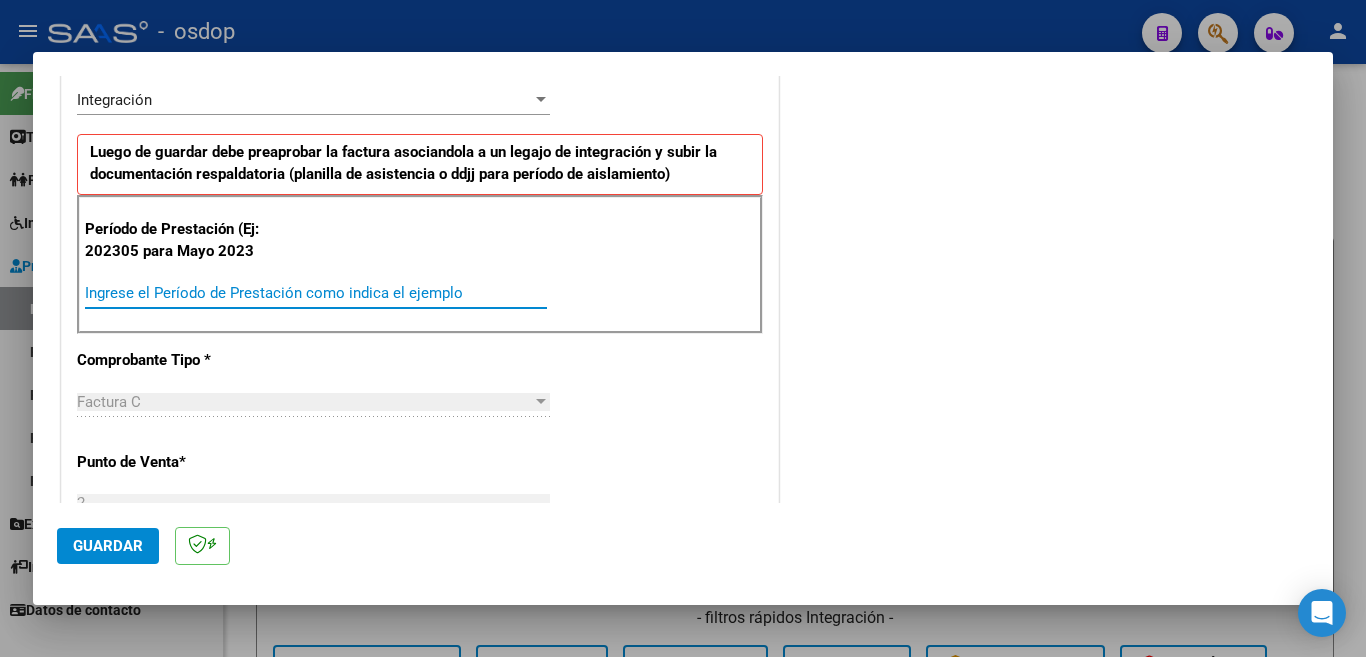 click on "Ingrese el Período de Prestación como indica el ejemplo" at bounding box center (316, 293) 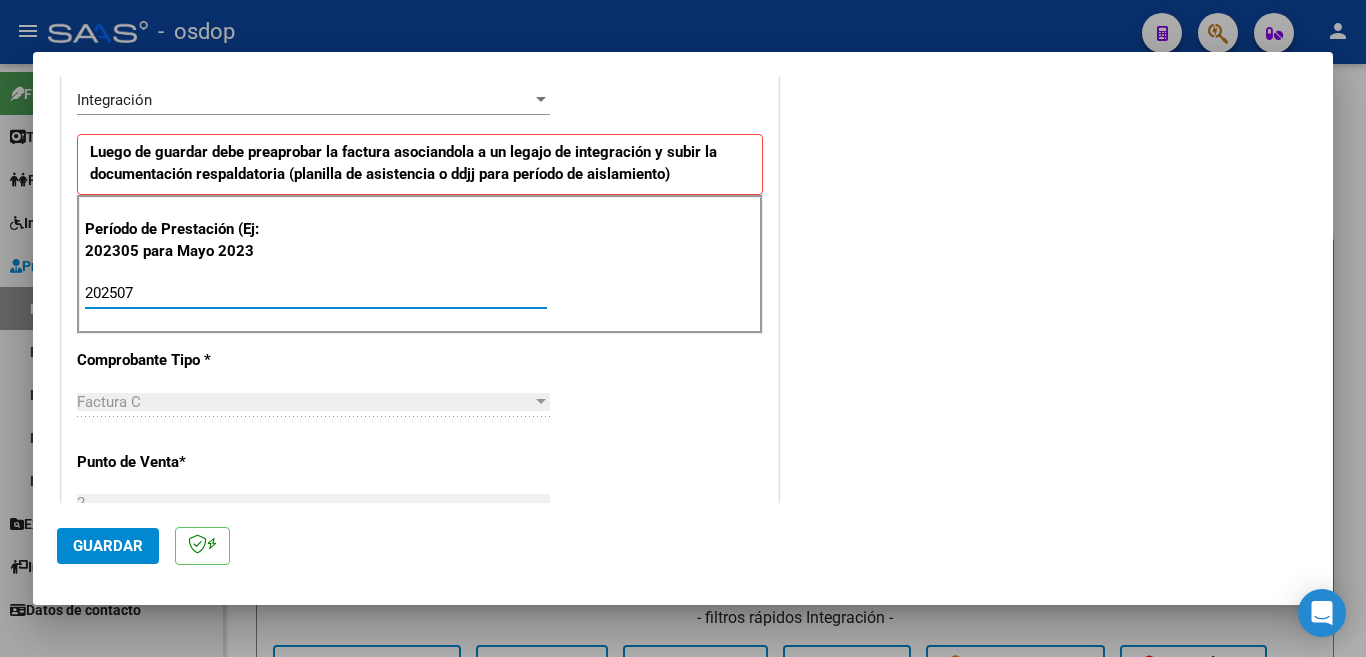 type on "202507" 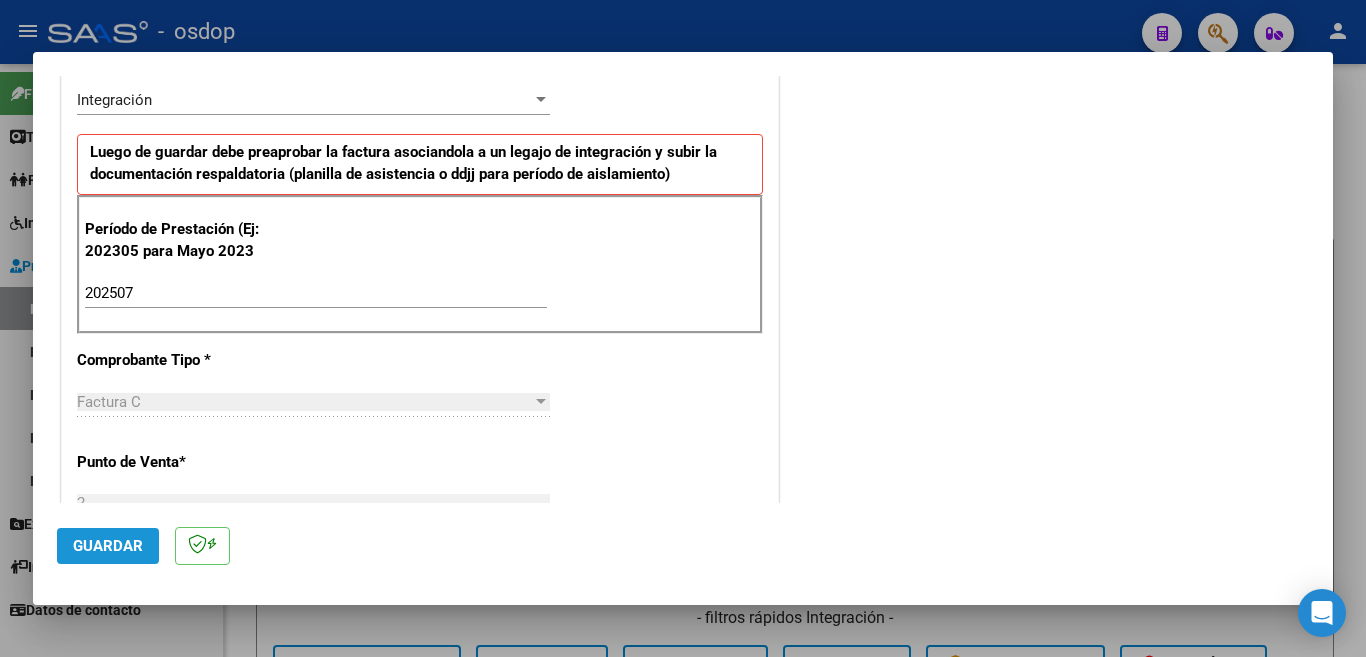 click on "Guardar" 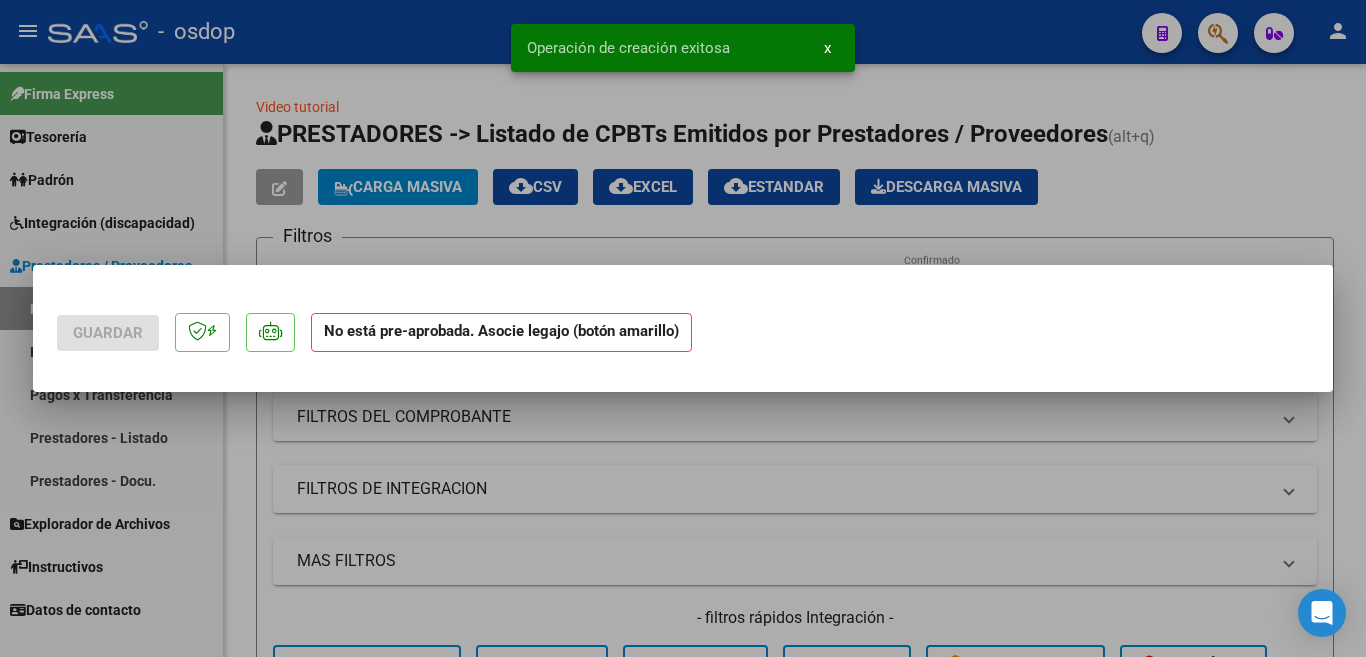 scroll, scrollTop: 0, scrollLeft: 0, axis: both 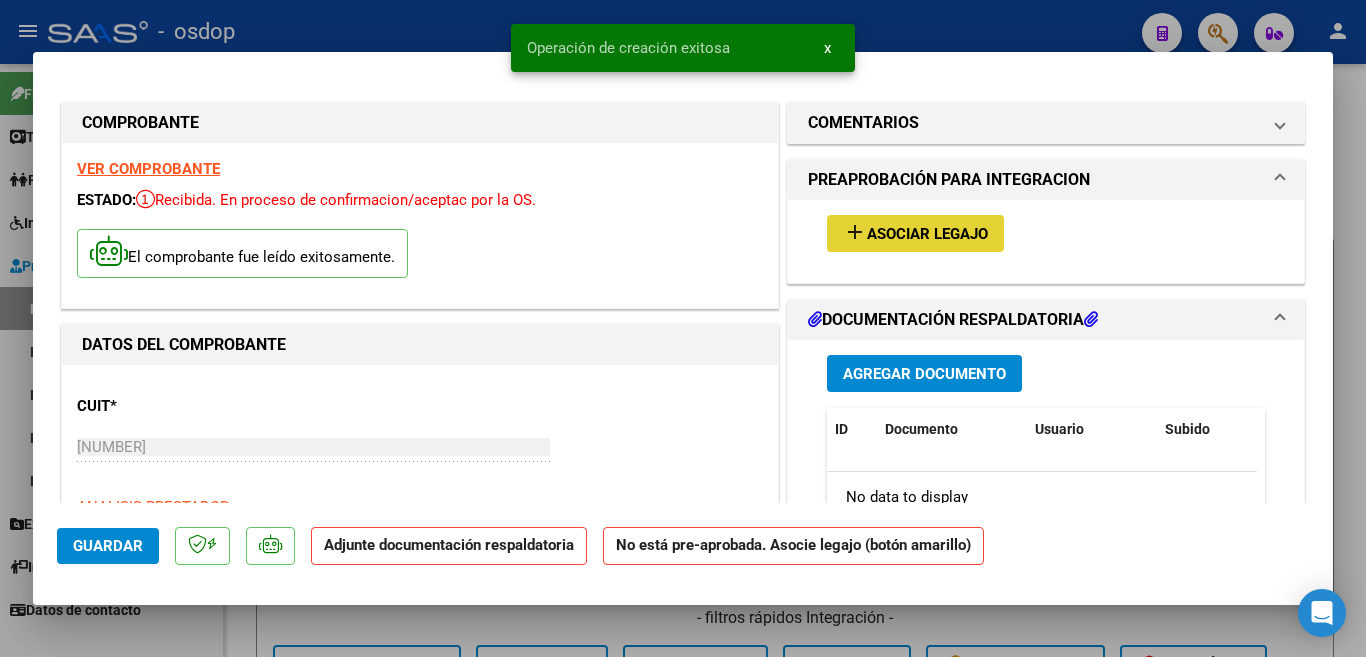 click on "Asociar Legajo" at bounding box center [927, 234] 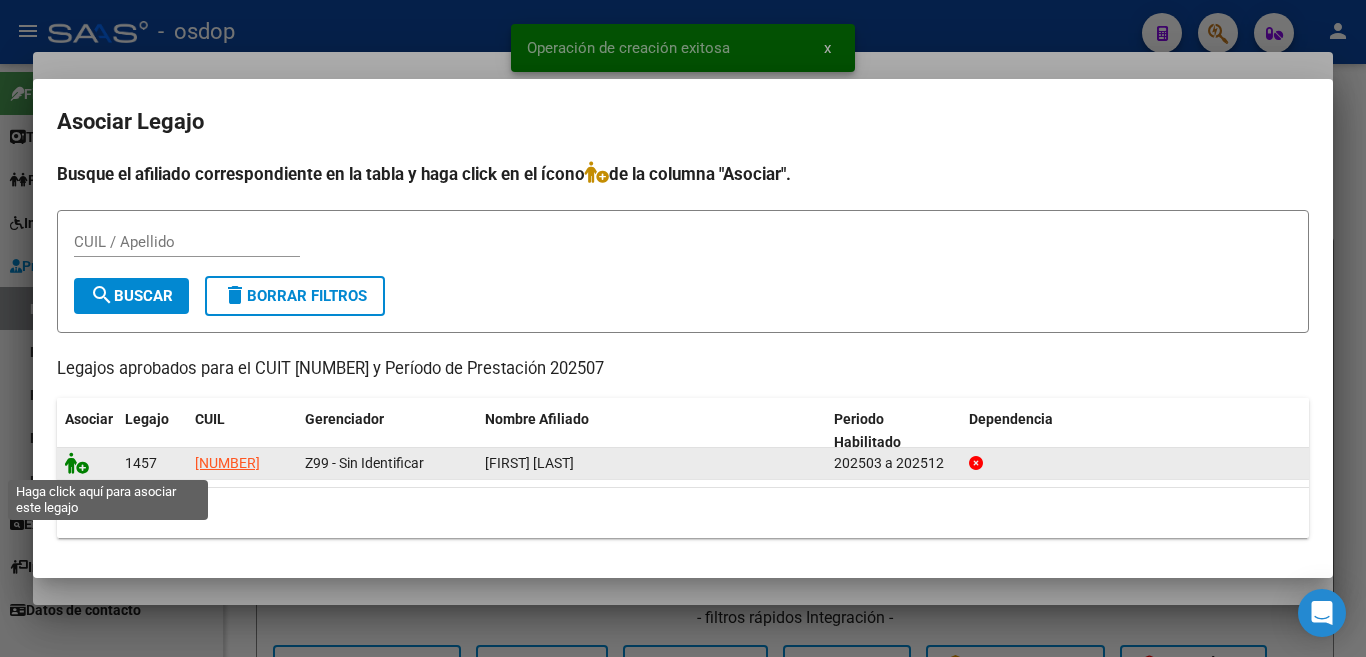 click 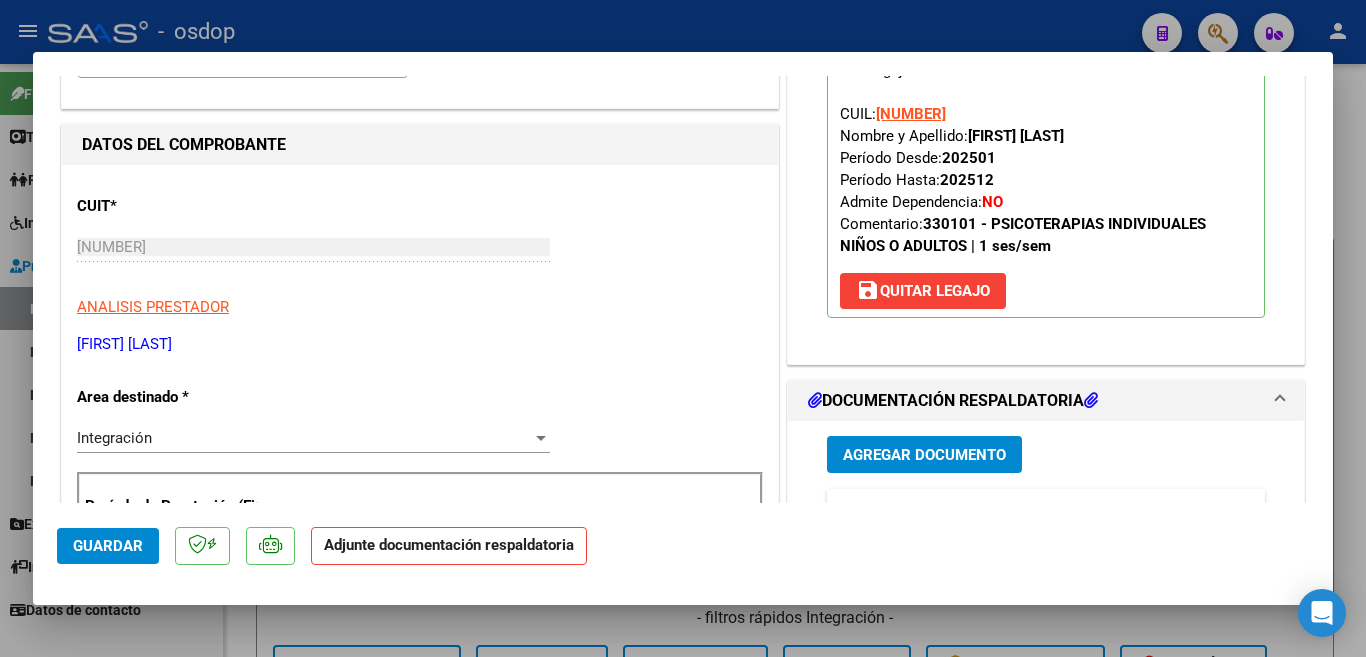 scroll, scrollTop: 500, scrollLeft: 0, axis: vertical 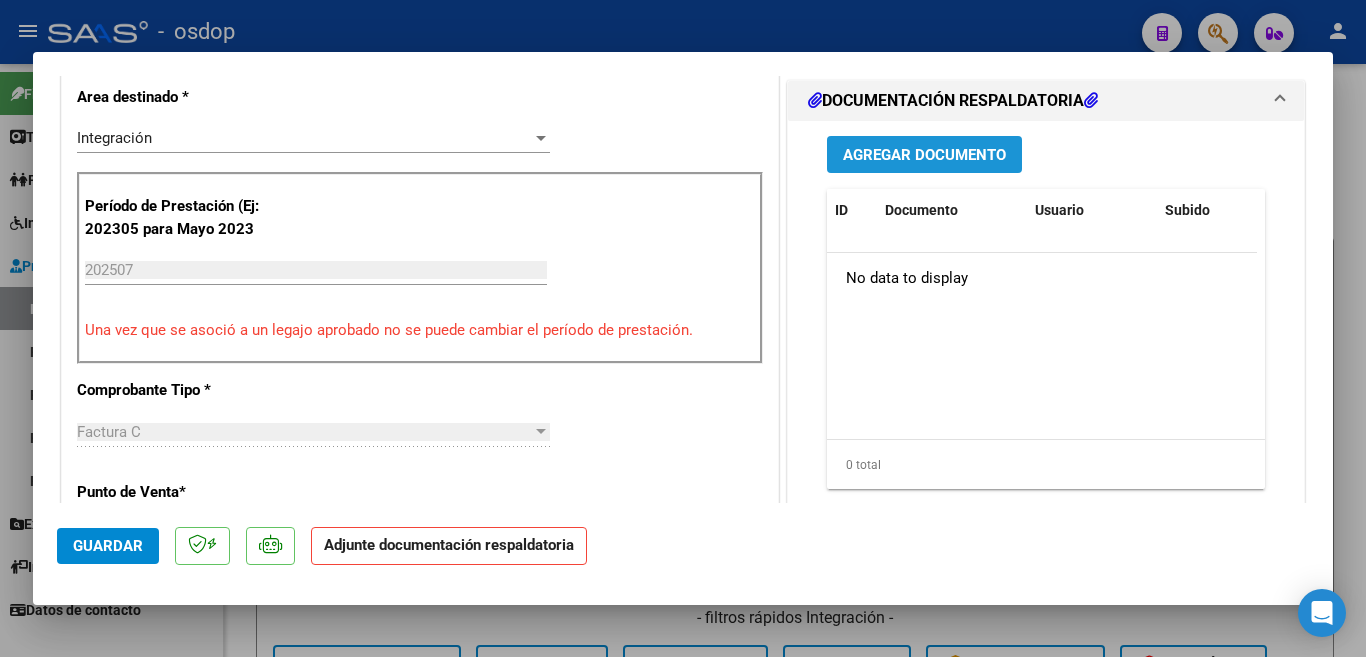 click on "Agregar Documento" at bounding box center (924, 154) 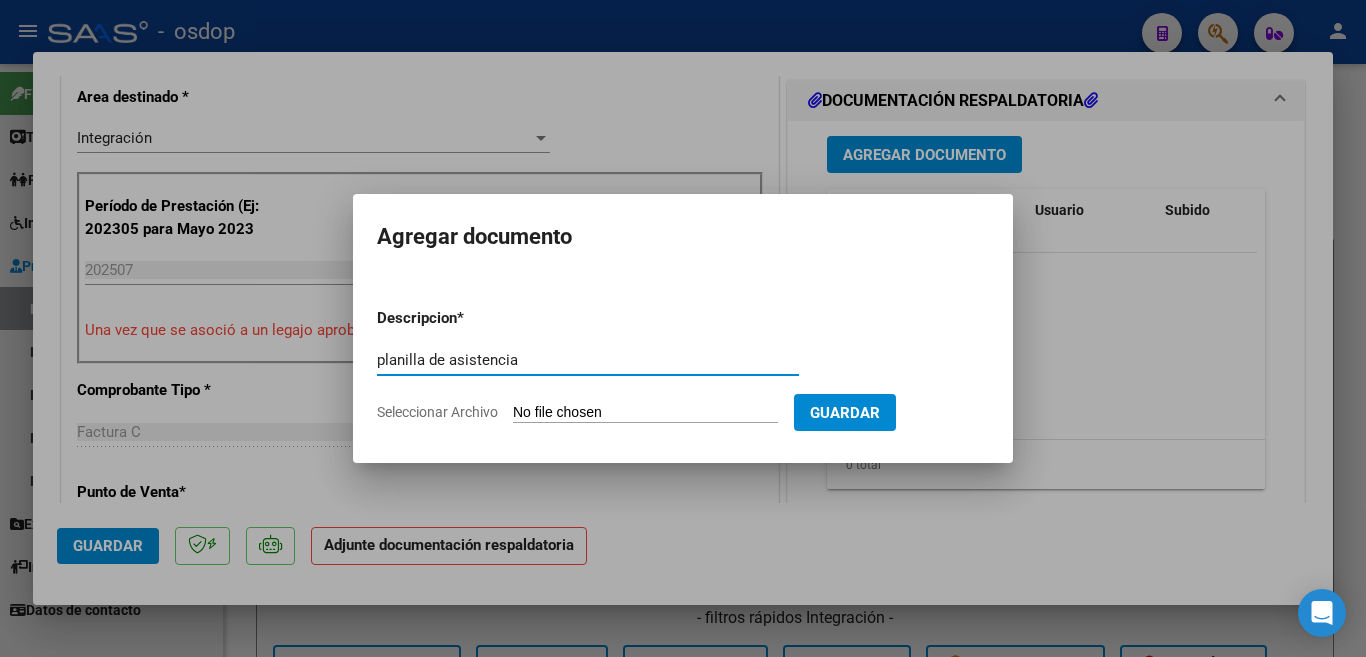 type on "planilla de asistencia" 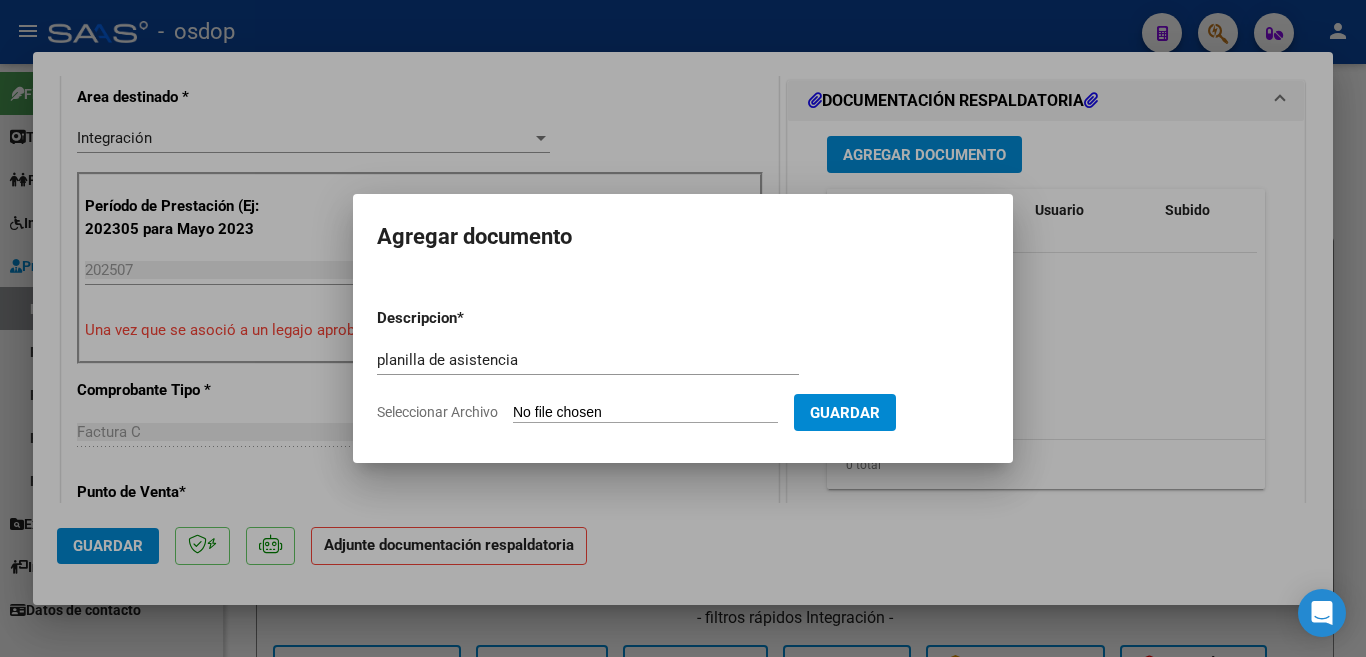 click on "Descripcion  *   planilla de asistencia Escriba aquí una descripcion  Seleccionar Archivo Guardar" at bounding box center (683, 365) 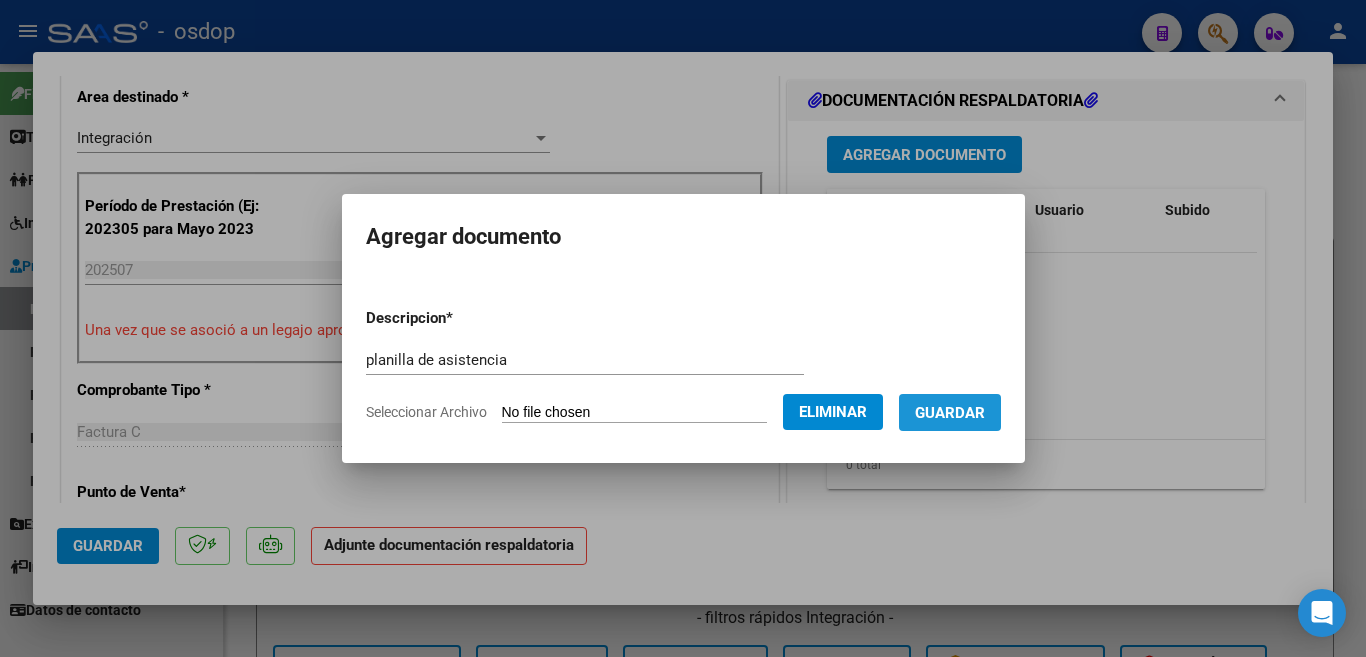 click on "Guardar" at bounding box center [950, 413] 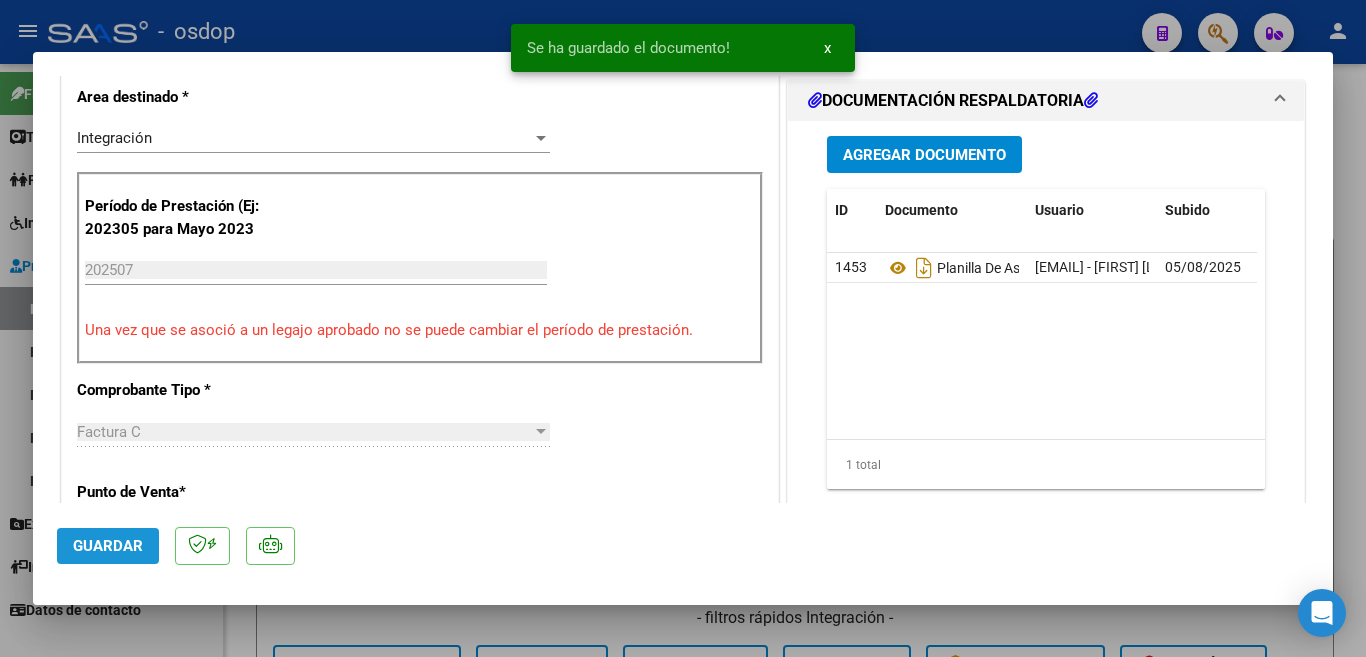 click on "Guardar" 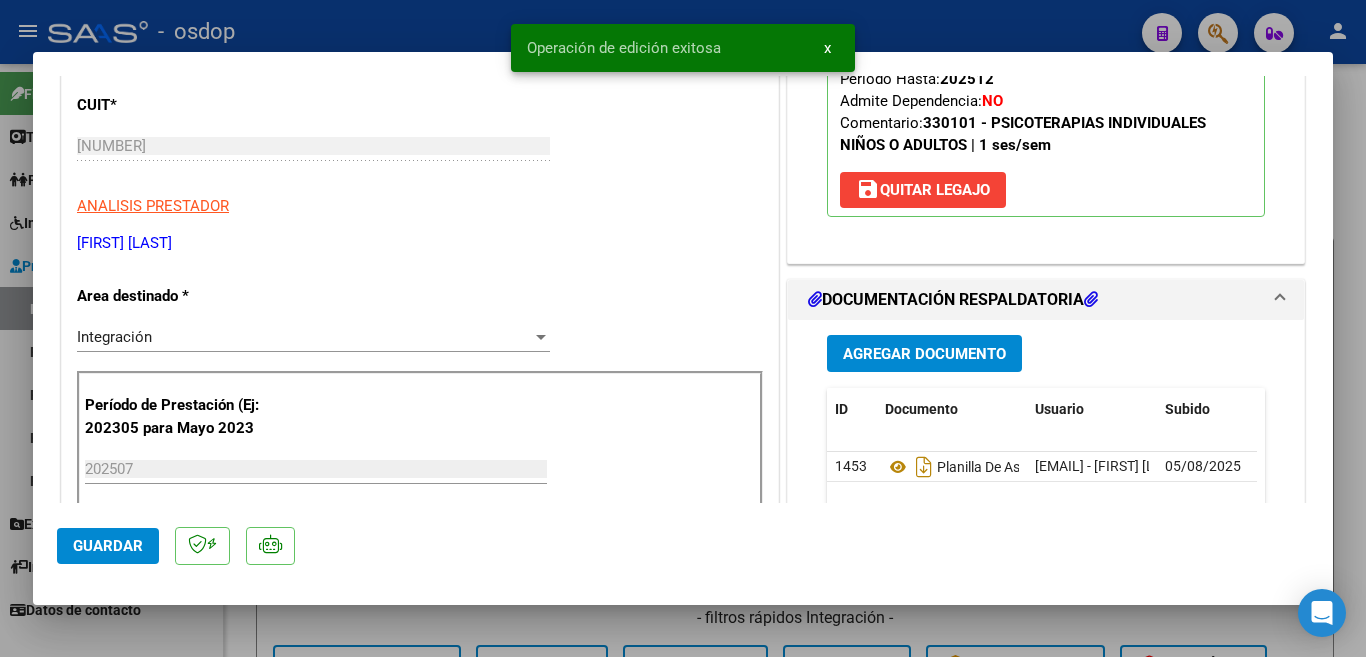 scroll, scrollTop: 300, scrollLeft: 0, axis: vertical 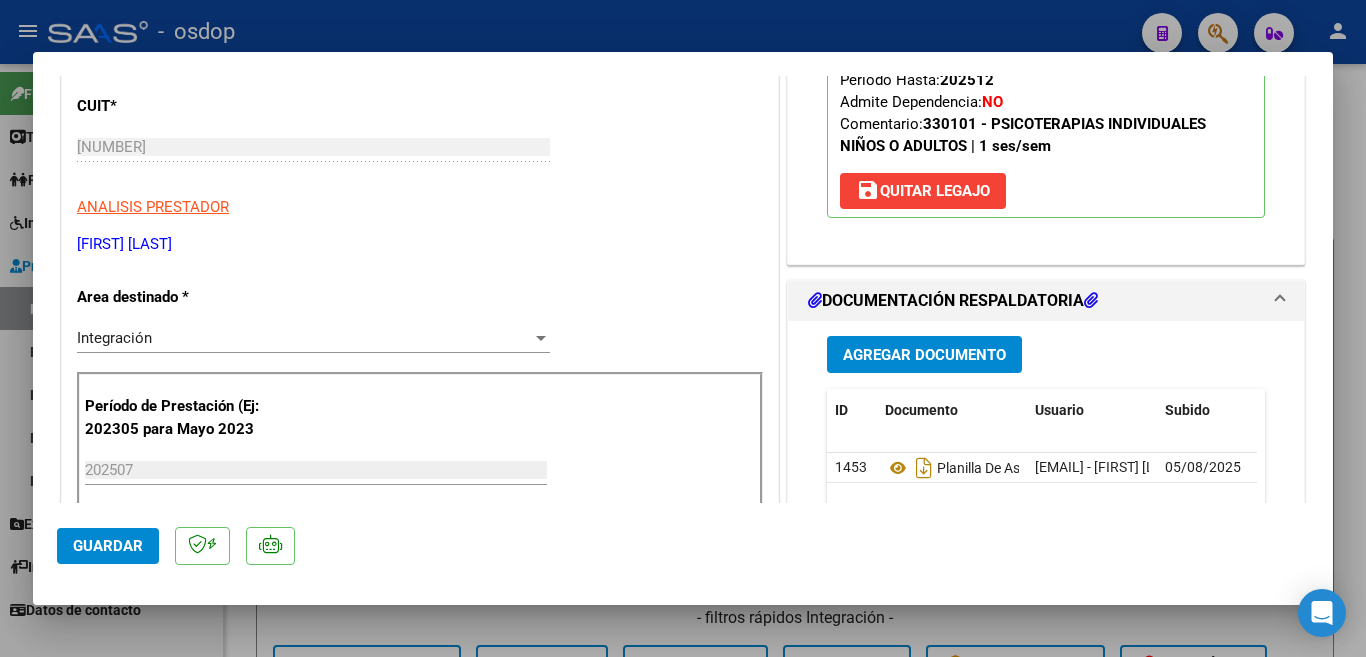 click at bounding box center [683, 328] 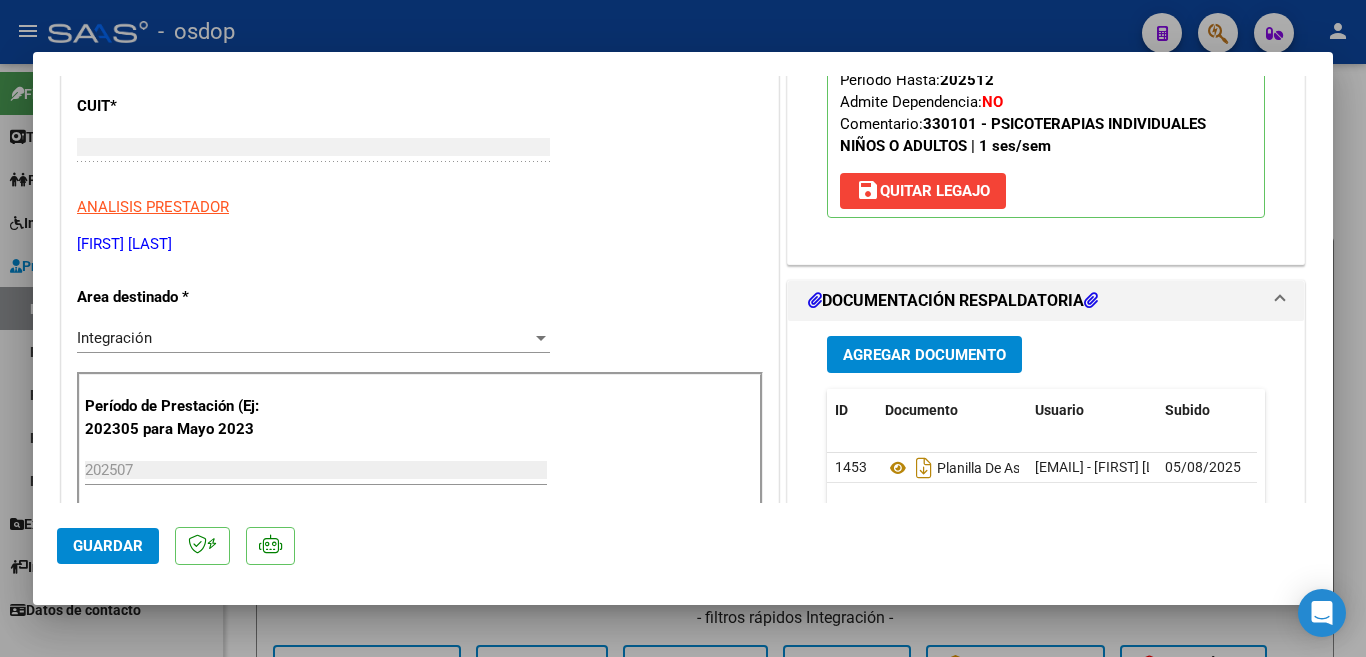 type 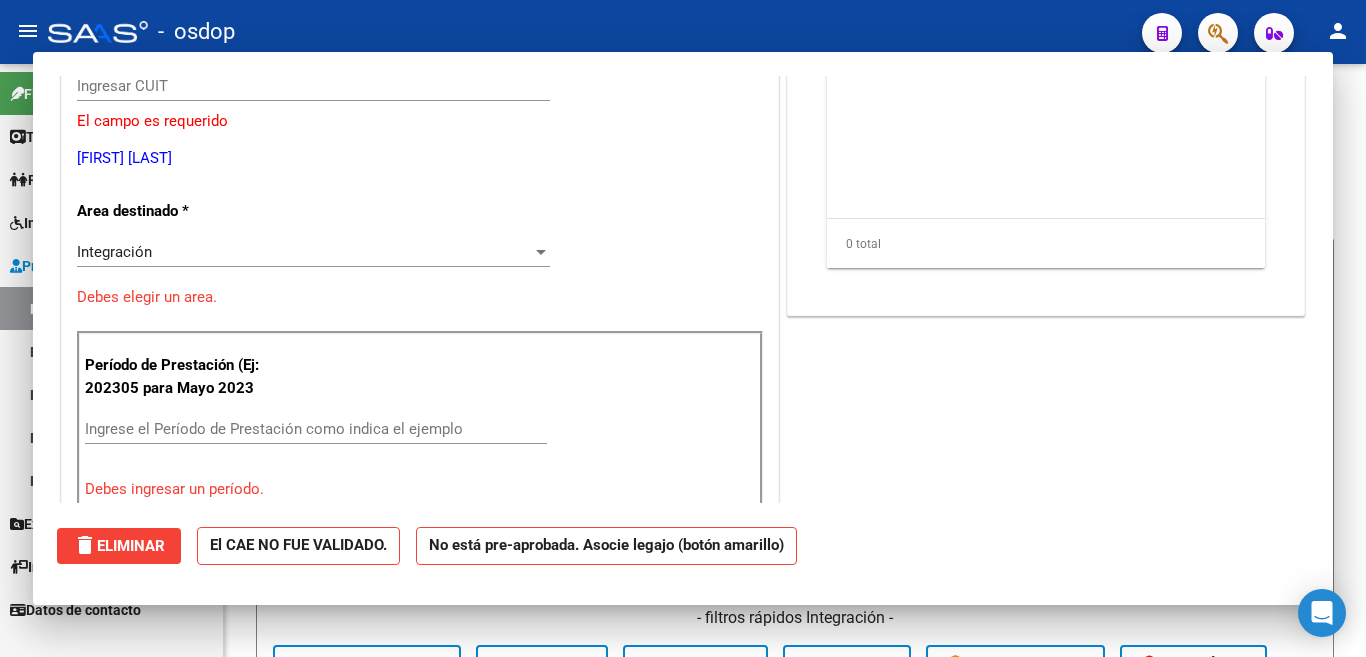 scroll, scrollTop: 239, scrollLeft: 0, axis: vertical 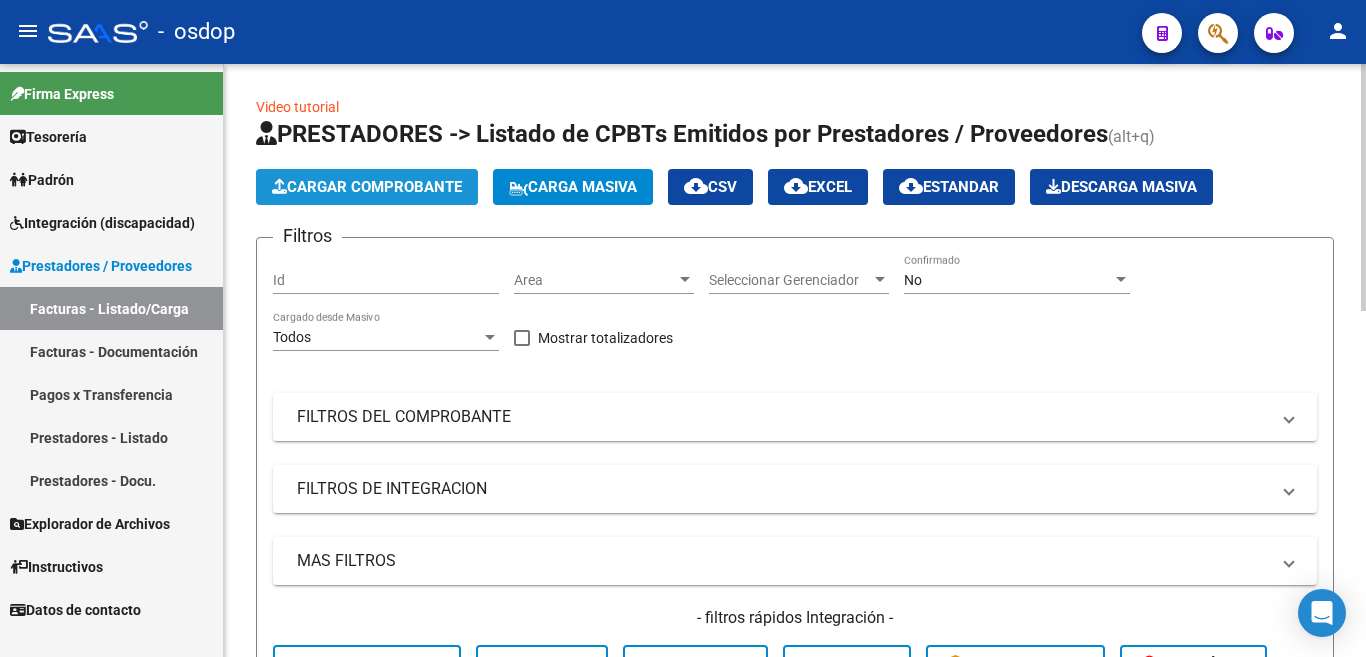 click on "Cargar Comprobante" 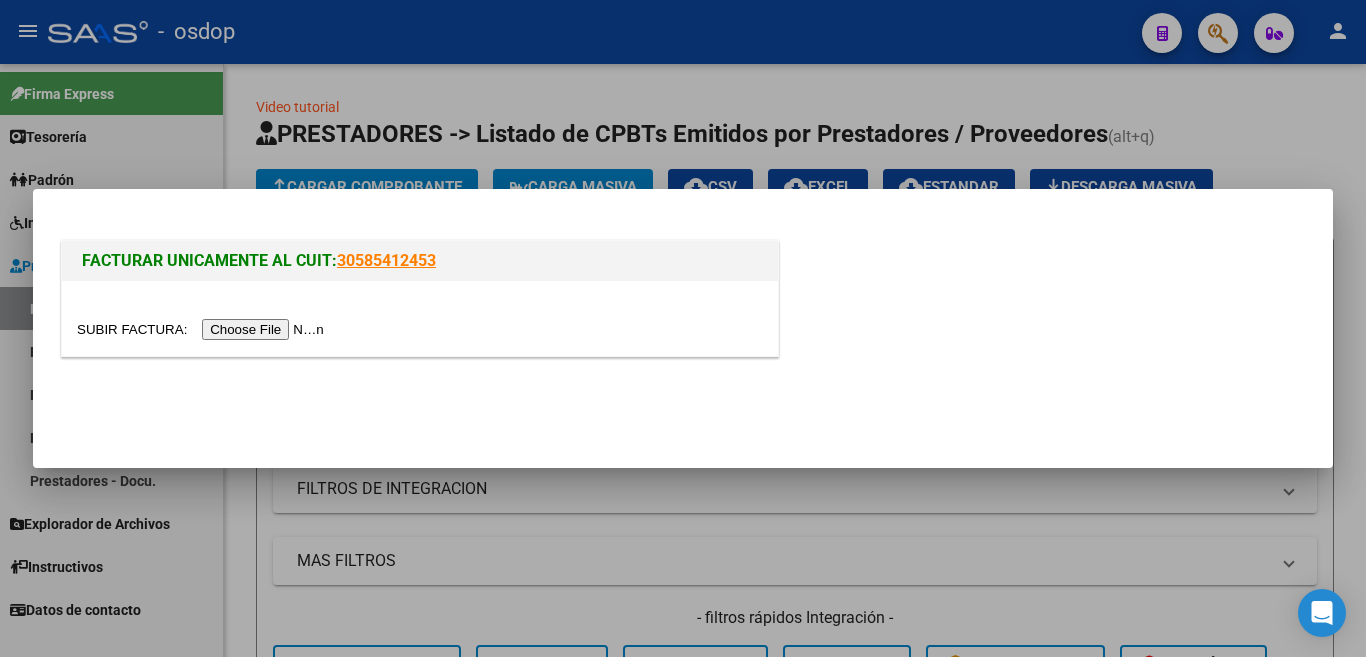 click at bounding box center [203, 329] 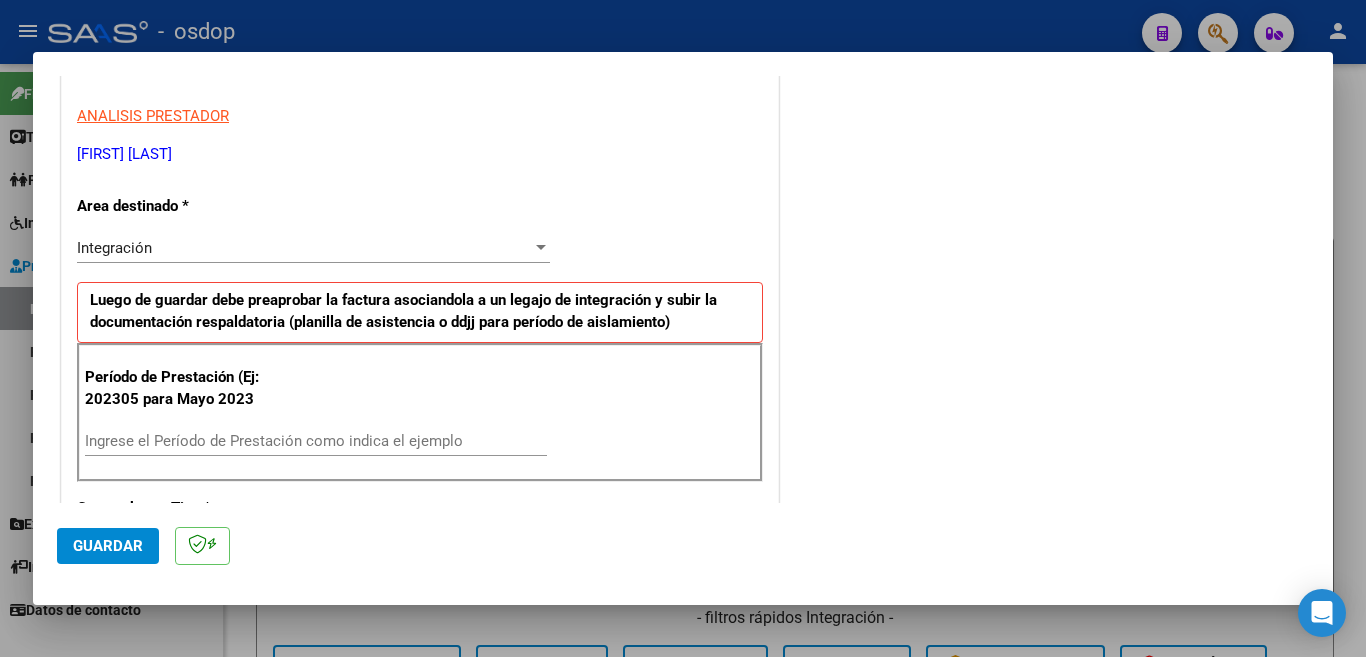scroll, scrollTop: 400, scrollLeft: 0, axis: vertical 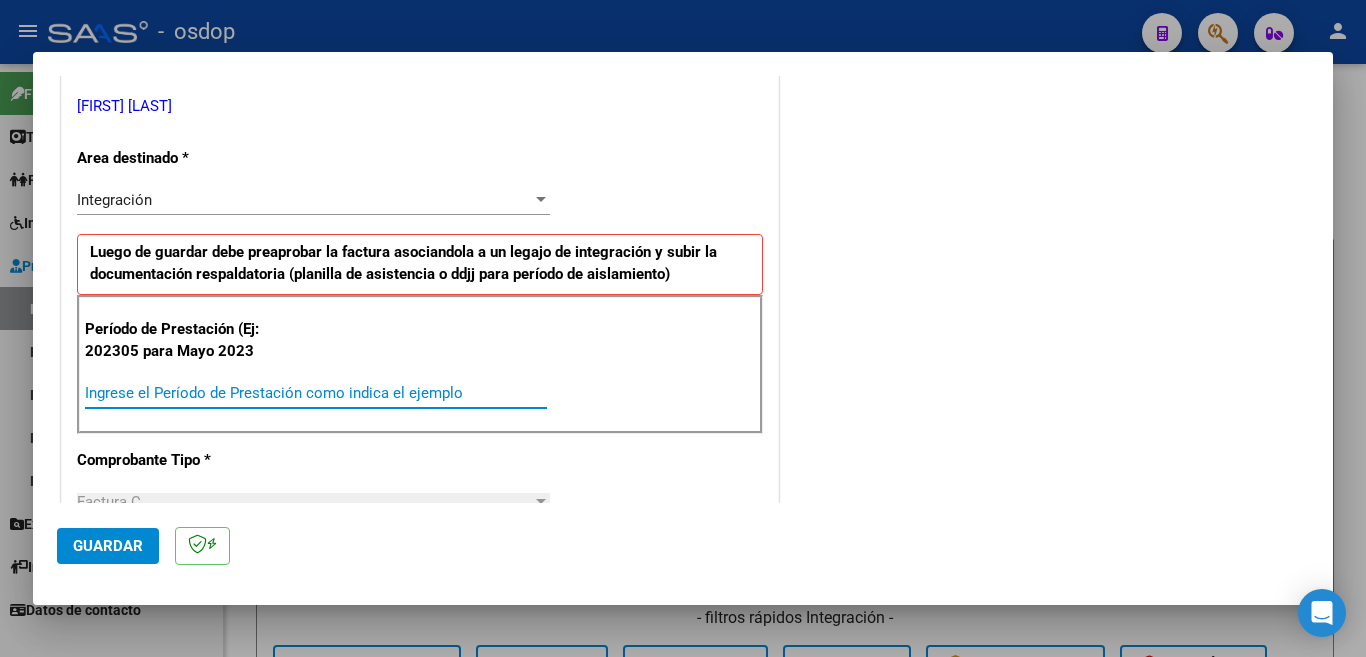 click on "Ingrese el Período de Prestación como indica el ejemplo" at bounding box center [316, 393] 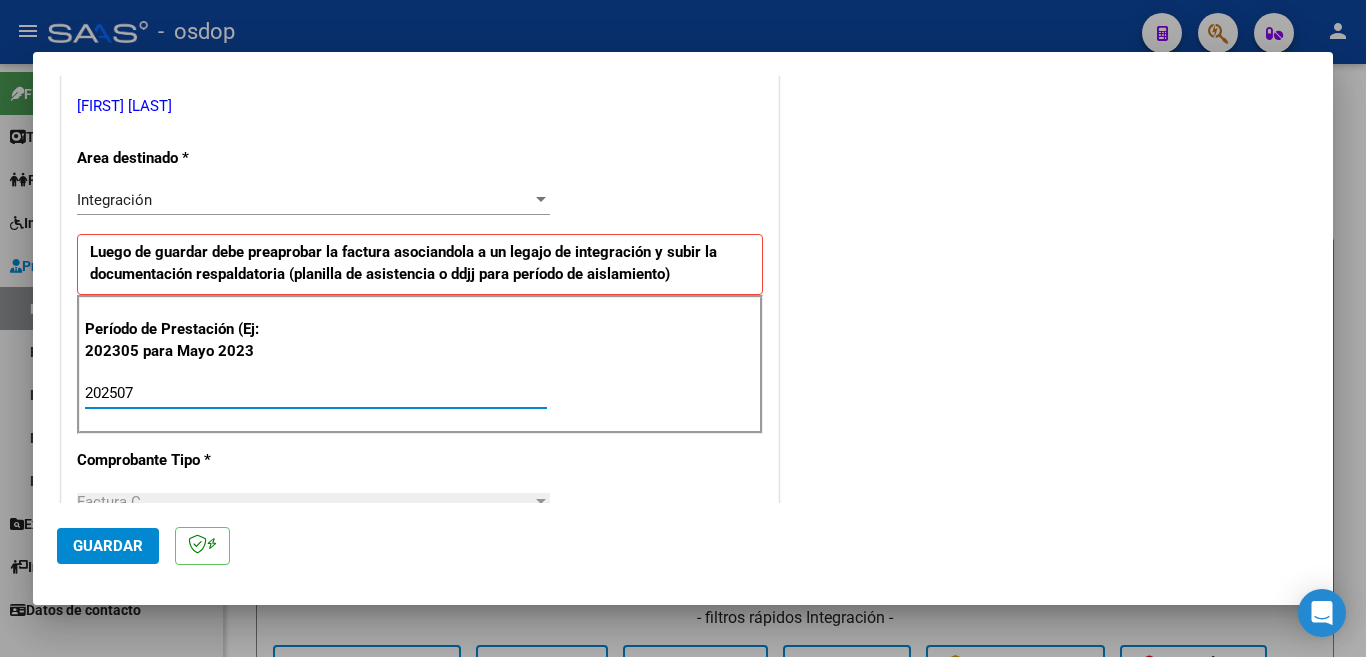 type on "202507" 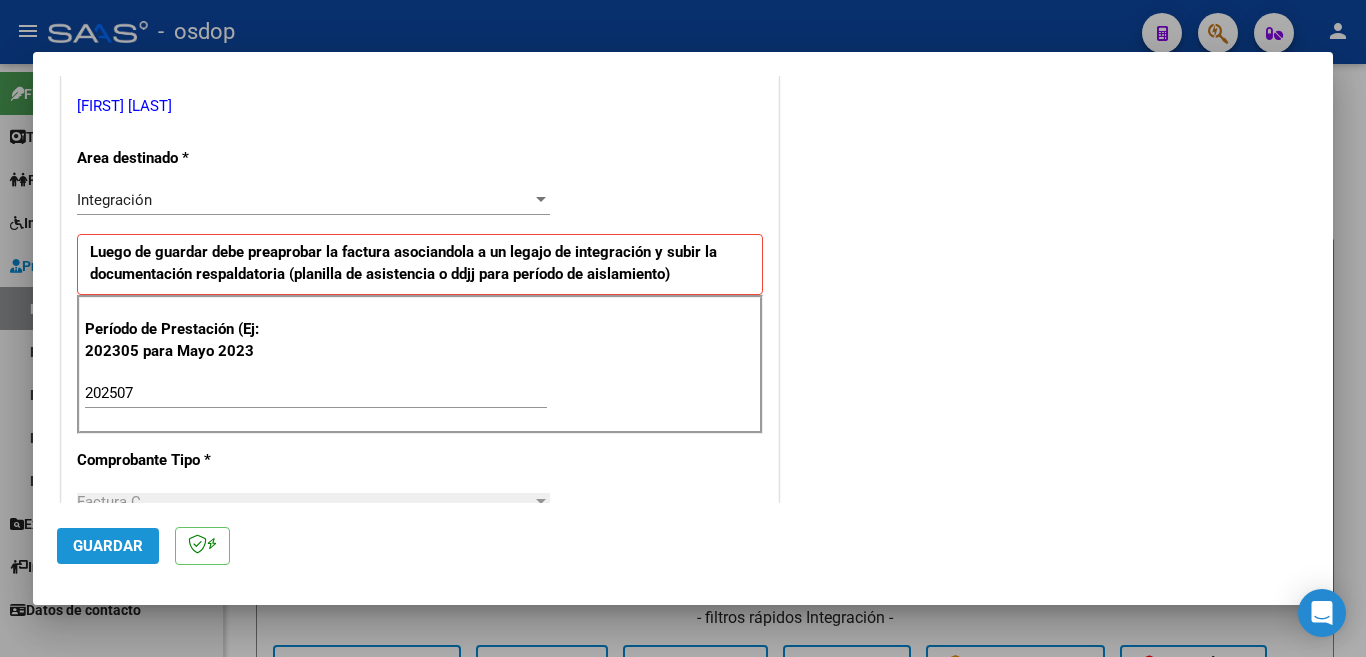 click on "Guardar" 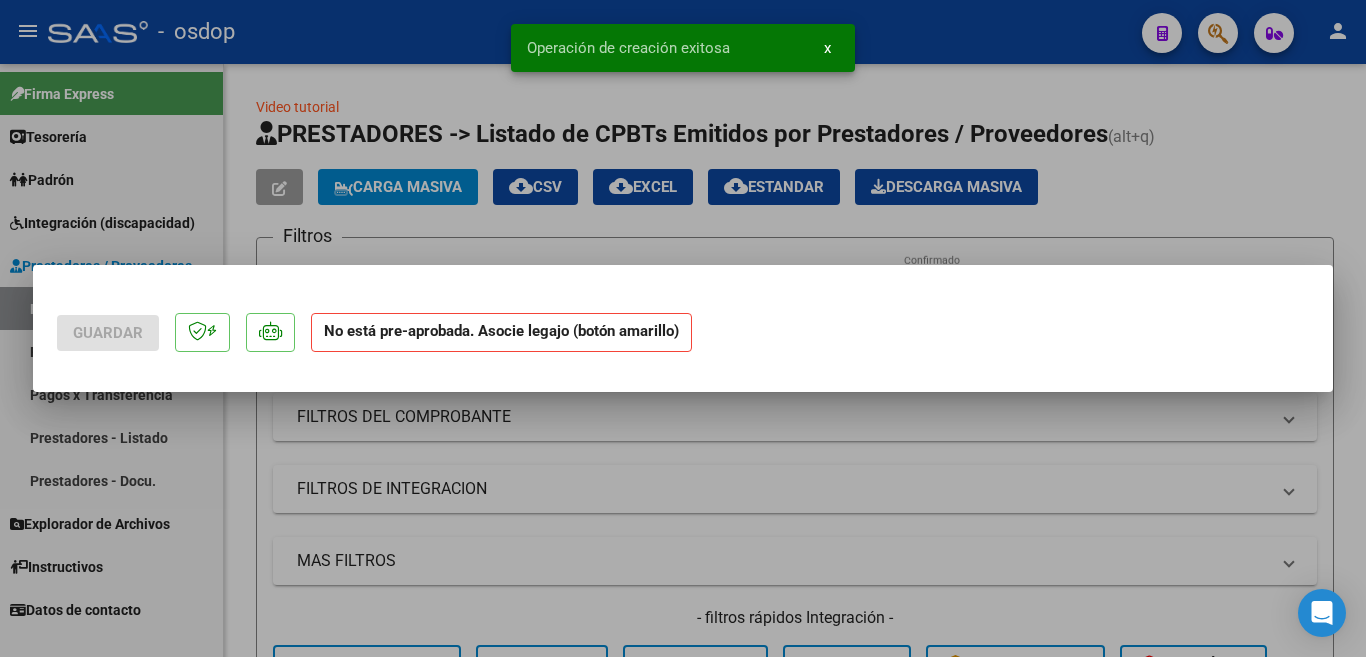 scroll, scrollTop: 0, scrollLeft: 0, axis: both 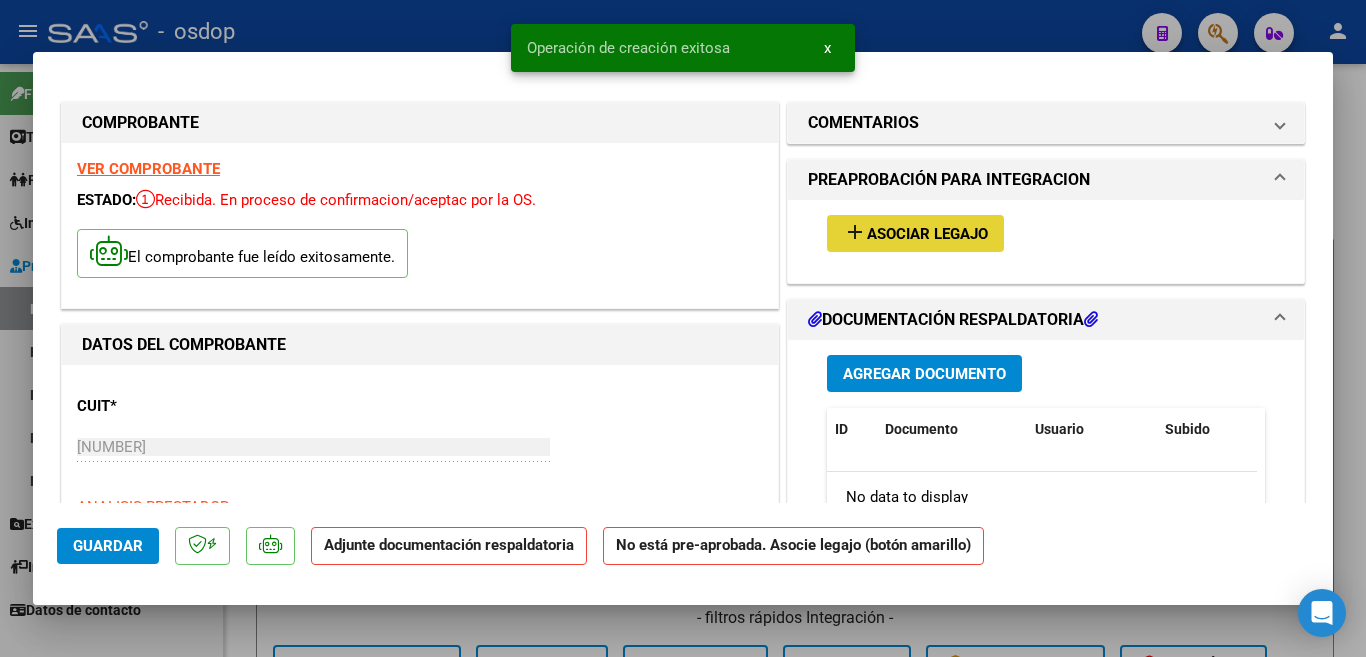 click on "Asociar Legajo" at bounding box center (927, 234) 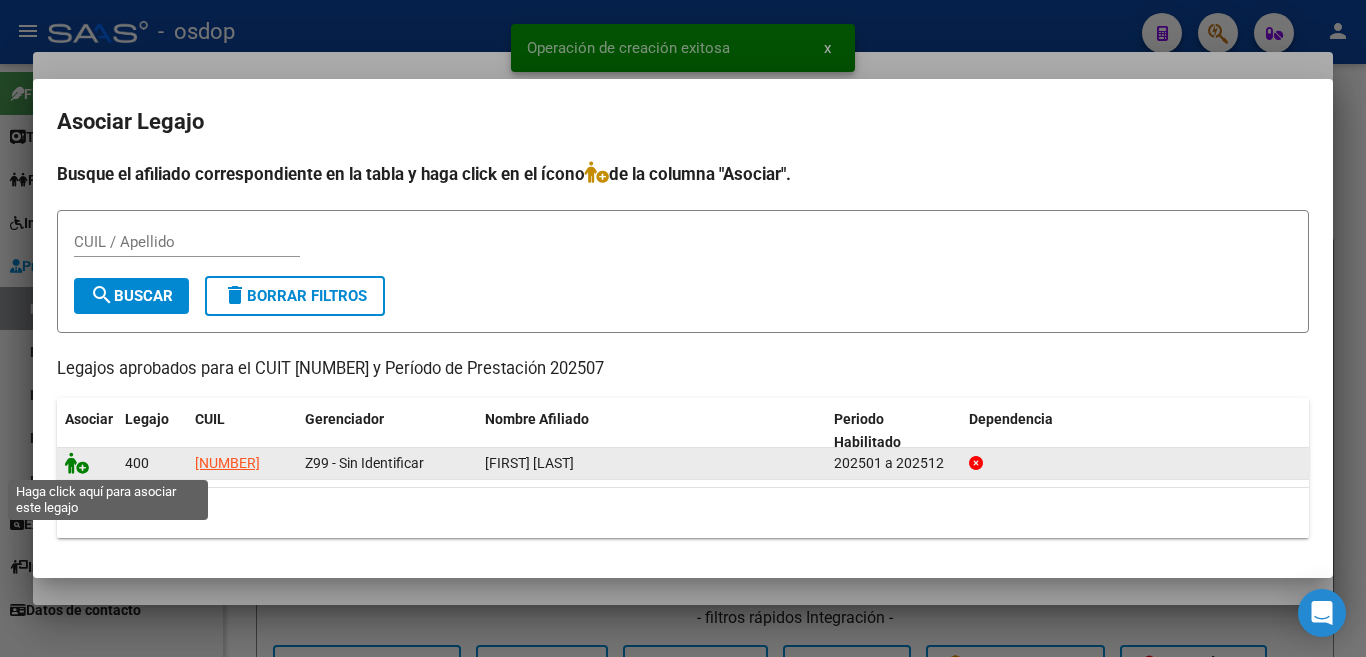 click 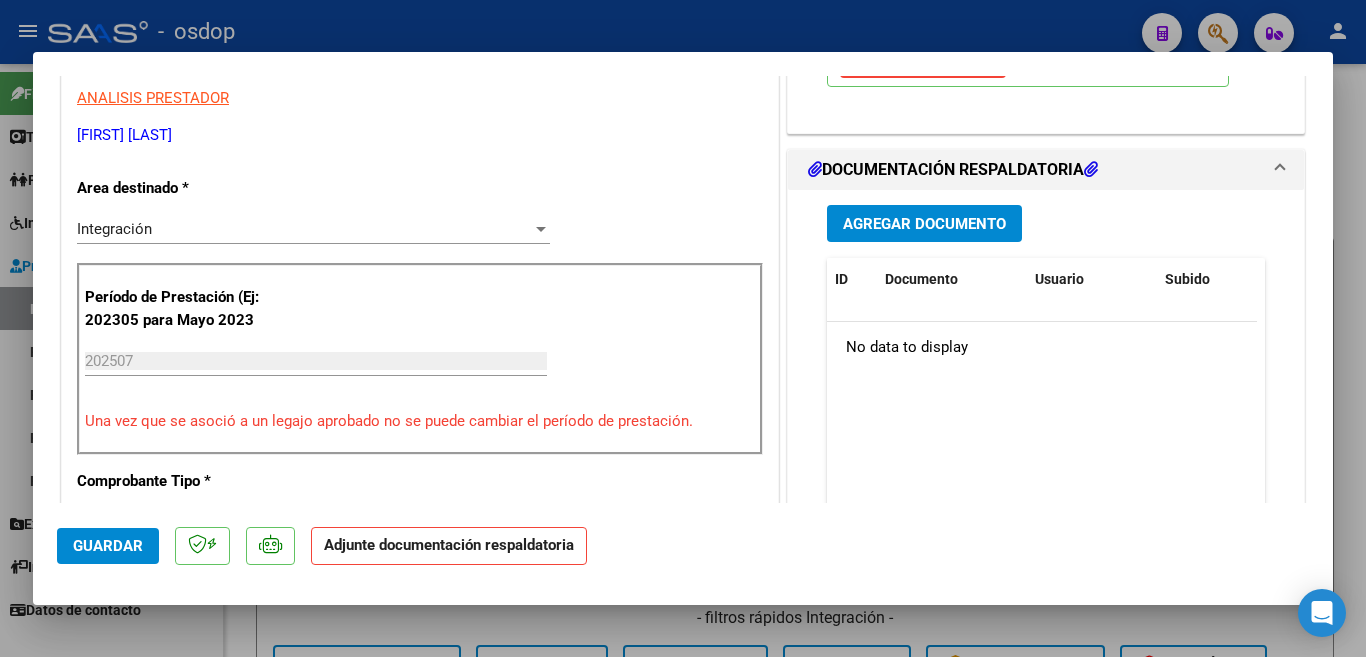 scroll, scrollTop: 500, scrollLeft: 0, axis: vertical 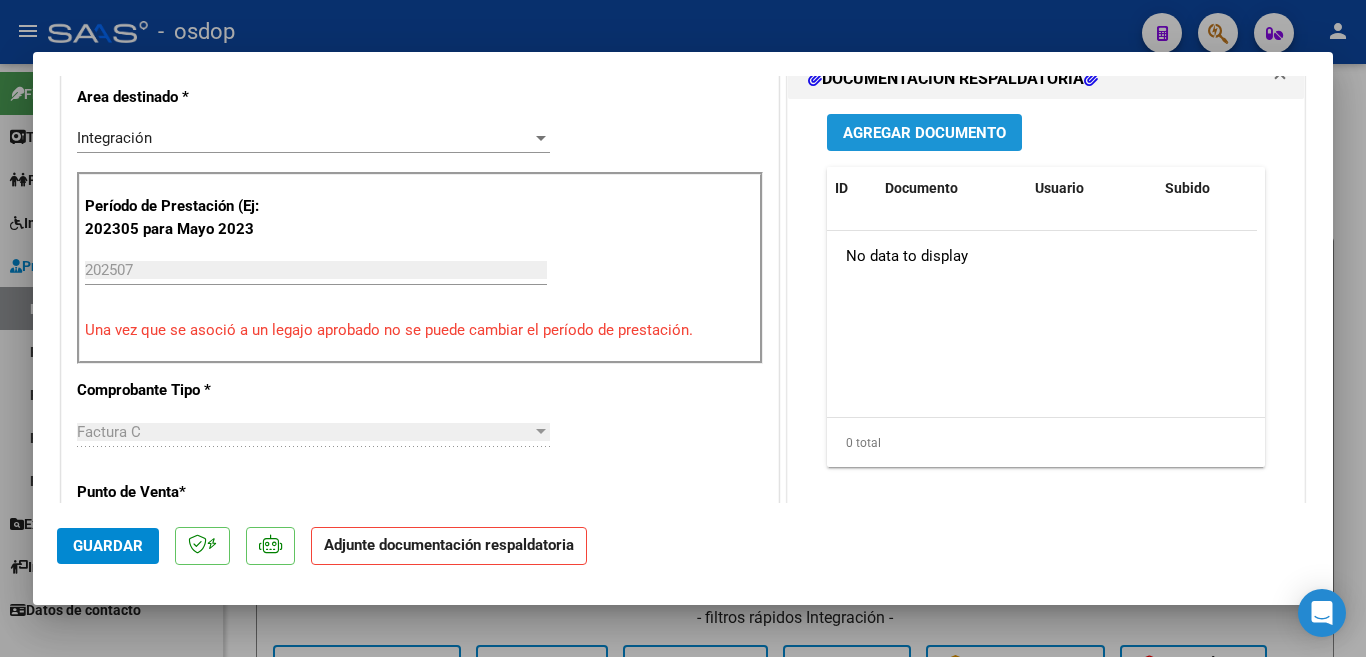 click on "Agregar Documento" at bounding box center [924, 133] 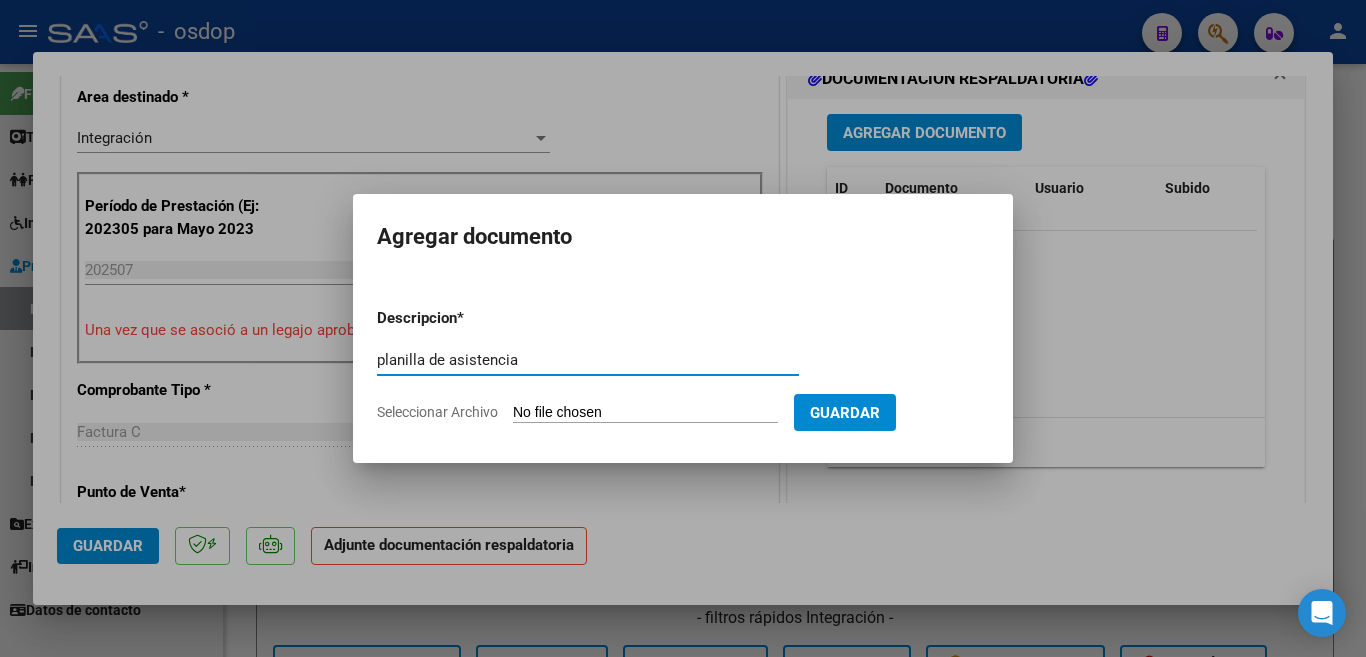 type on "planilla de asistencia" 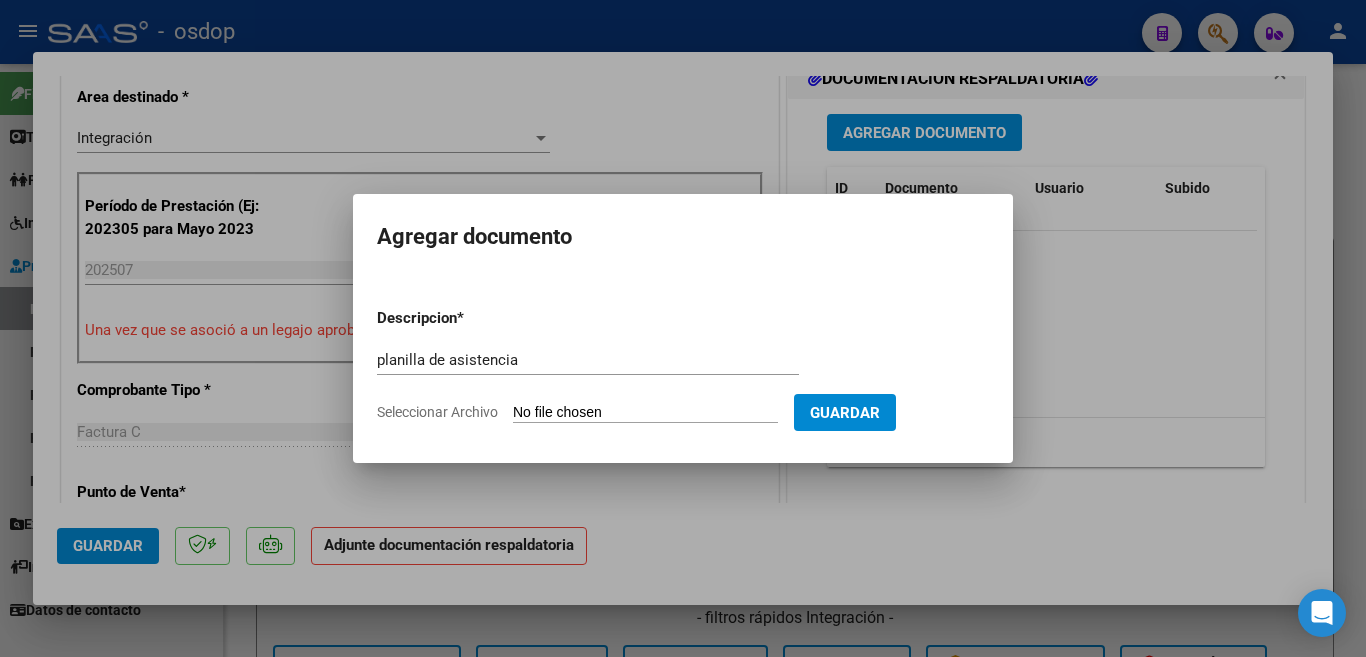 click on "Seleccionar Archivo" at bounding box center [645, 413] 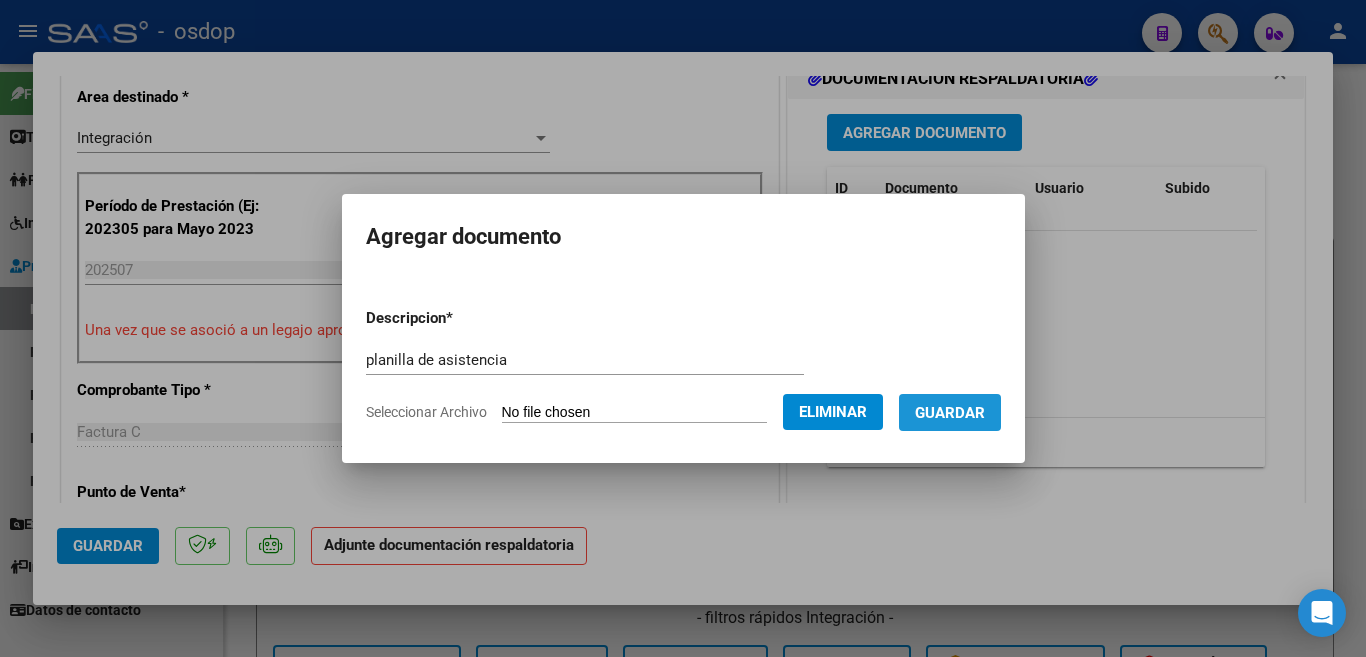 click on "Guardar" at bounding box center [950, 412] 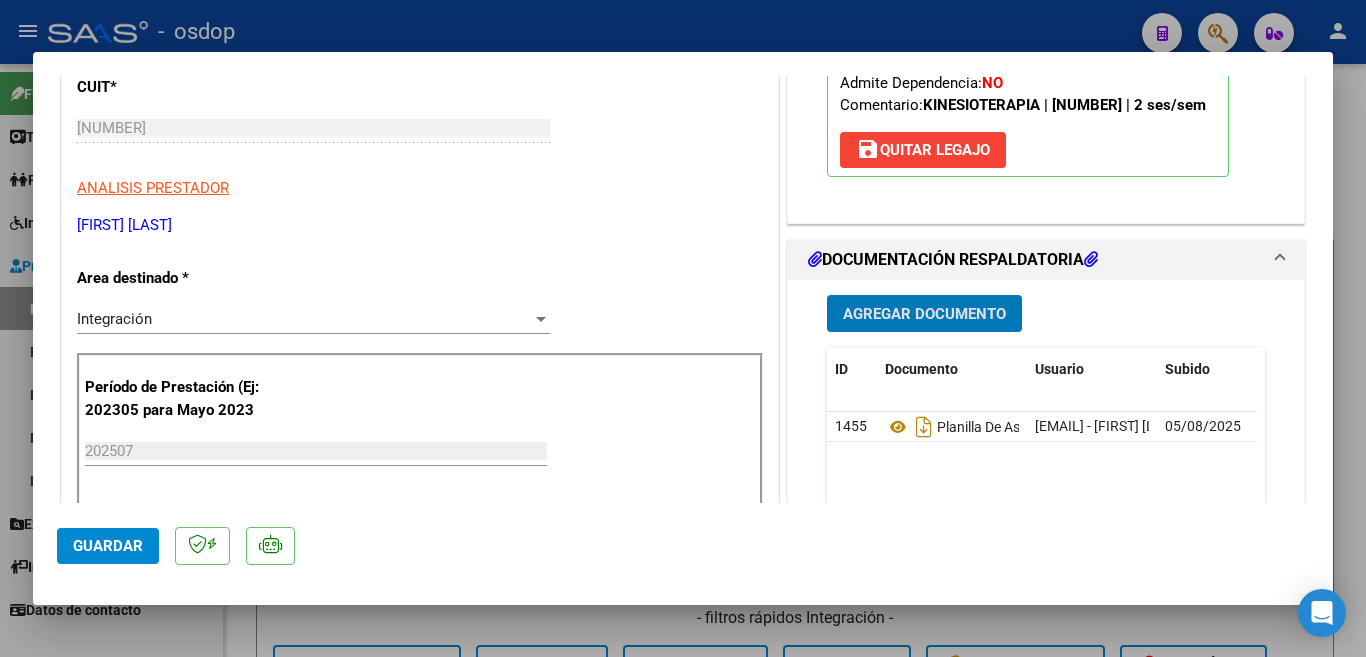 scroll, scrollTop: 600, scrollLeft: 0, axis: vertical 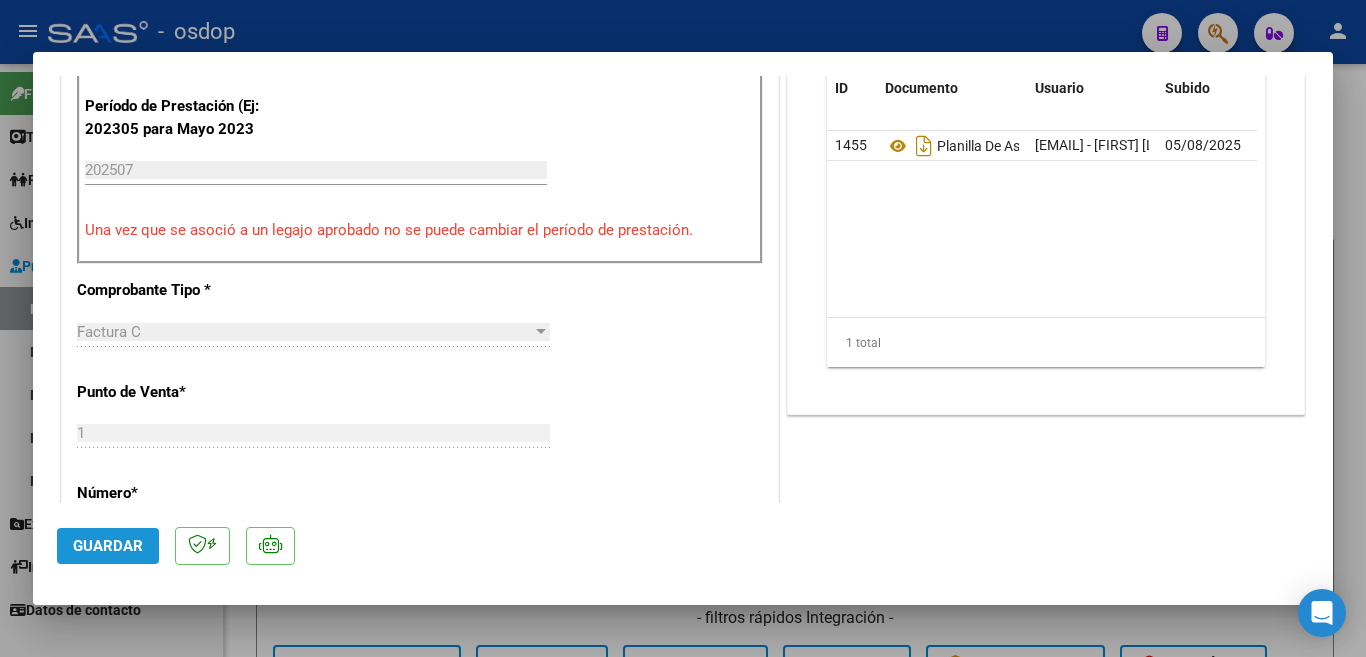 click on "Guardar" 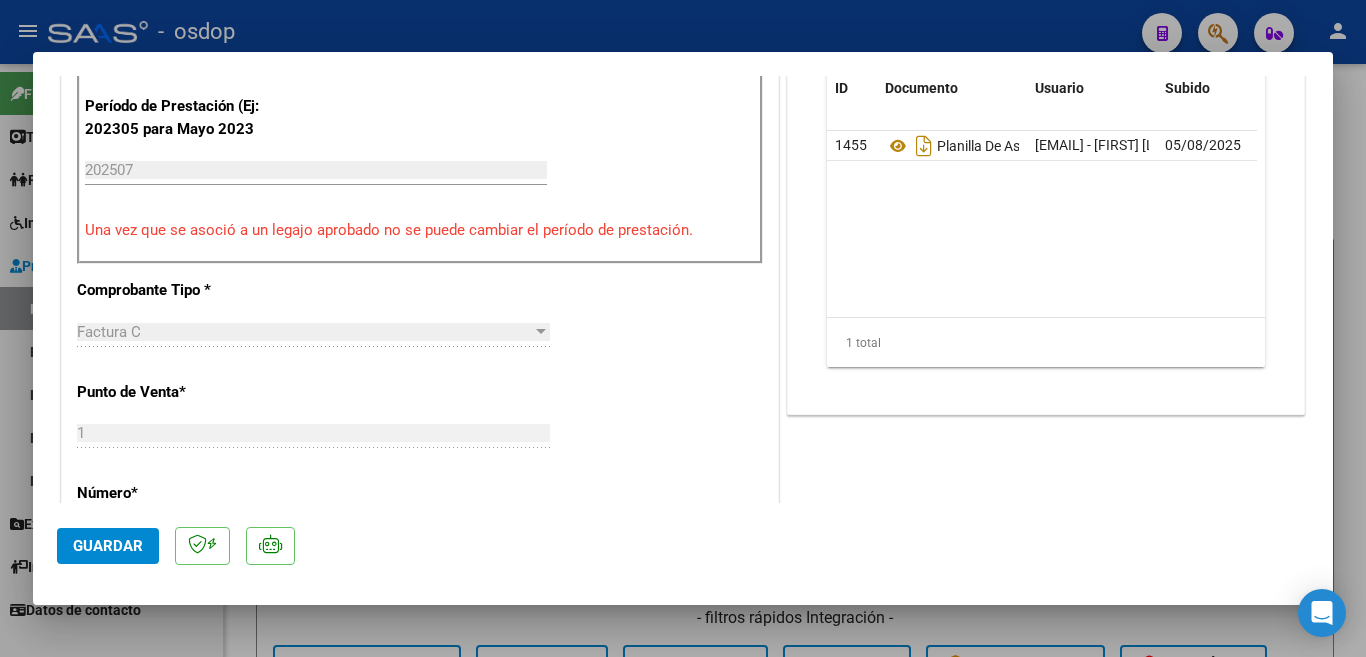 click at bounding box center (683, 328) 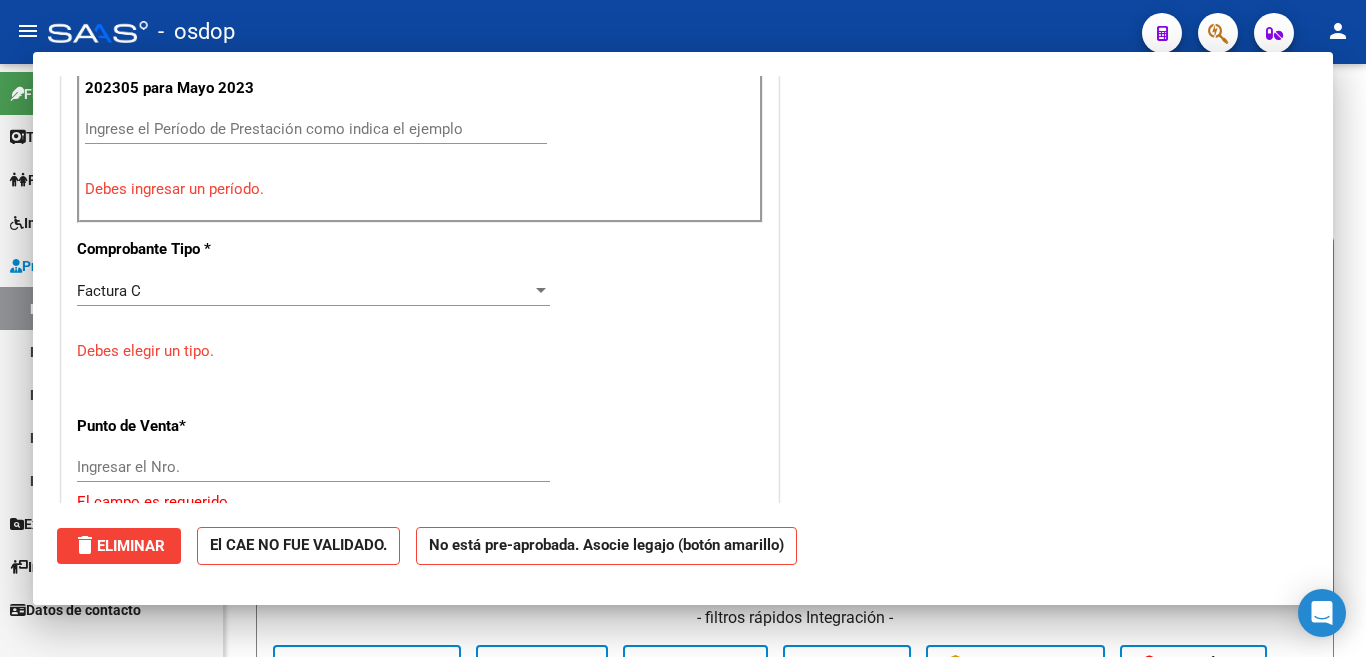 scroll, scrollTop: 559, scrollLeft: 0, axis: vertical 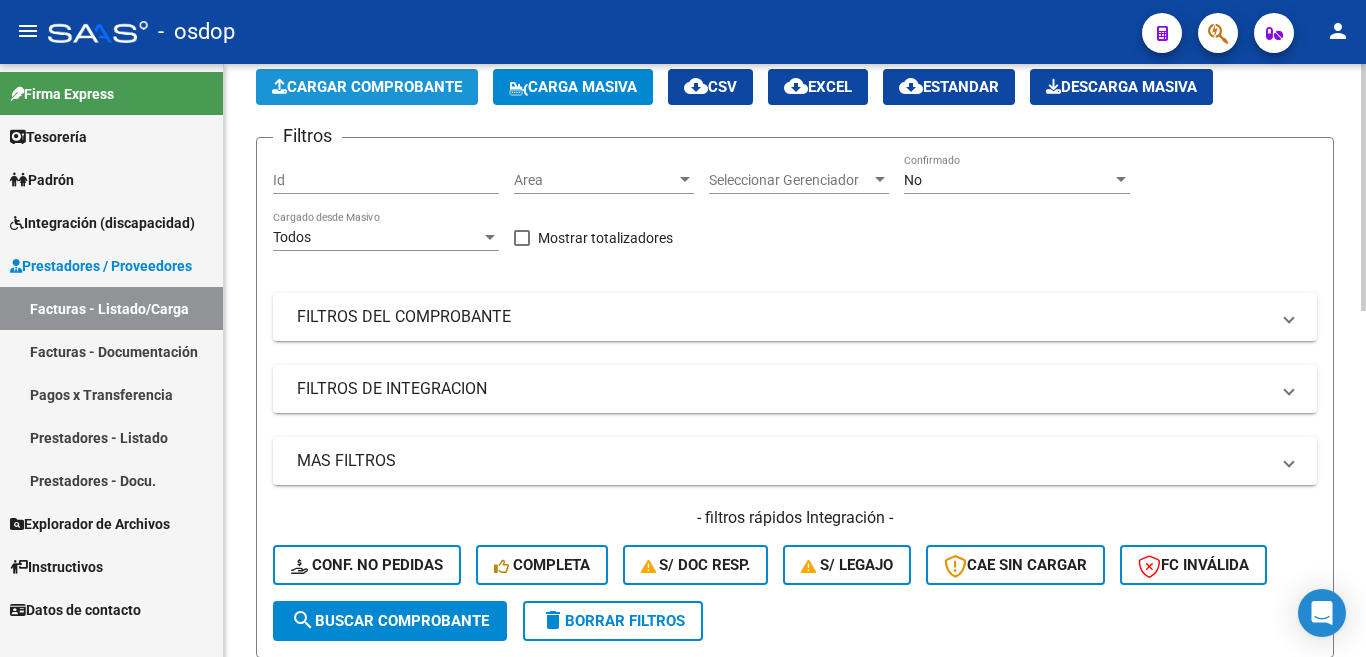 click on "Cargar Comprobante" 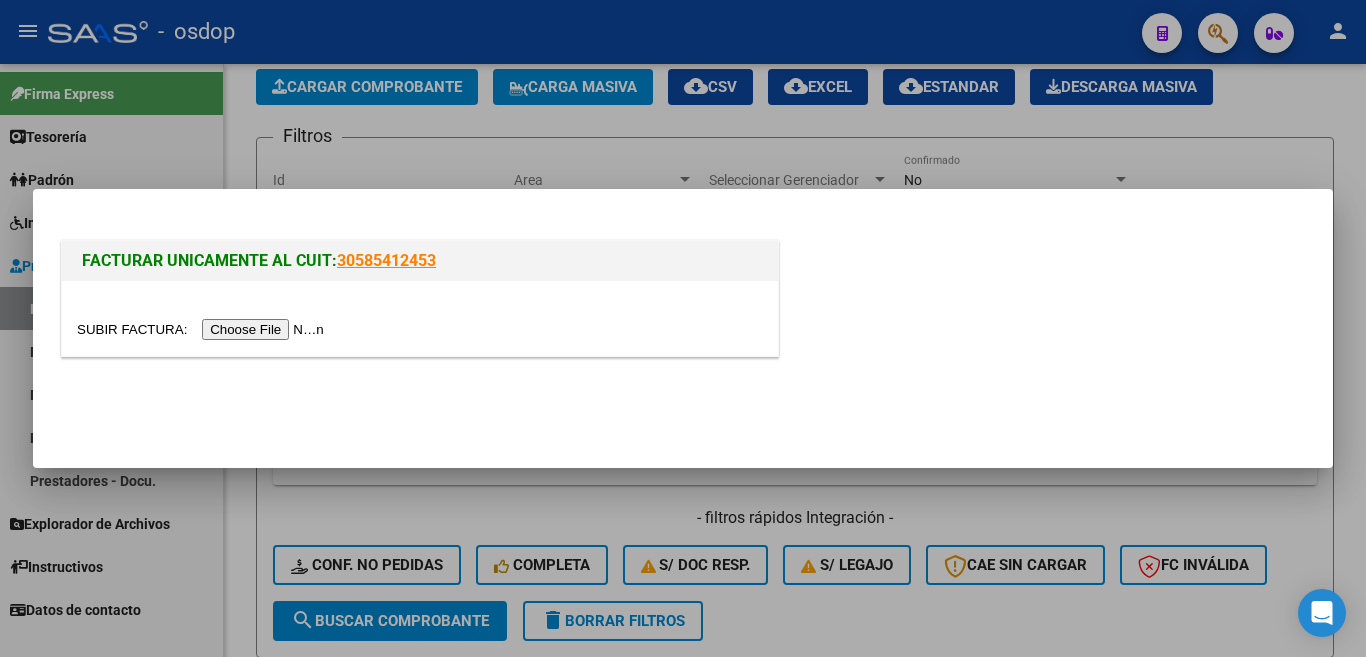 click at bounding box center (203, 329) 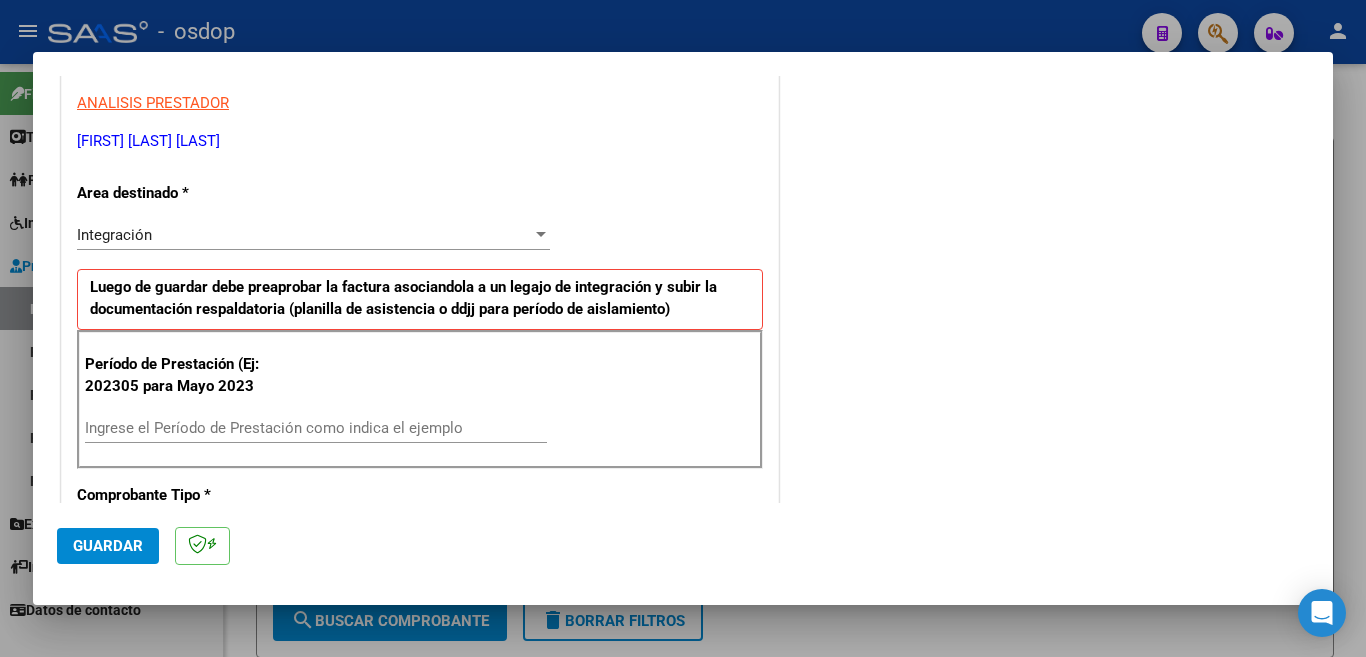 scroll, scrollTop: 400, scrollLeft: 0, axis: vertical 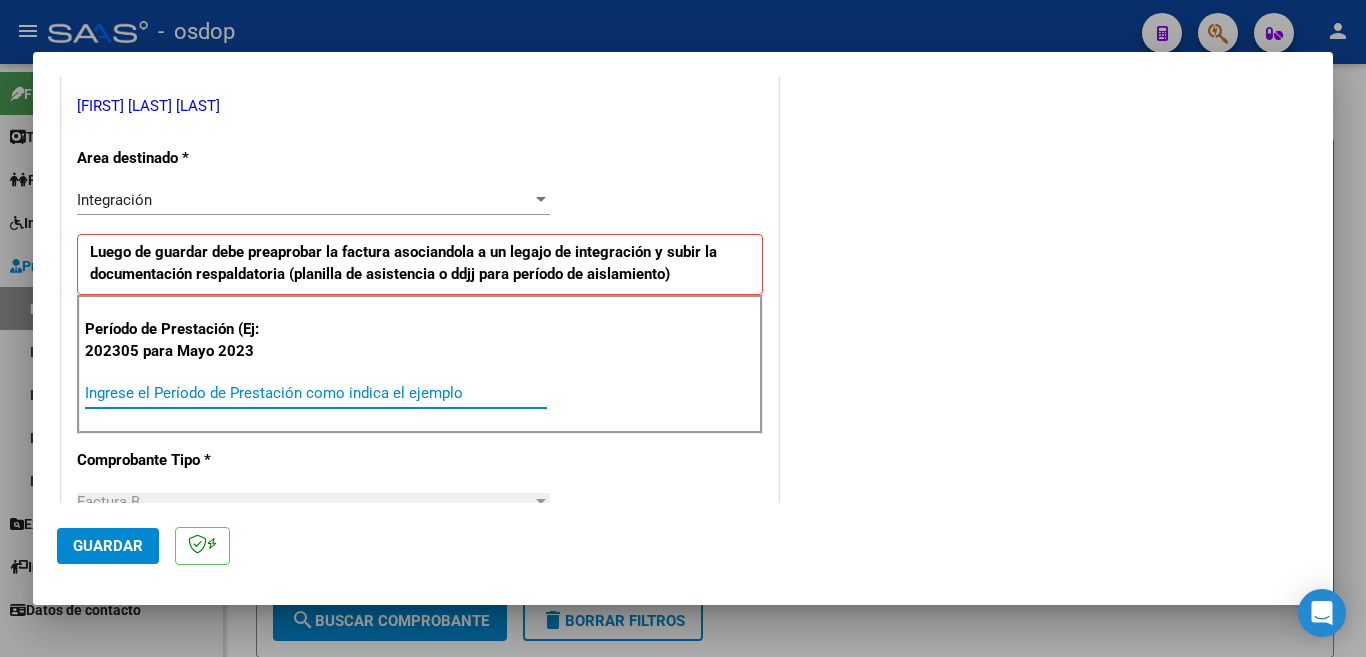 click on "Ingrese el Período de Prestación como indica el ejemplo" at bounding box center [316, 393] 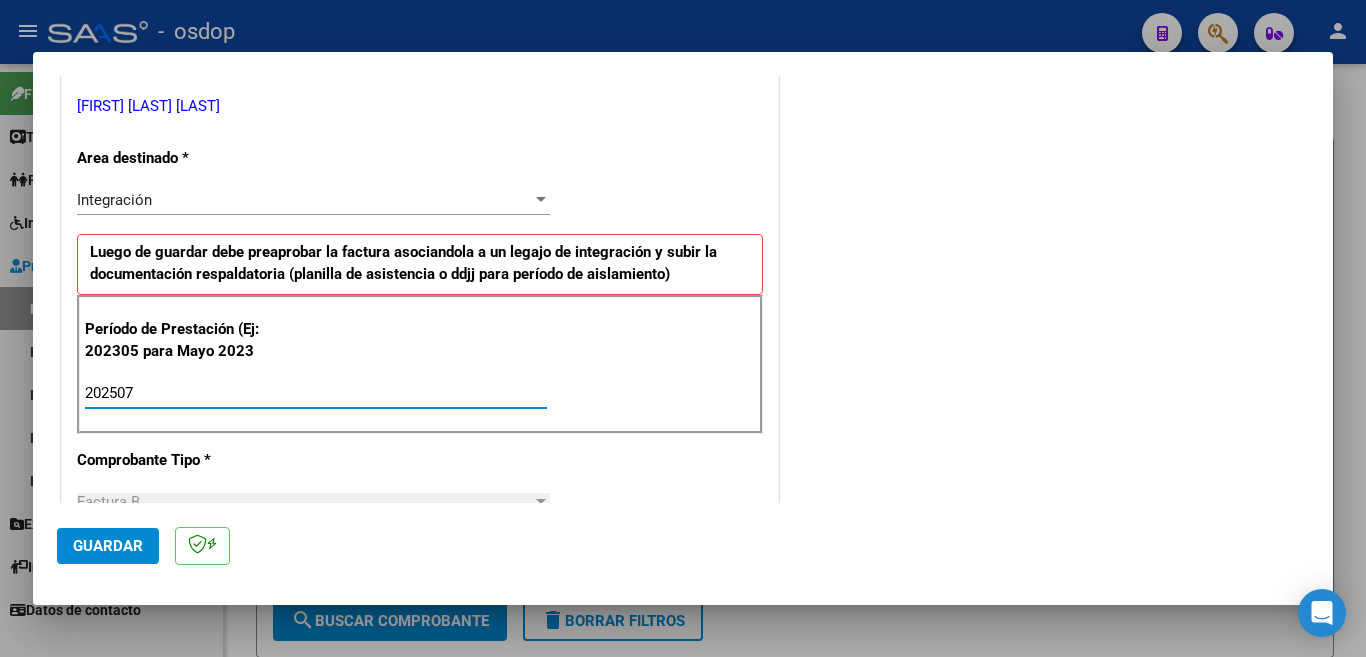 type on "202507" 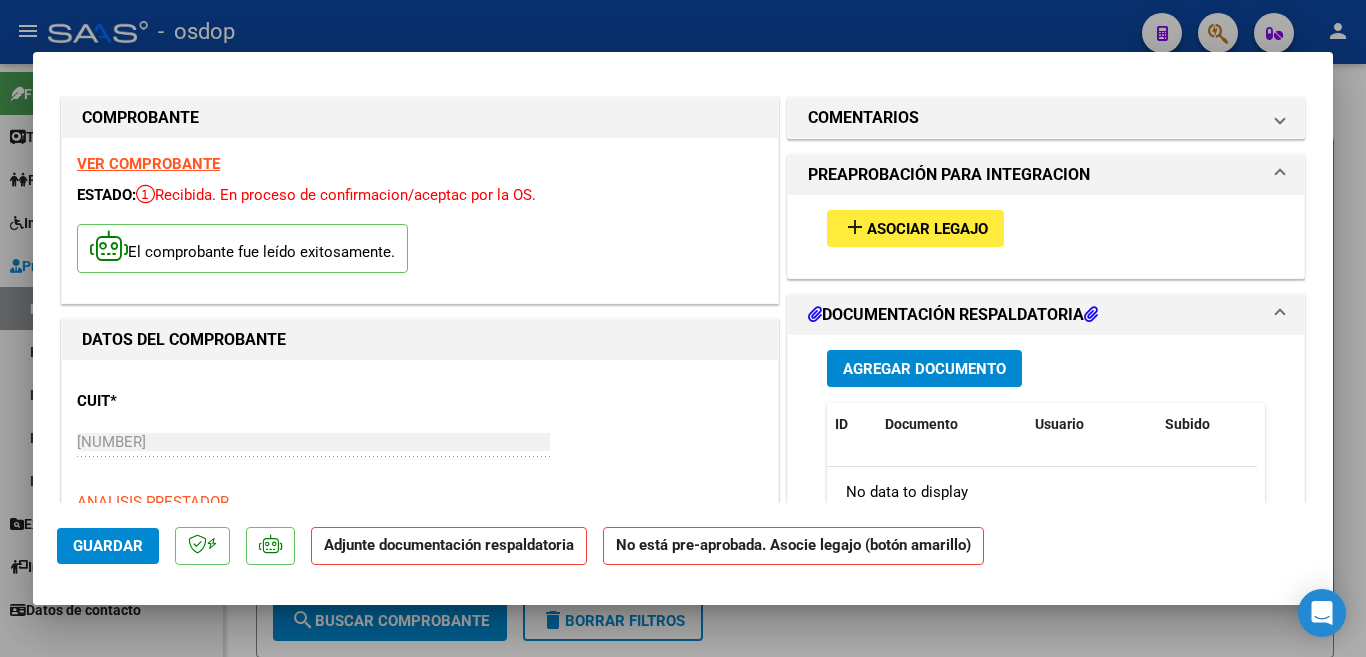 scroll, scrollTop: 0, scrollLeft: 0, axis: both 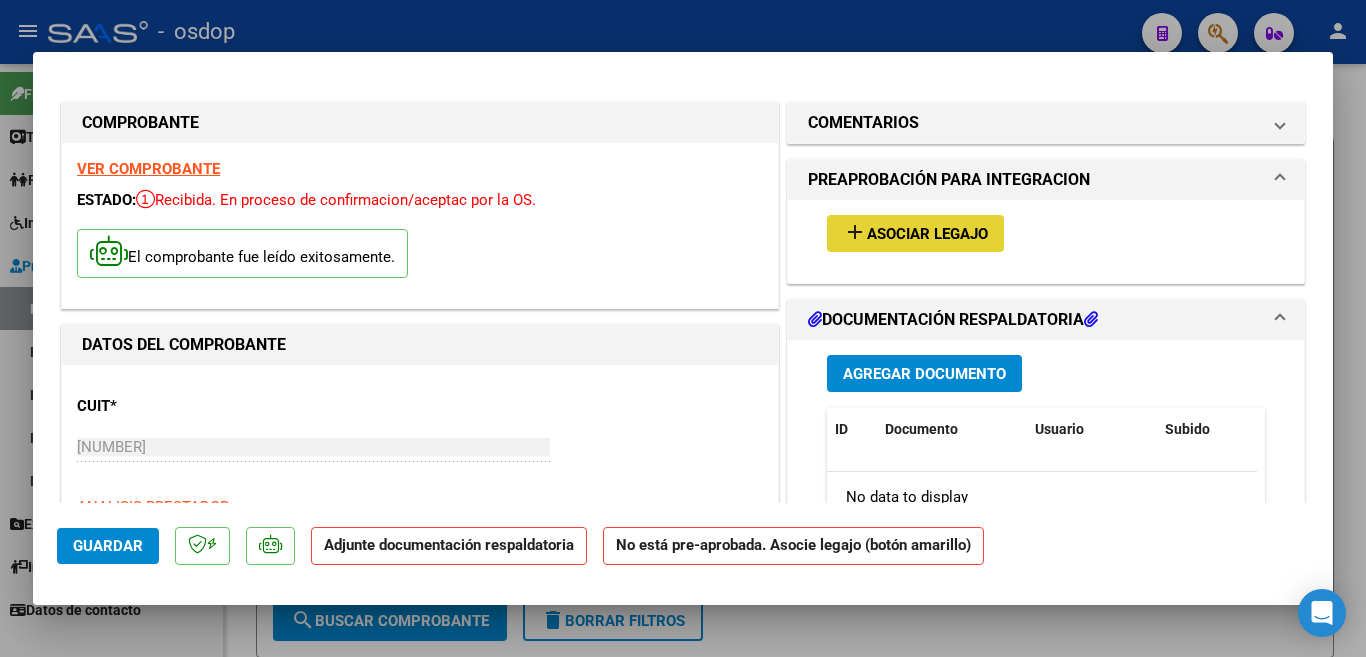 click on "Asociar Legajo" at bounding box center [927, 234] 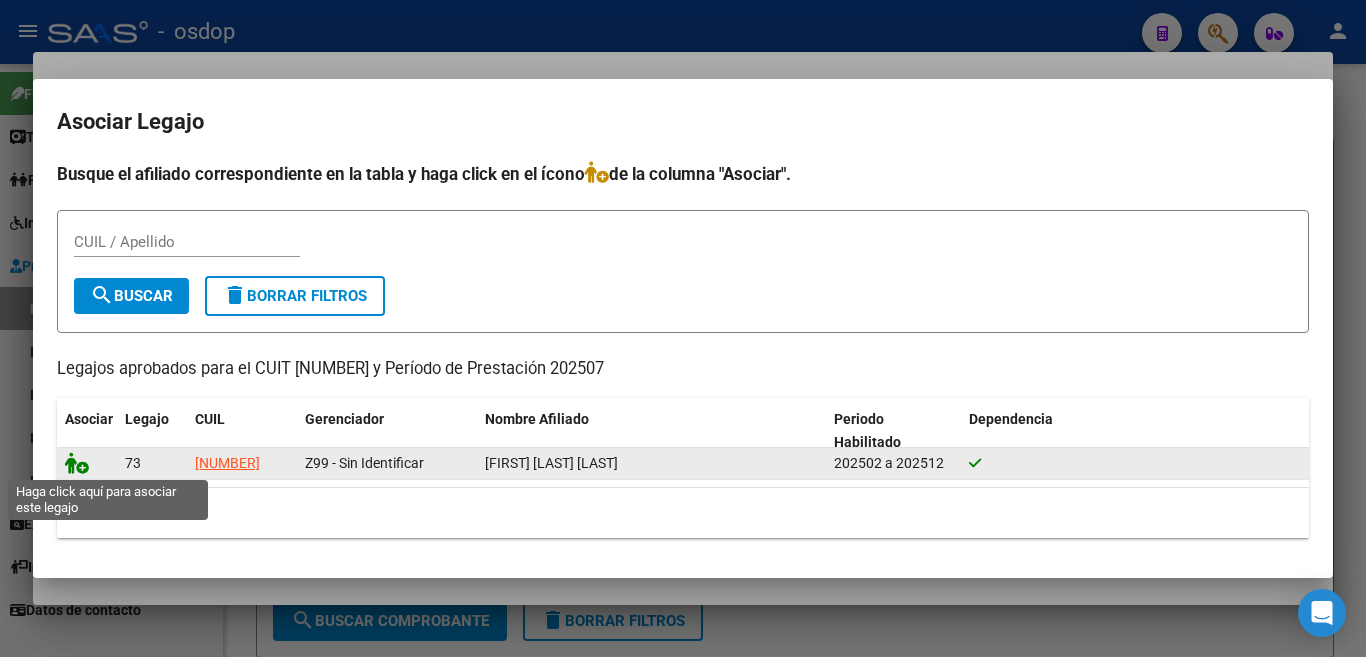 click 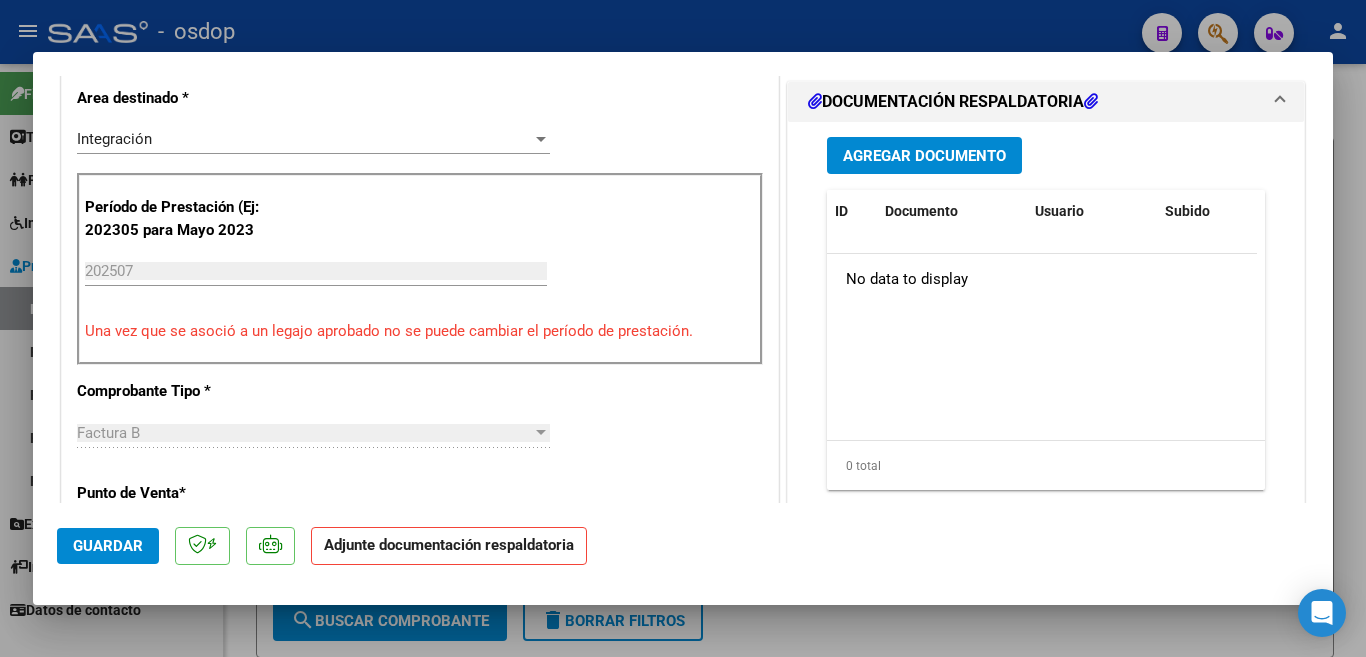scroll, scrollTop: 500, scrollLeft: 0, axis: vertical 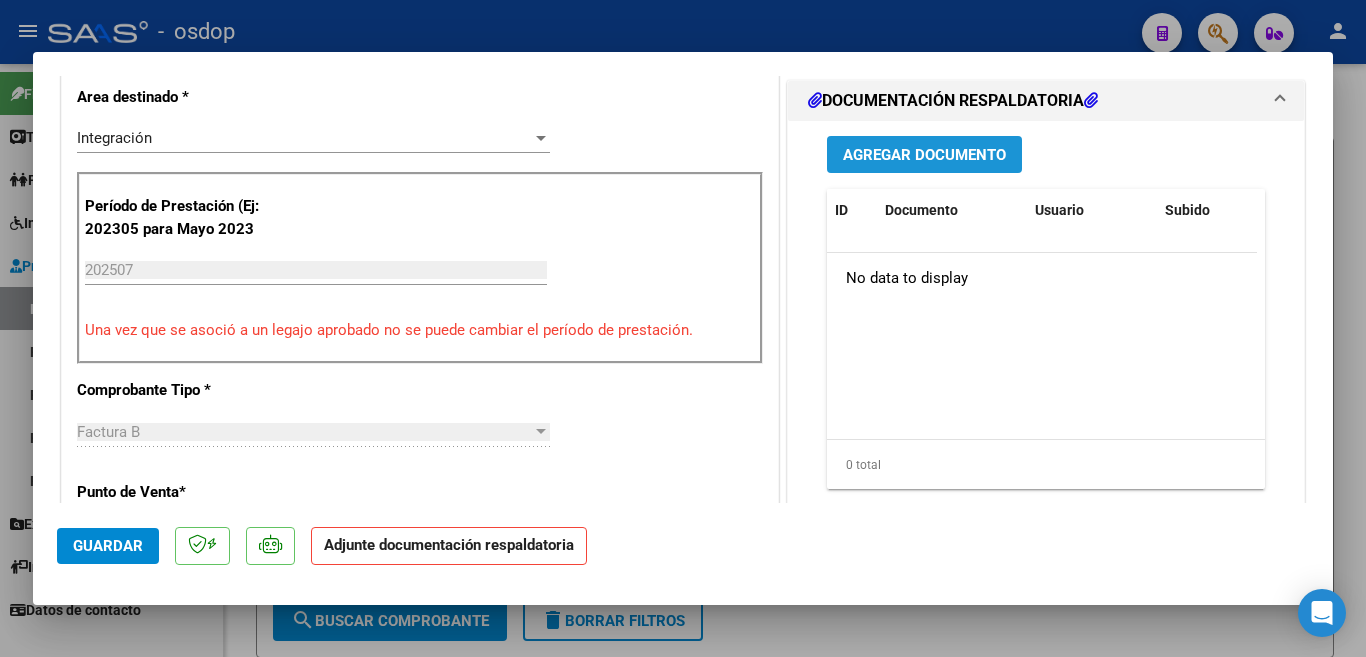 click on "Agregar Documento" at bounding box center [924, 155] 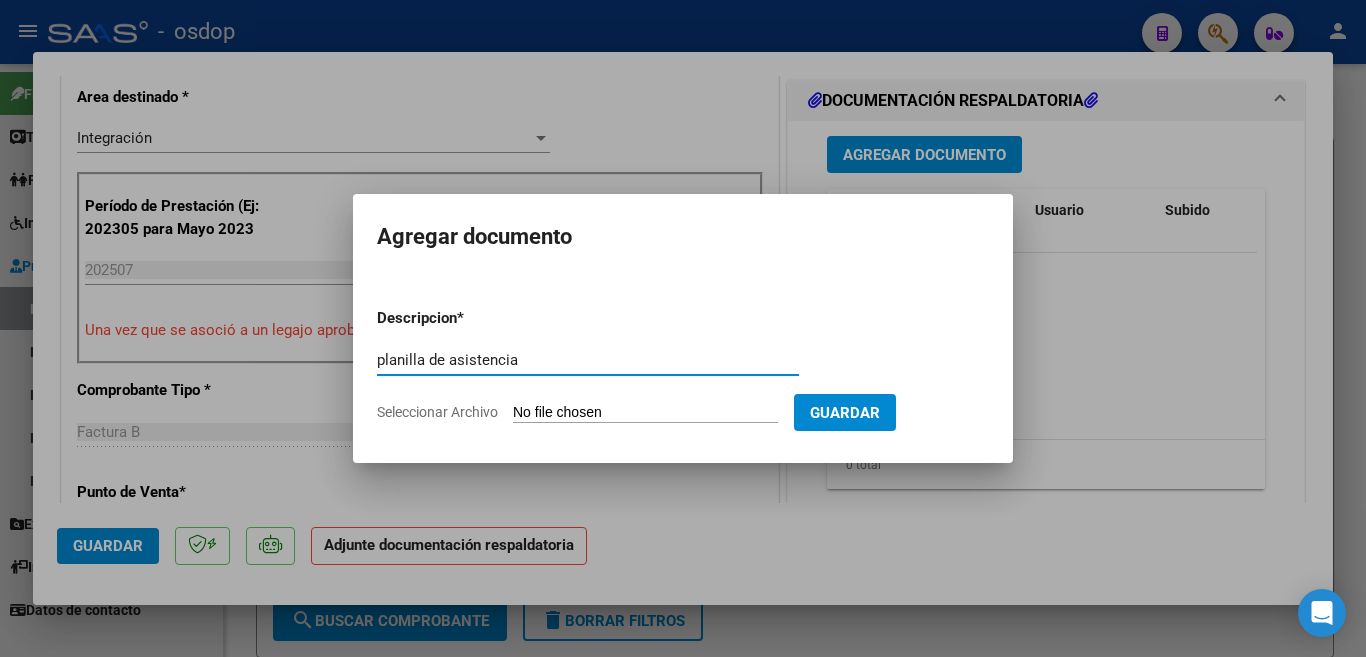 type on "planilla de asistencia" 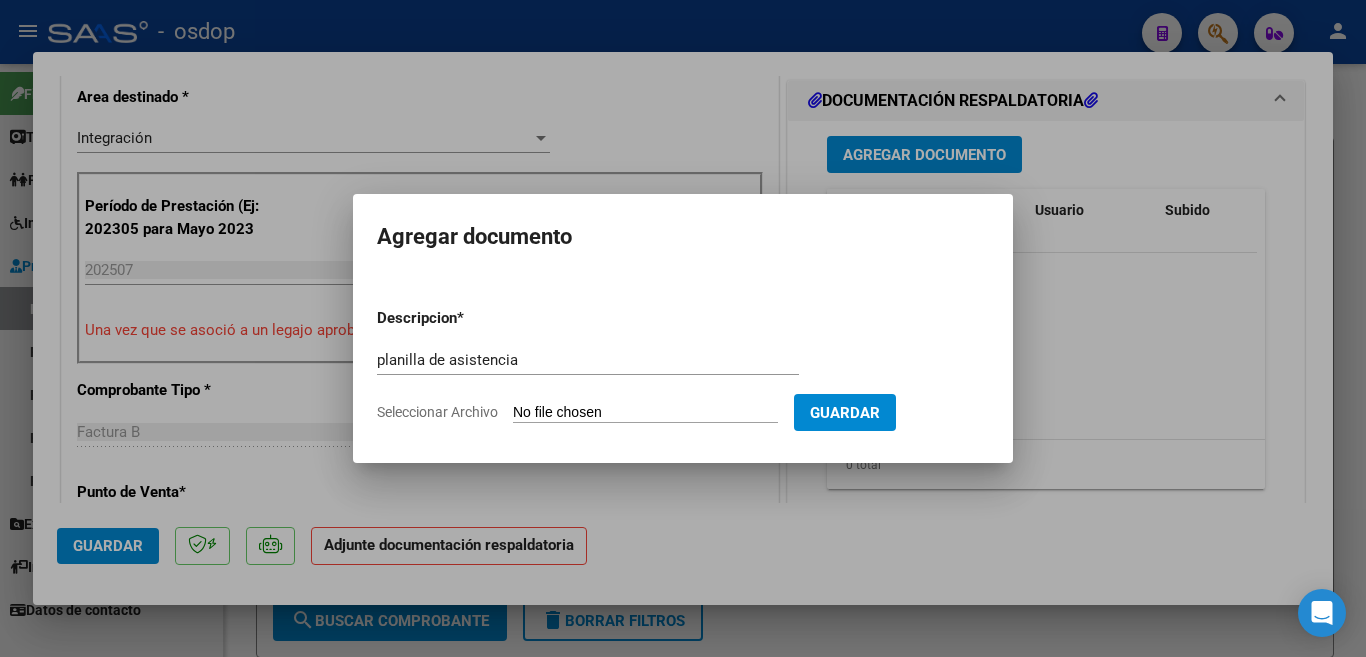 click on "Seleccionar Archivo" at bounding box center [645, 413] 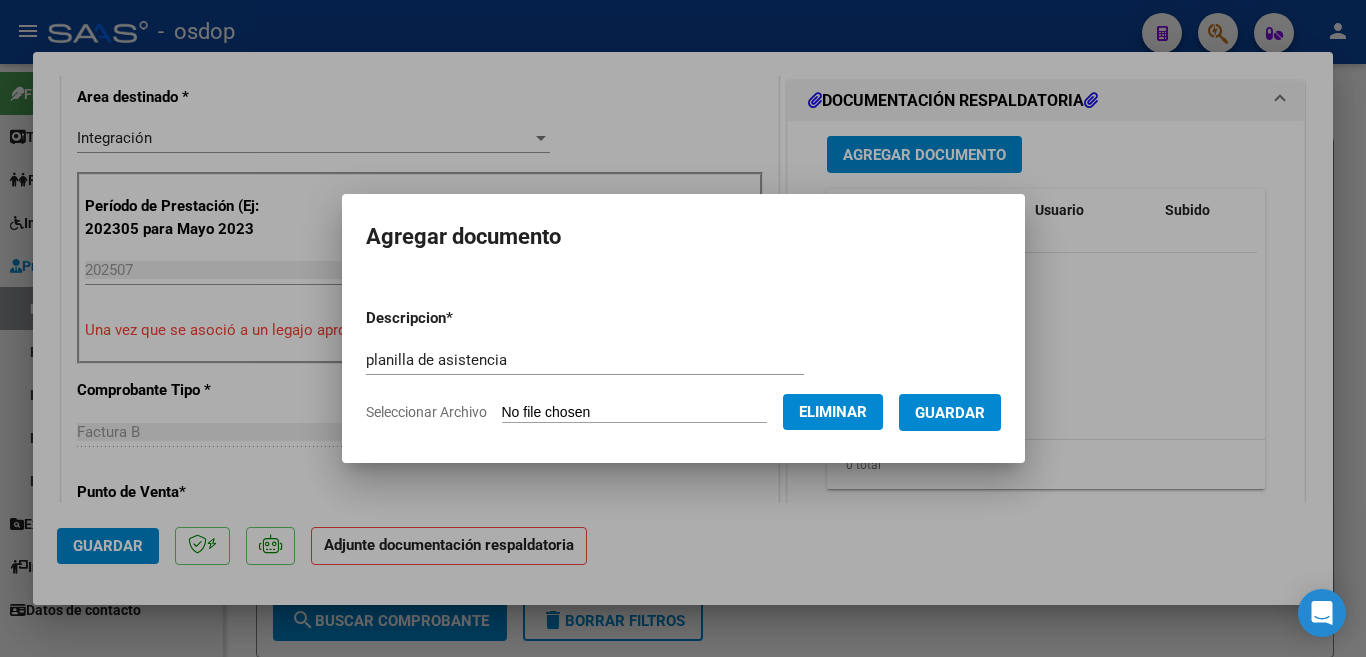 click on "Guardar" at bounding box center (950, 413) 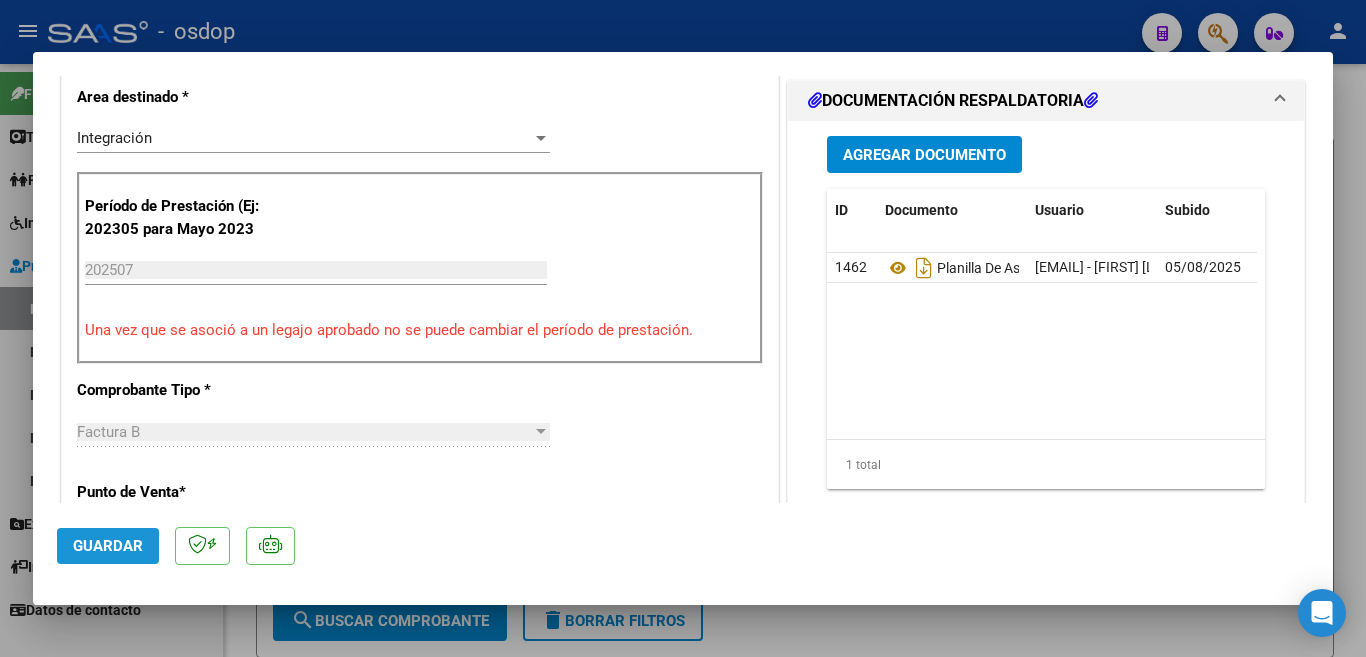click on "Guardar" 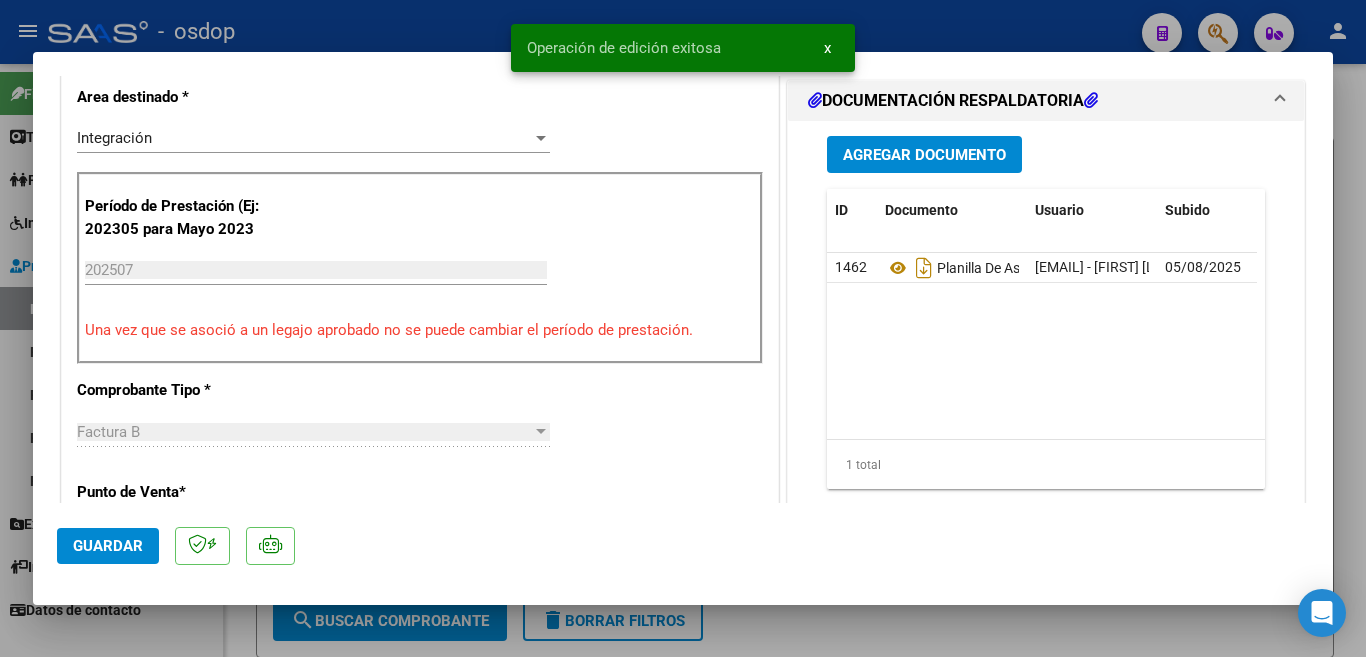 click at bounding box center (683, 328) 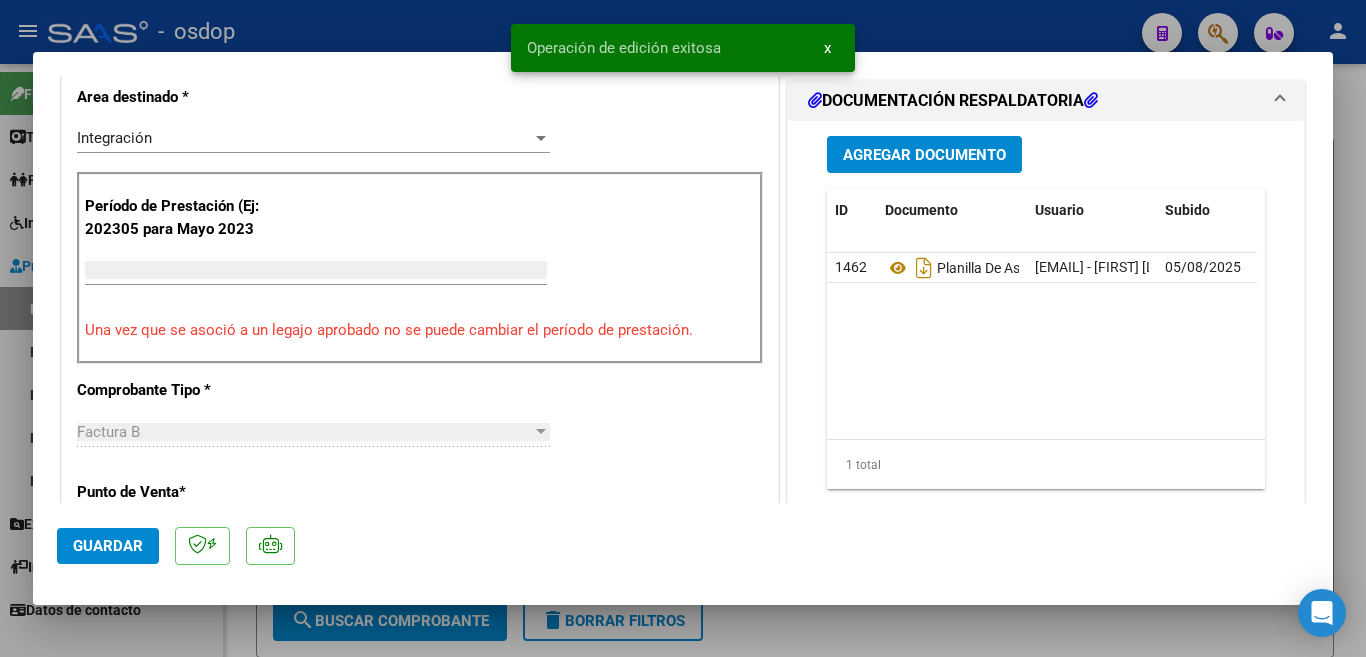 scroll, scrollTop: 414, scrollLeft: 0, axis: vertical 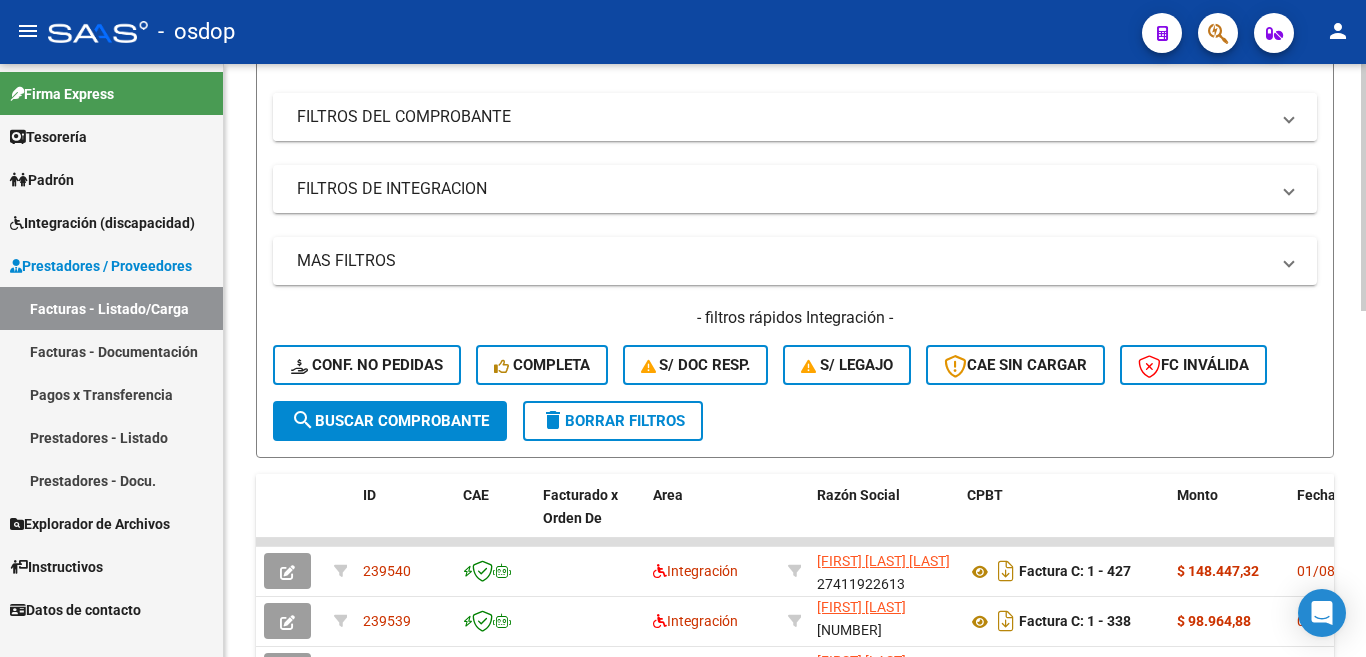 click on "FILTROS DEL COMPROBANTE" at bounding box center [783, 117] 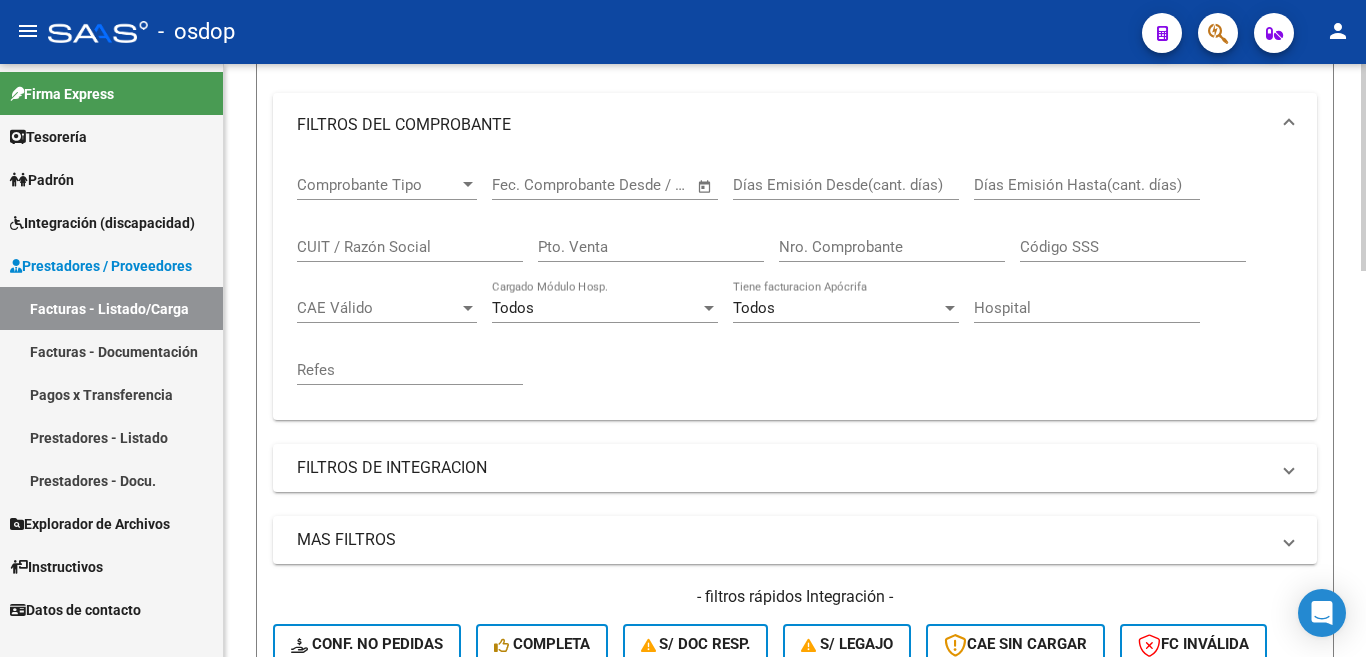 click on "CUIT / Razón Social" at bounding box center (410, 247) 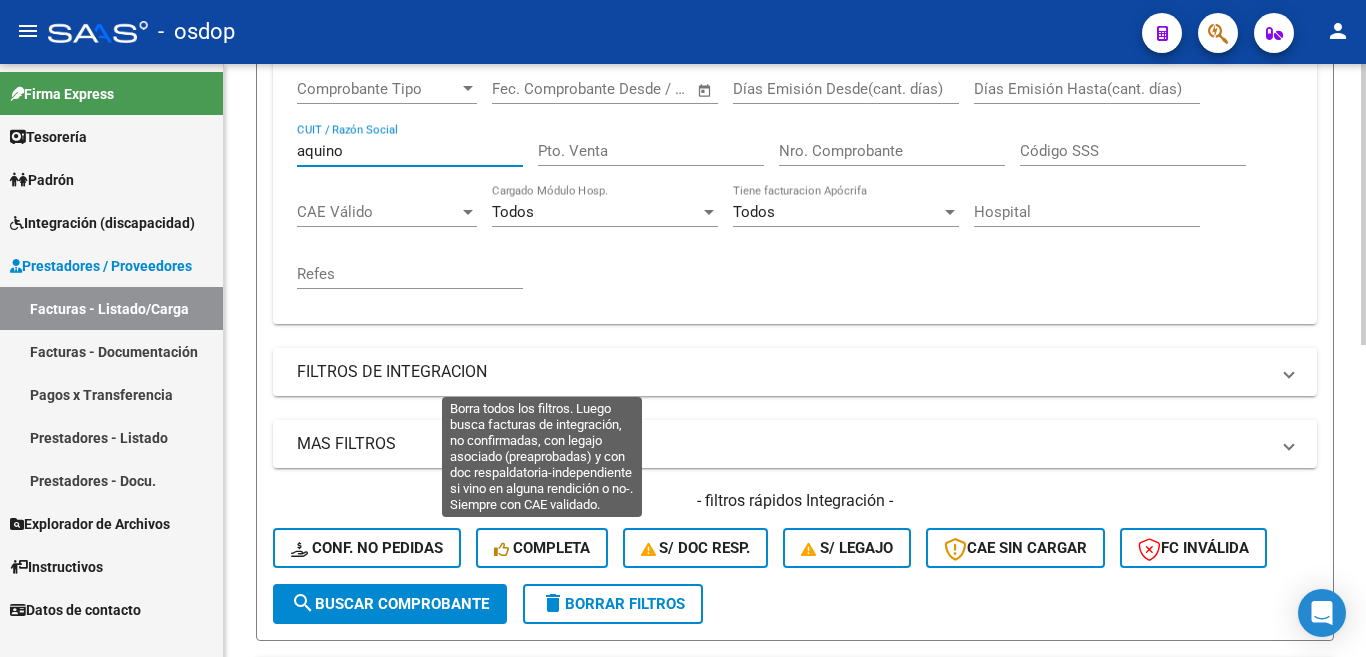 scroll, scrollTop: 657, scrollLeft: 0, axis: vertical 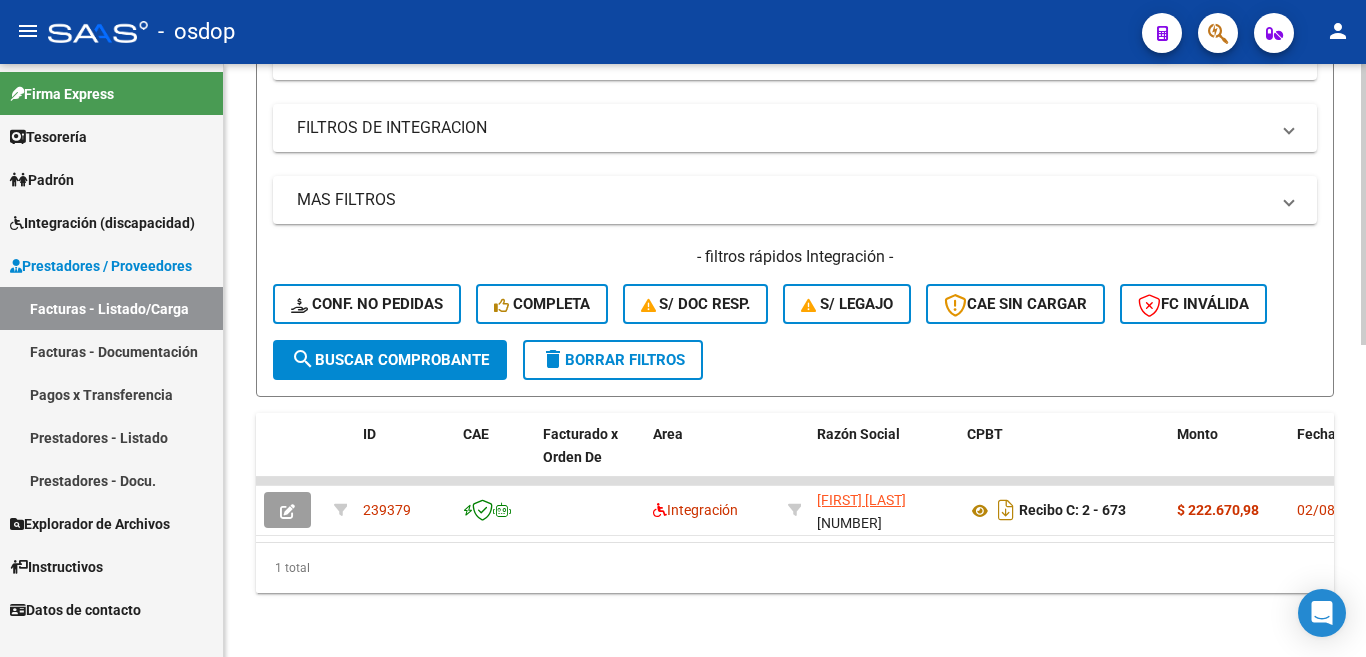 type on "aquino" 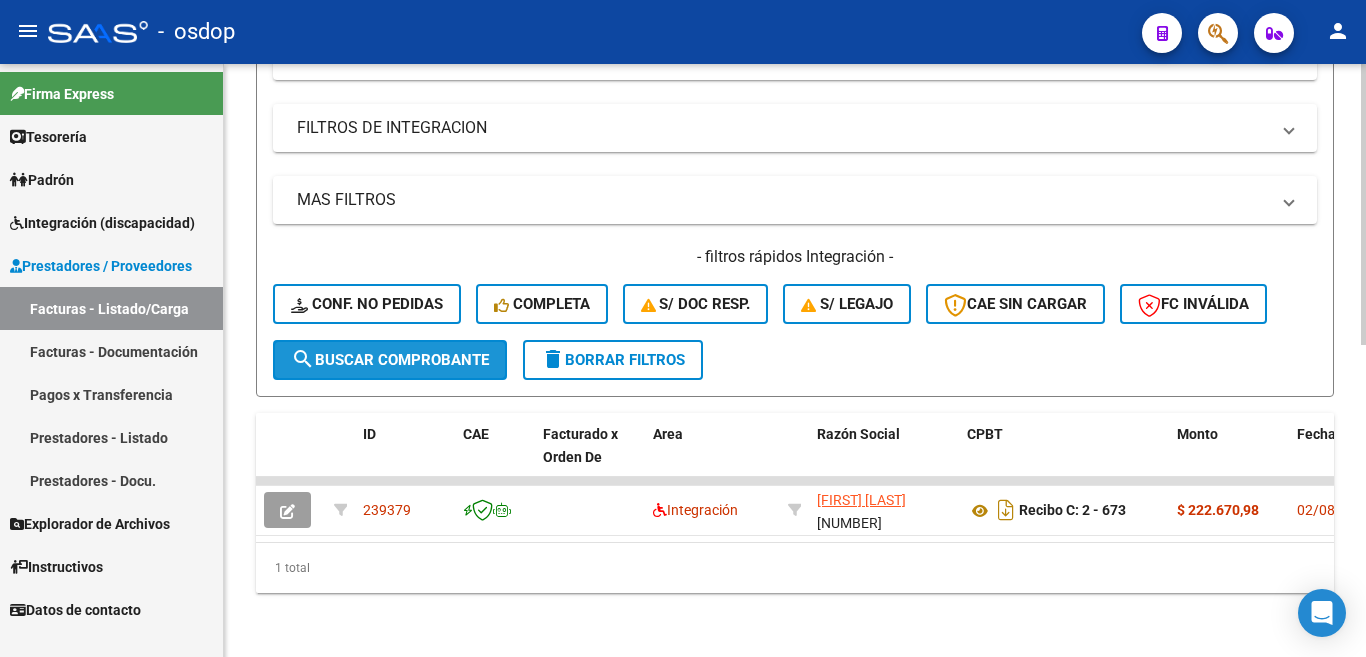 click on "search  Buscar Comprobante" 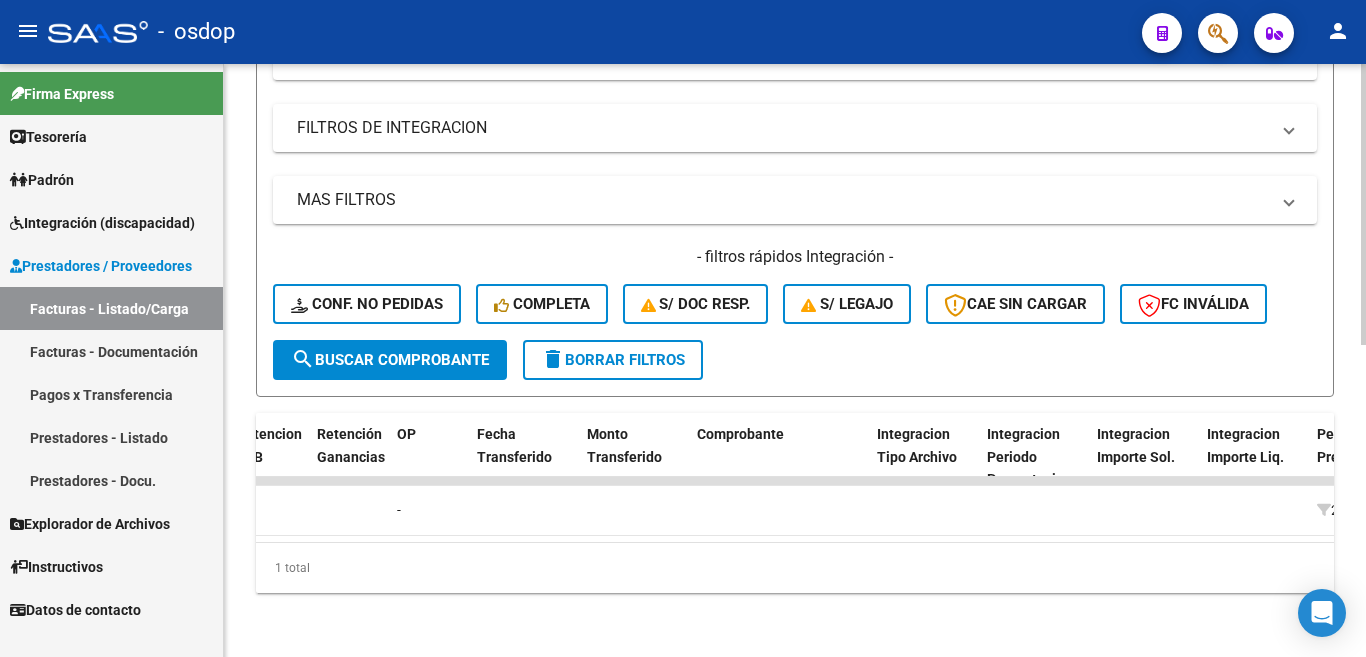 scroll, scrollTop: 0, scrollLeft: 1769, axis: horizontal 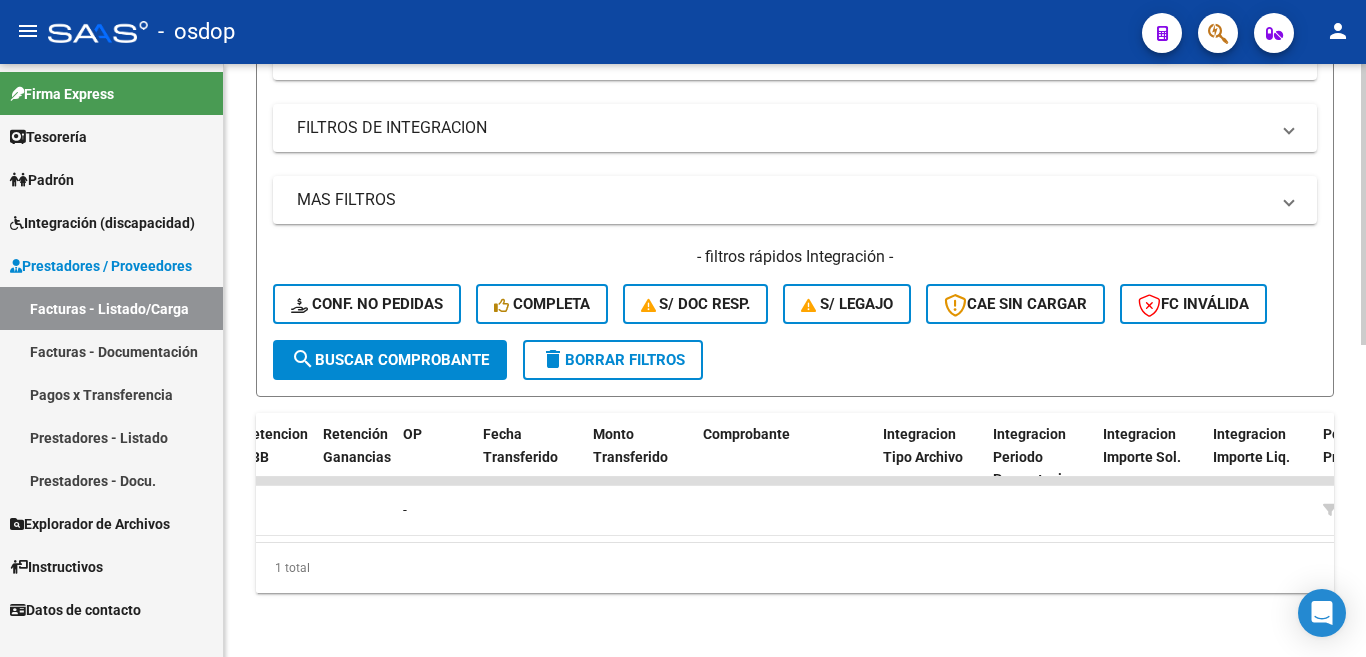 click on "Integración [FIRST] [LAST] [NUMBER] Recibo C: 2 - 673 $ 222.670,98 02/08/2025 3 04/08/2025 - 202507 691 [LAST] [FIRST] [LAST] [NUMBER] 04/08/2025 [FIRST] [LAST] [EMAIL]" 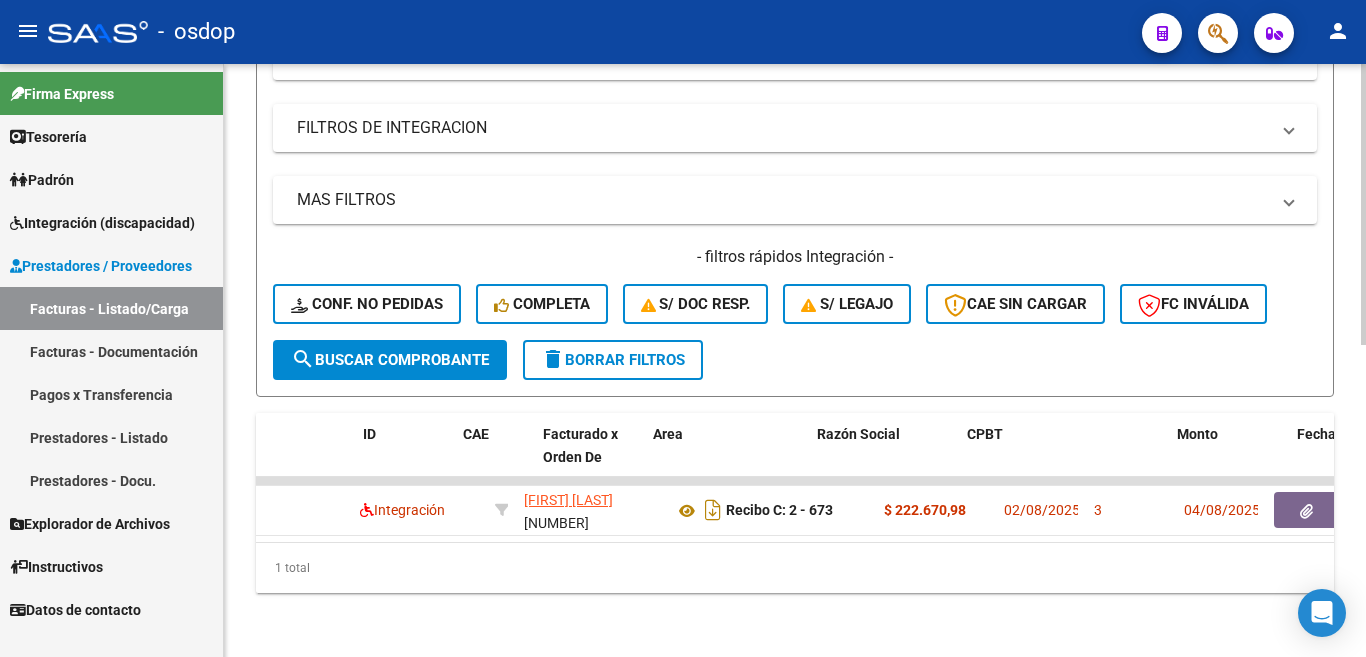 scroll, scrollTop: 0, scrollLeft: 0, axis: both 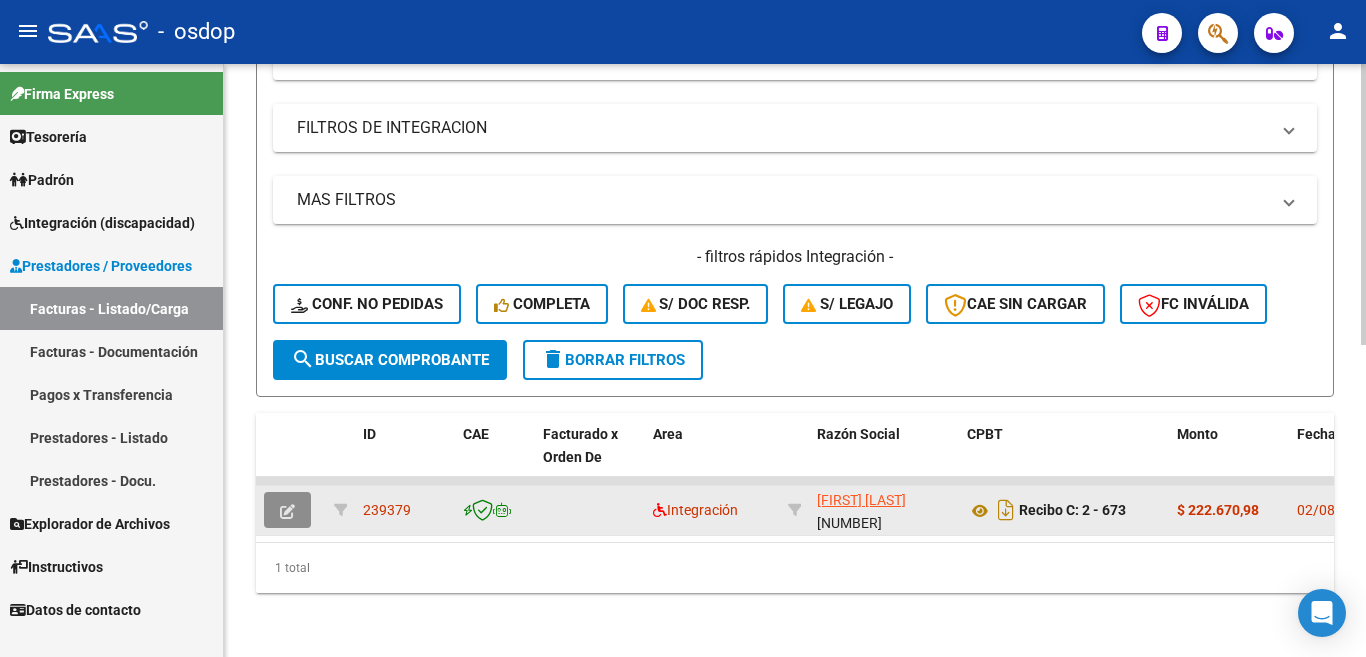 click 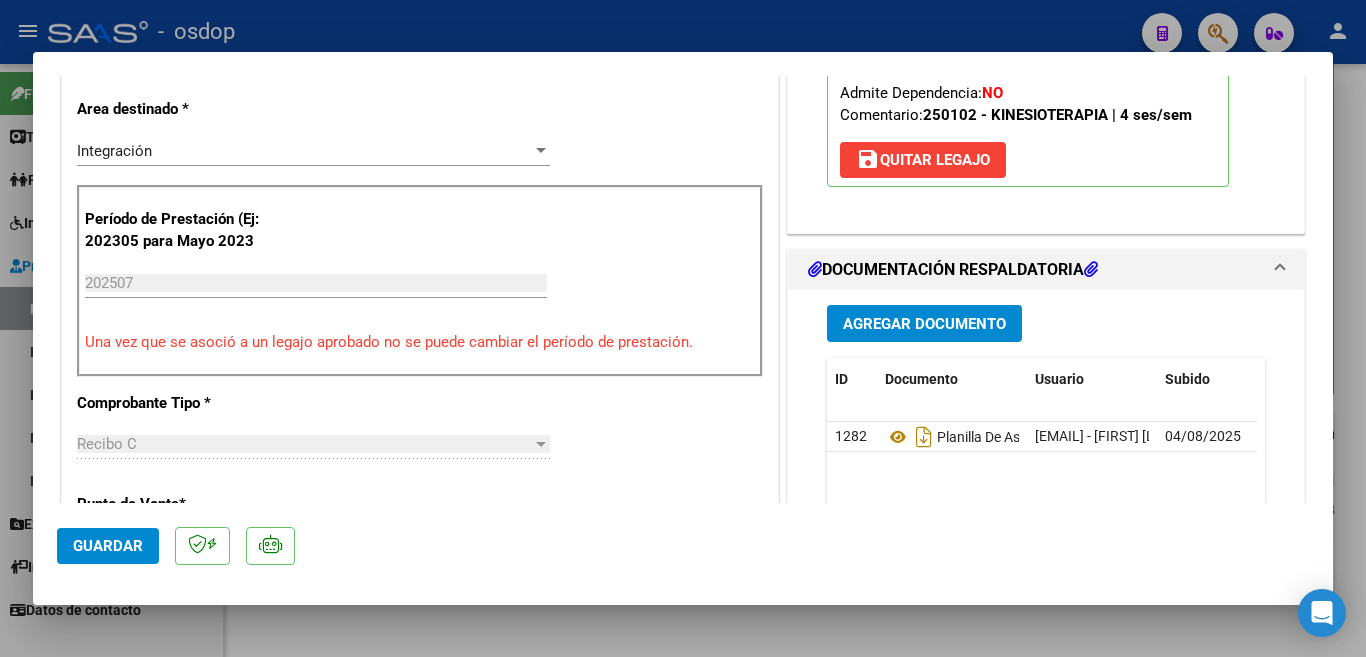 scroll, scrollTop: 600, scrollLeft: 0, axis: vertical 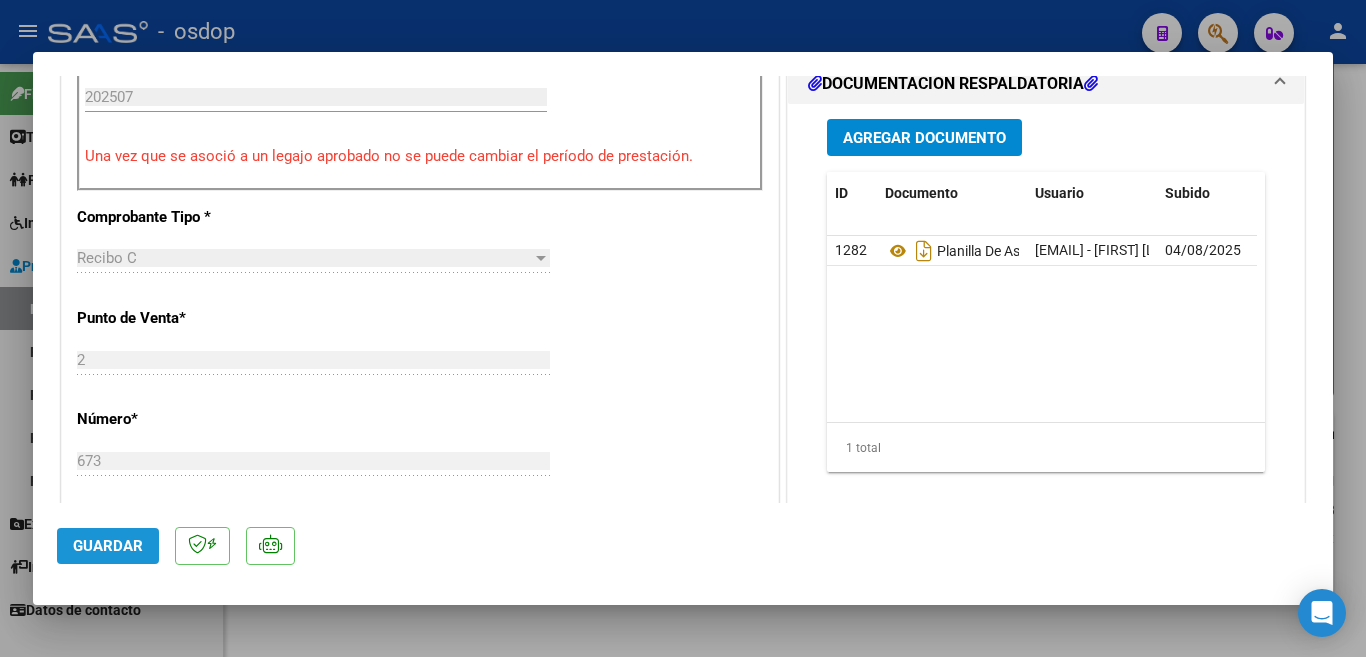 click on "Guardar" 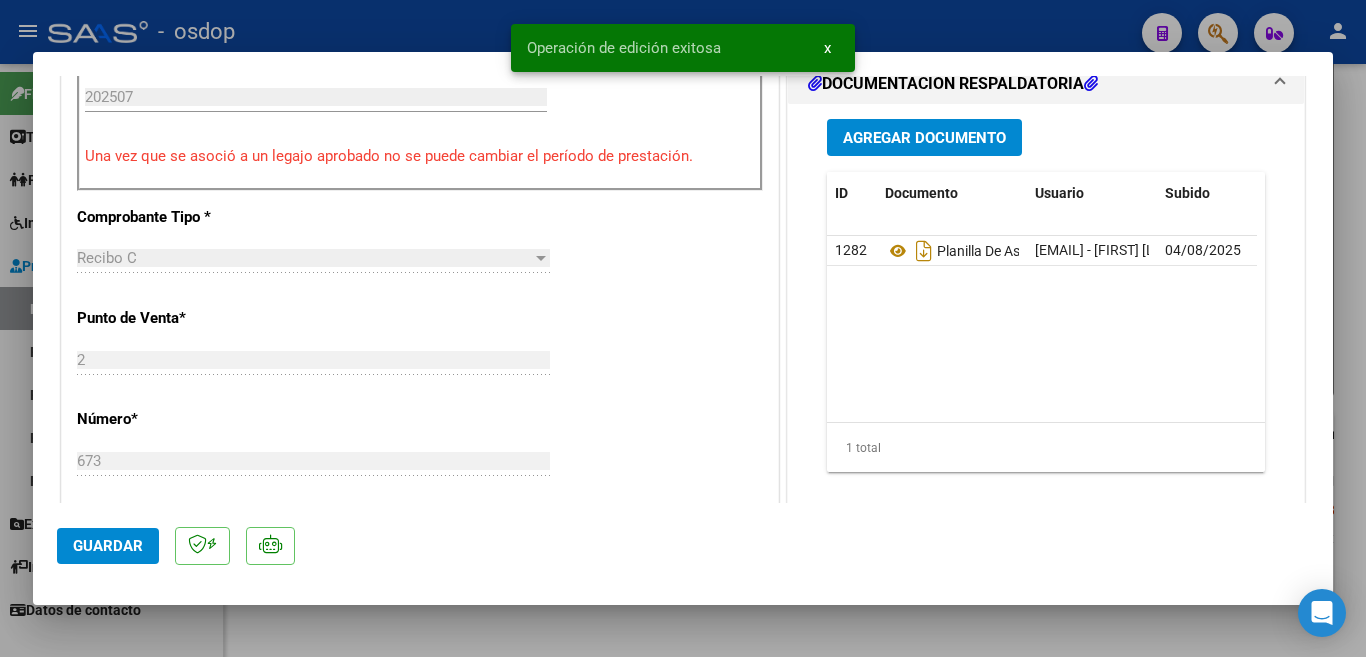 click at bounding box center (683, 328) 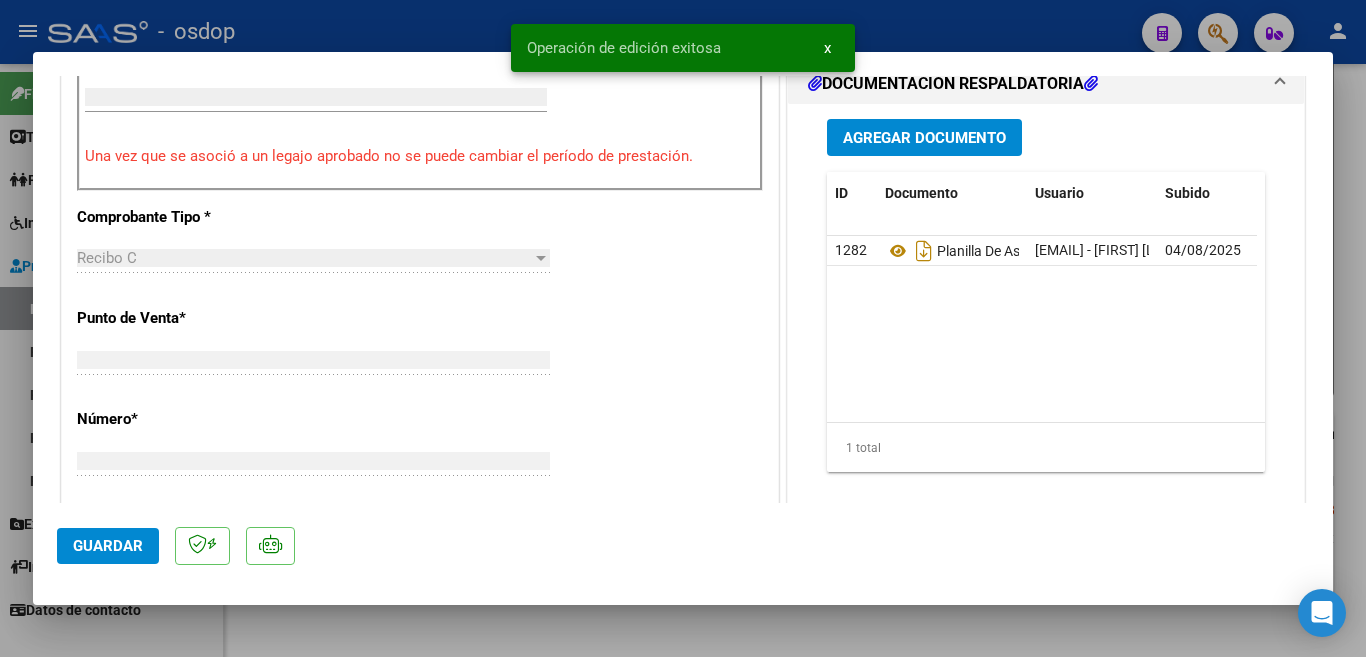 scroll, scrollTop: 655, scrollLeft: 0, axis: vertical 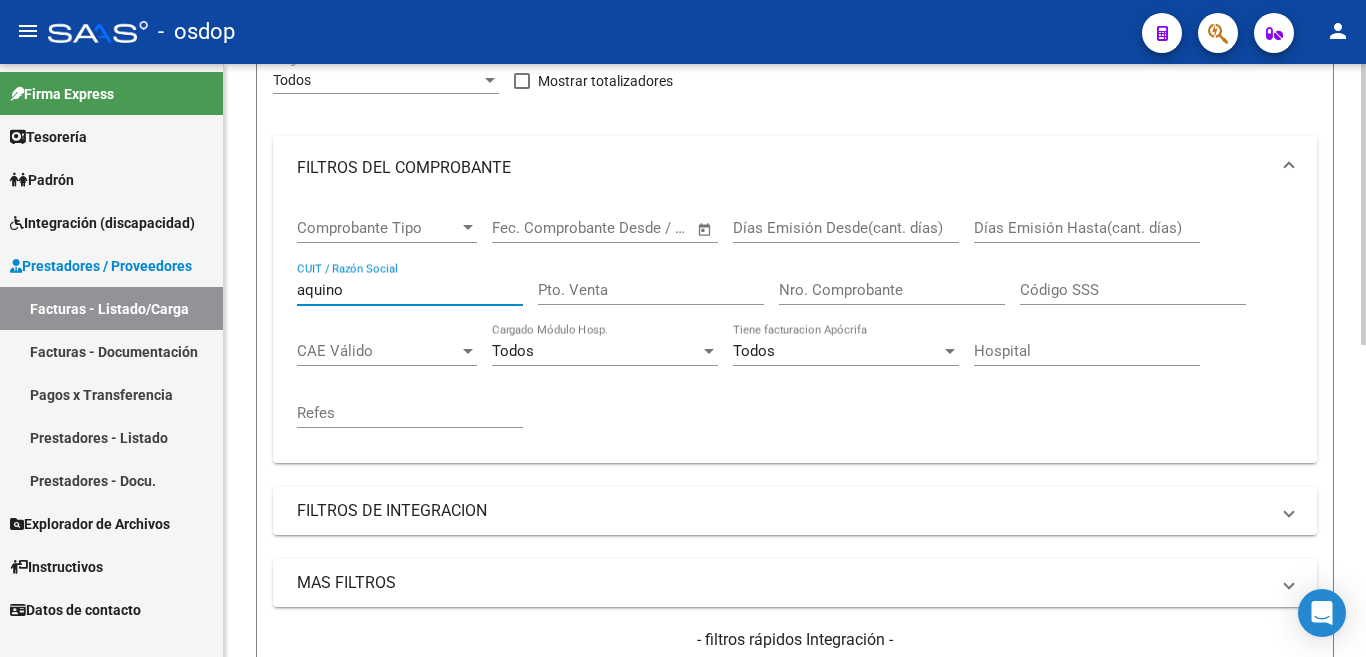 drag, startPoint x: 357, startPoint y: 291, endPoint x: 237, endPoint y: 300, distance: 120.33703 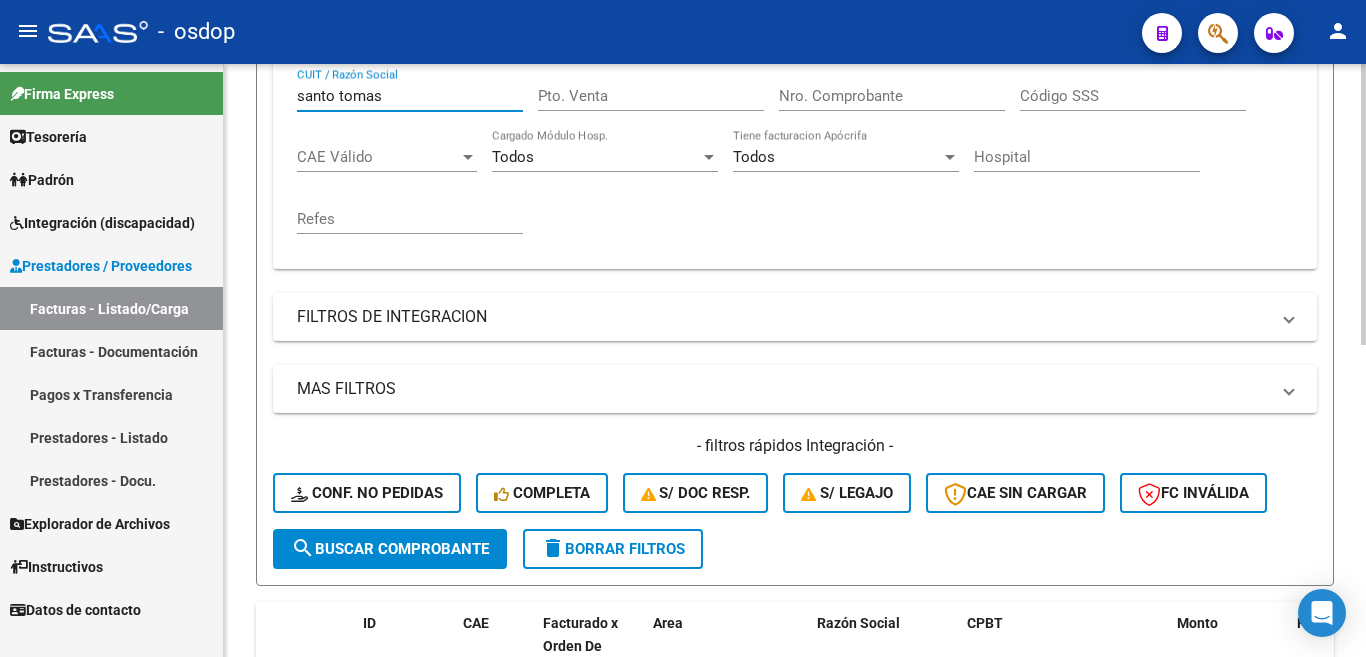 scroll, scrollTop: 457, scrollLeft: 0, axis: vertical 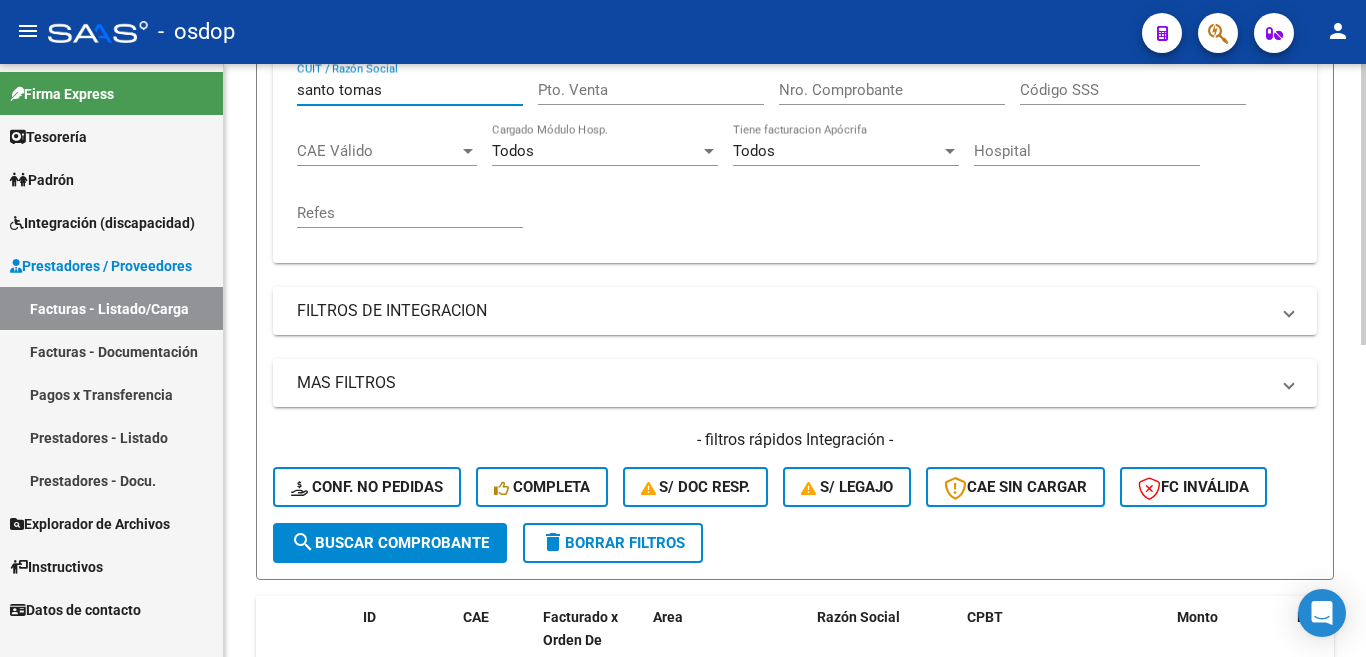 type on "santo tomas" 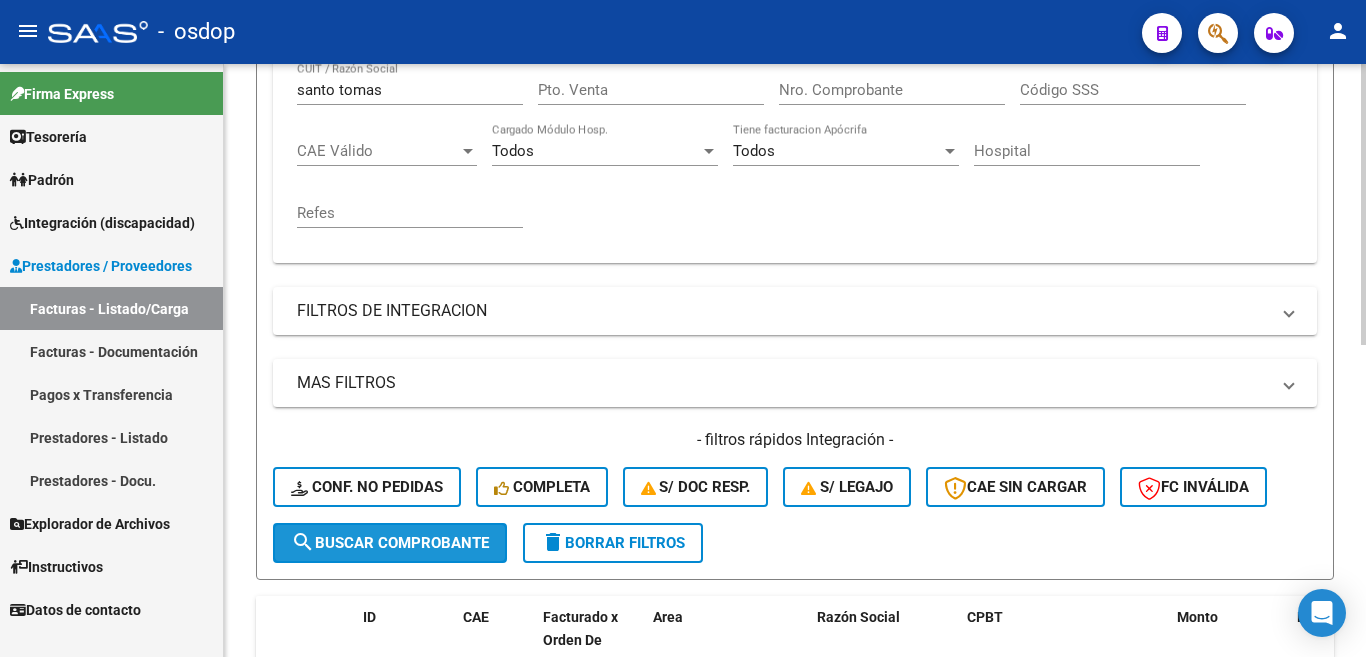 click on "search  Buscar Comprobante" 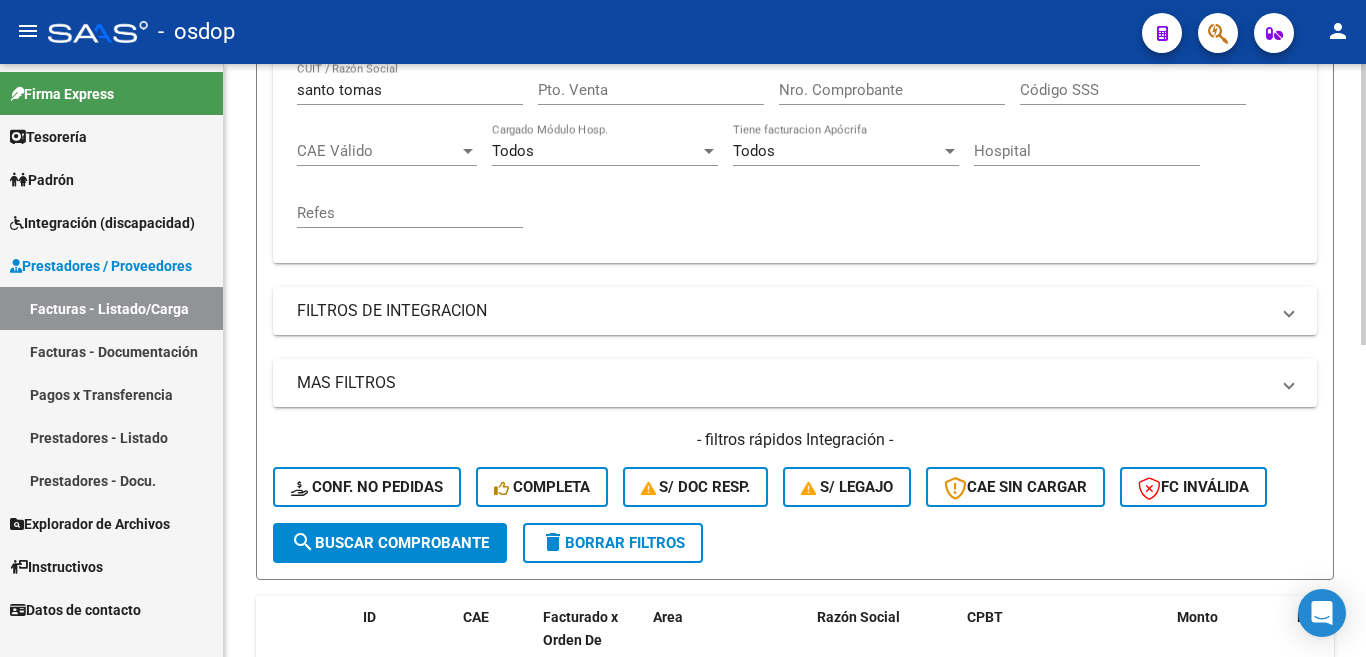 scroll, scrollTop: 657, scrollLeft: 0, axis: vertical 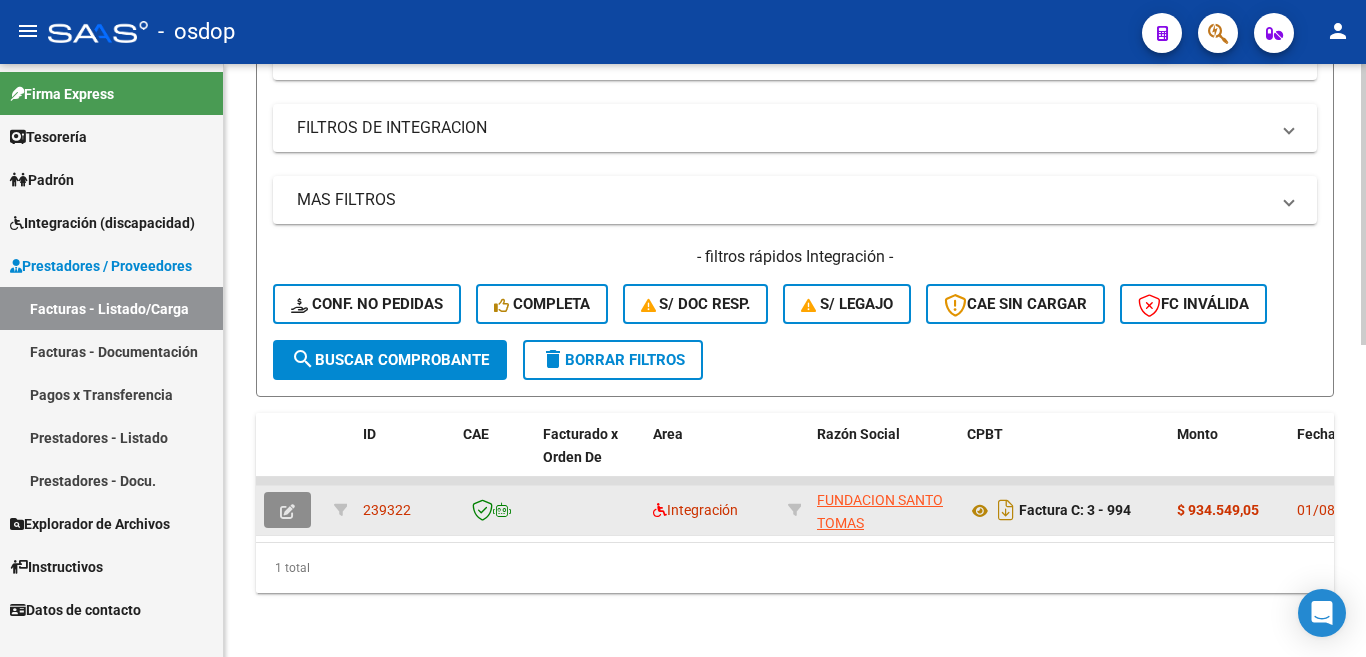click 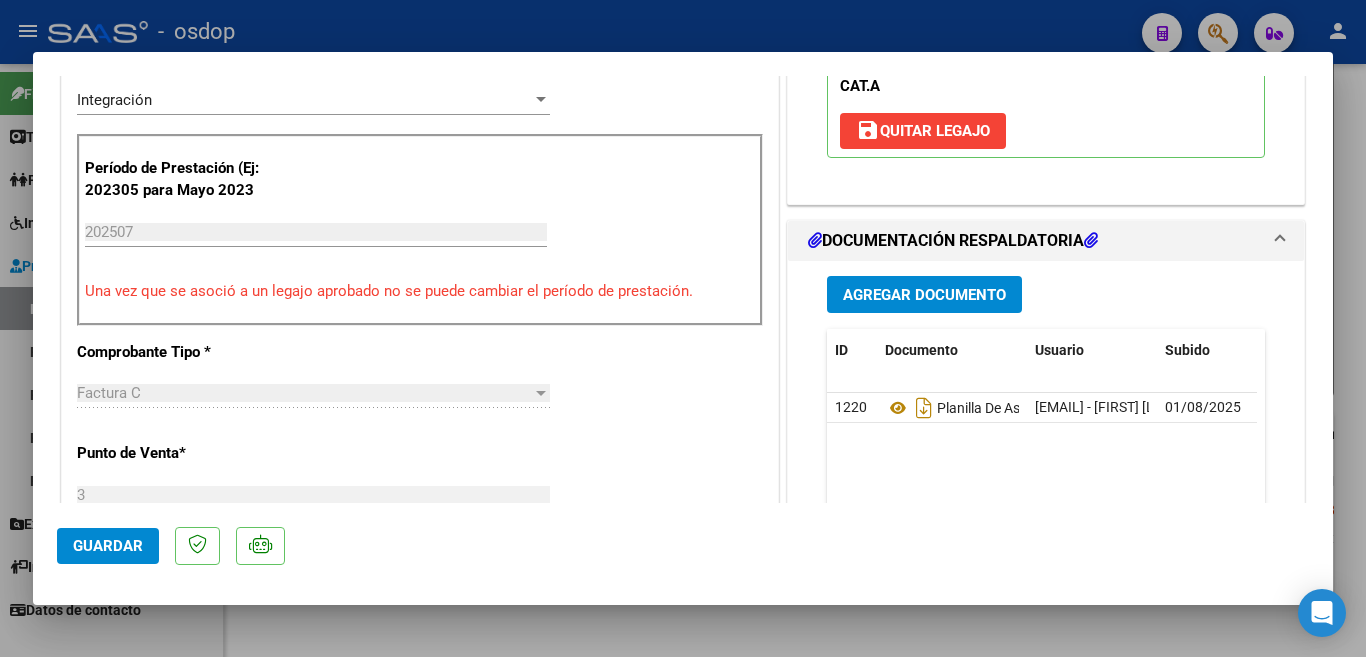 scroll, scrollTop: 500, scrollLeft: 0, axis: vertical 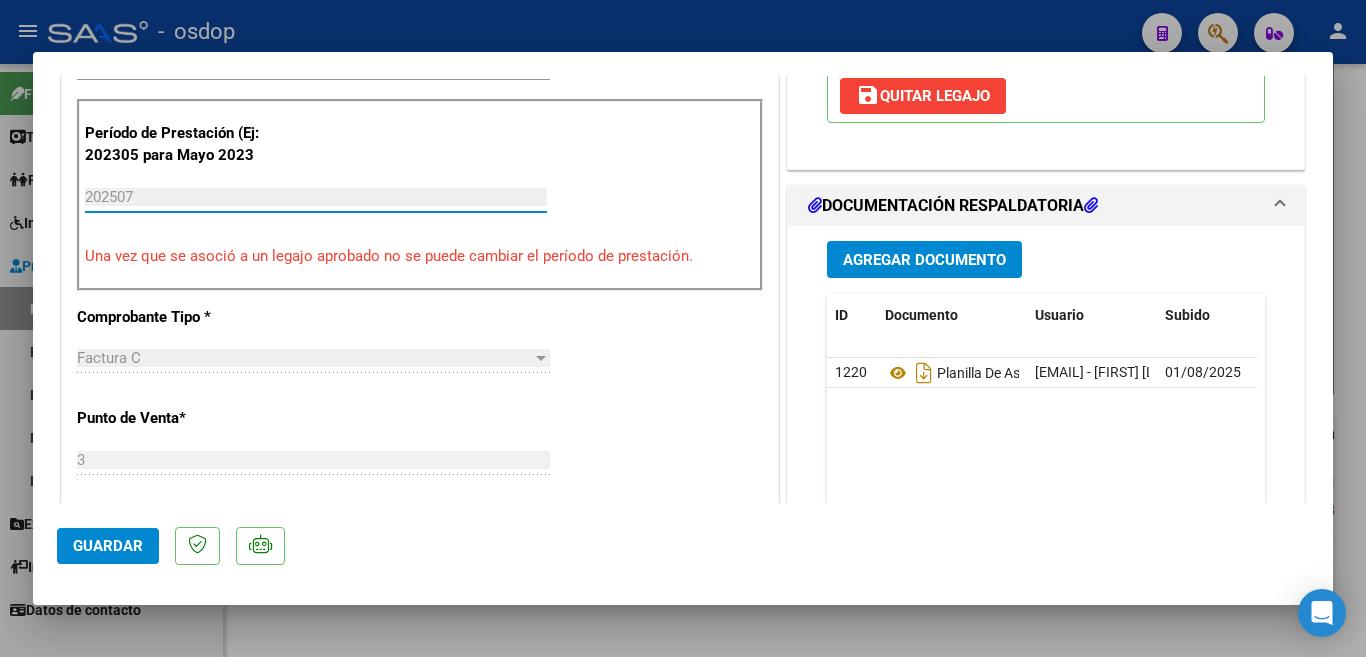 click on "202507" at bounding box center [316, 197] 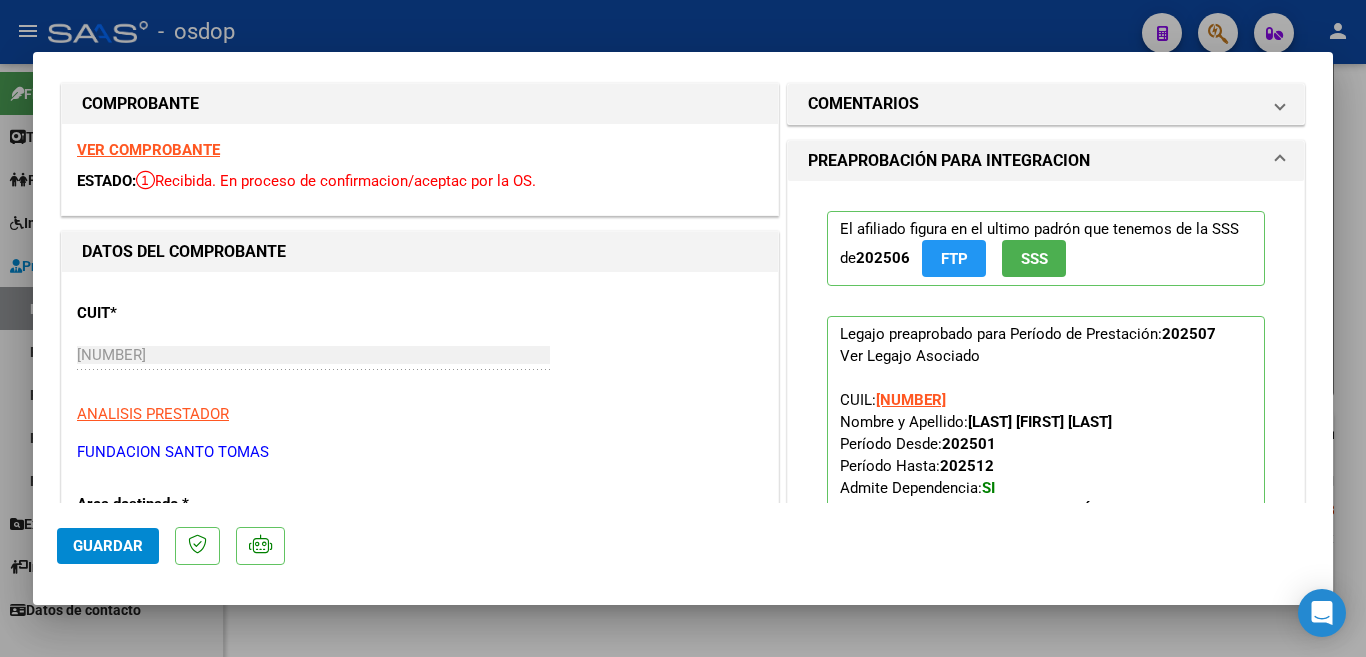 scroll, scrollTop: 0, scrollLeft: 0, axis: both 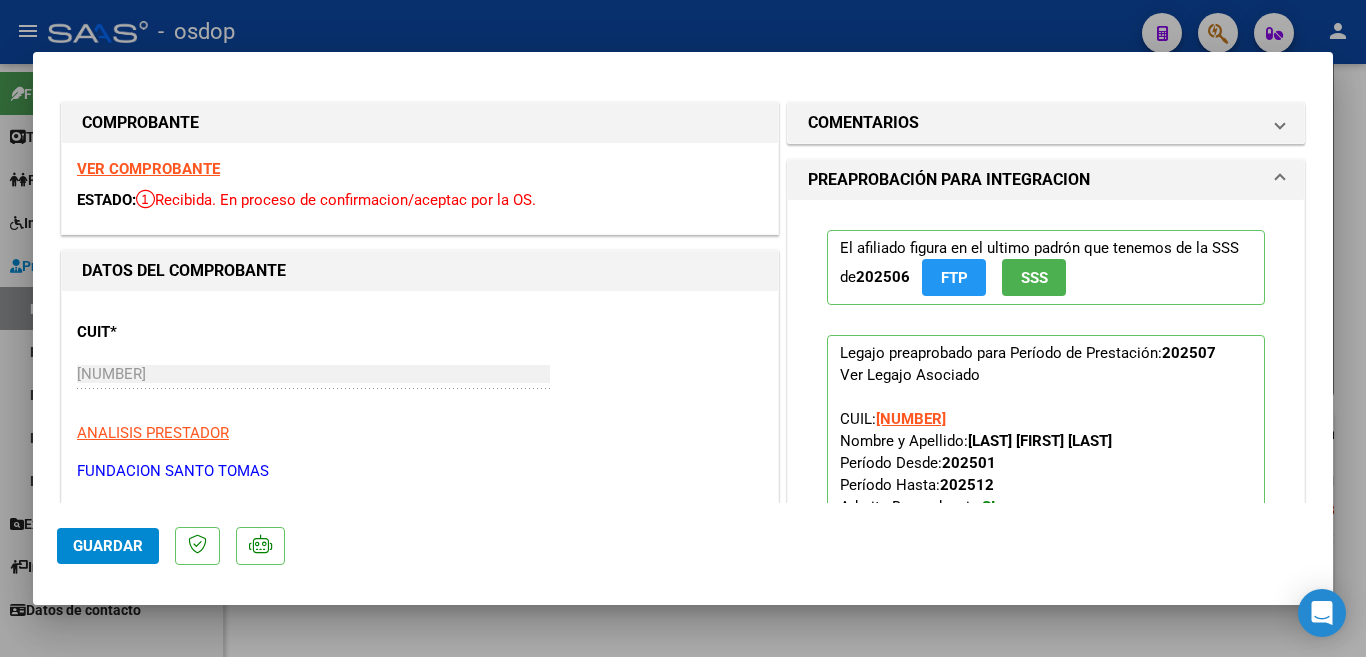 click at bounding box center (683, 328) 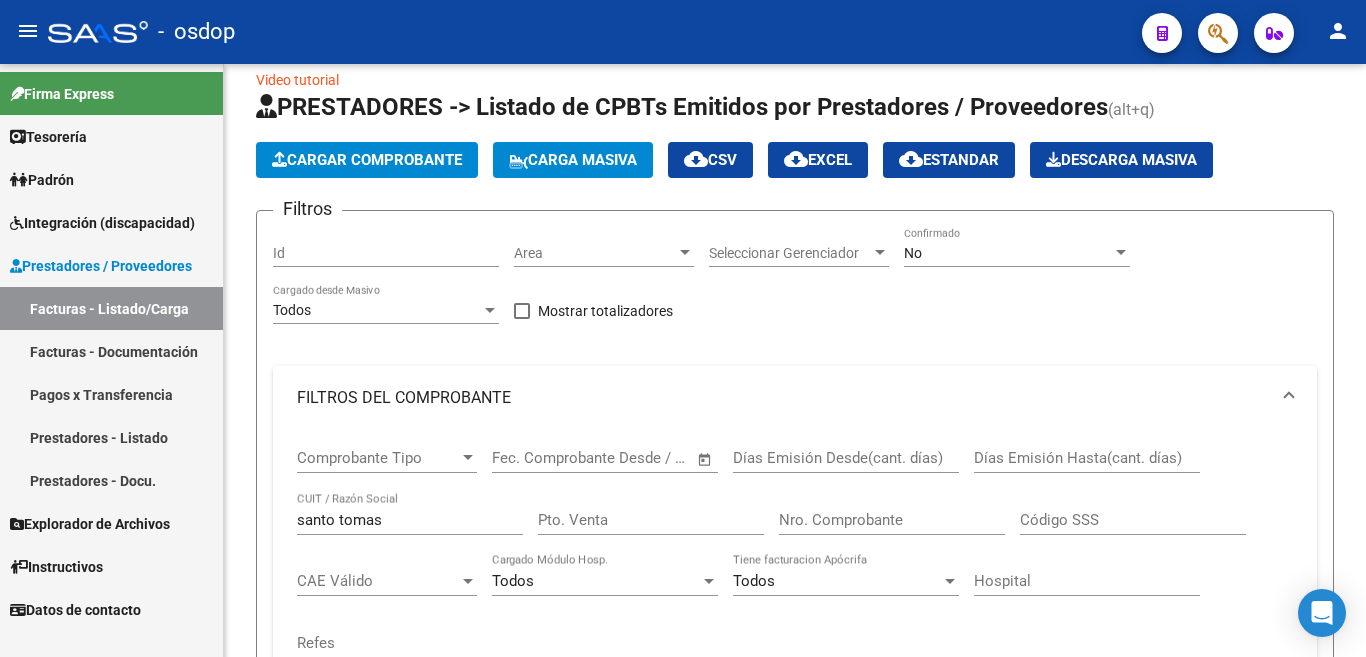 scroll, scrollTop: 0, scrollLeft: 0, axis: both 